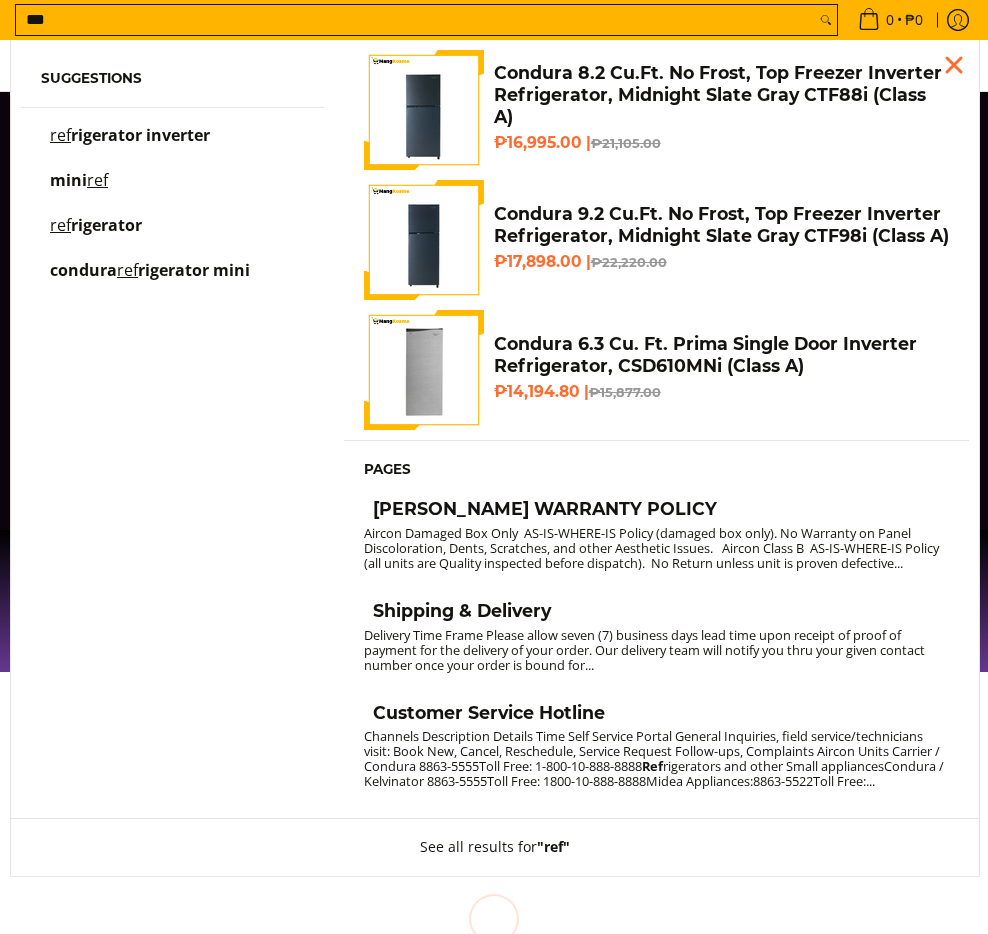 scroll, scrollTop: 0, scrollLeft: 0, axis: both 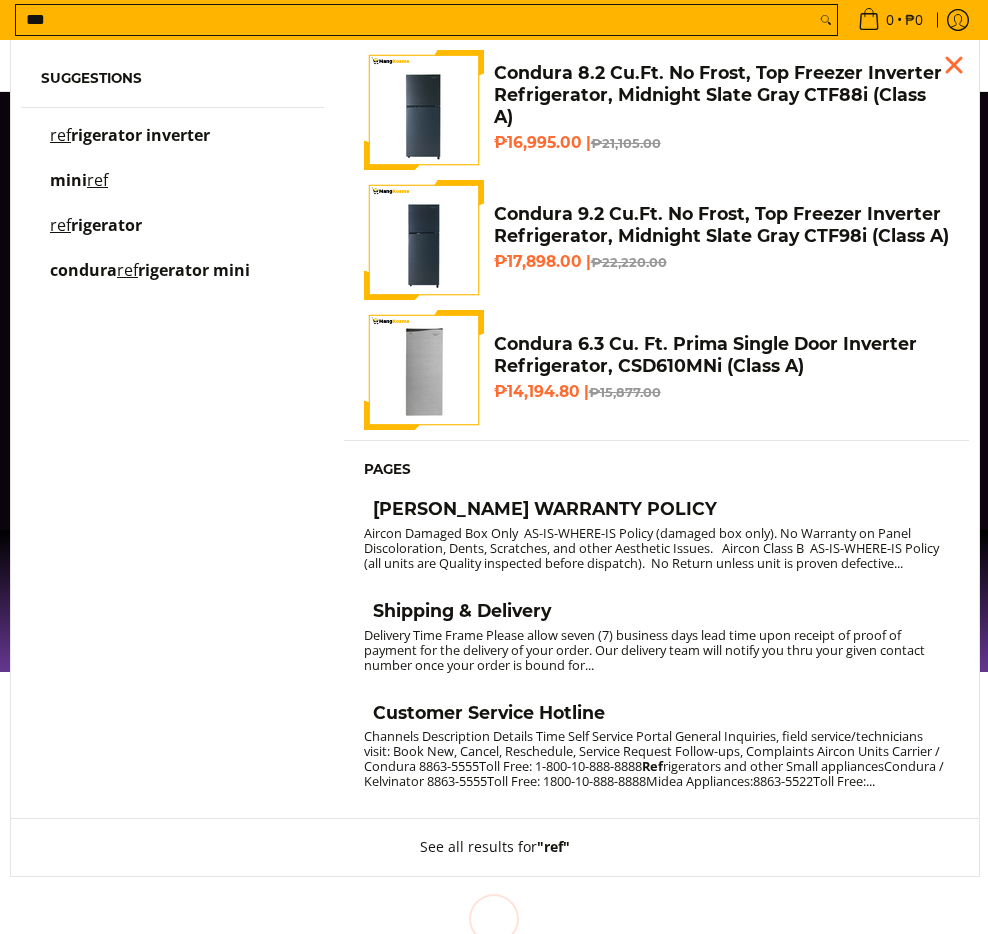 type on "***" 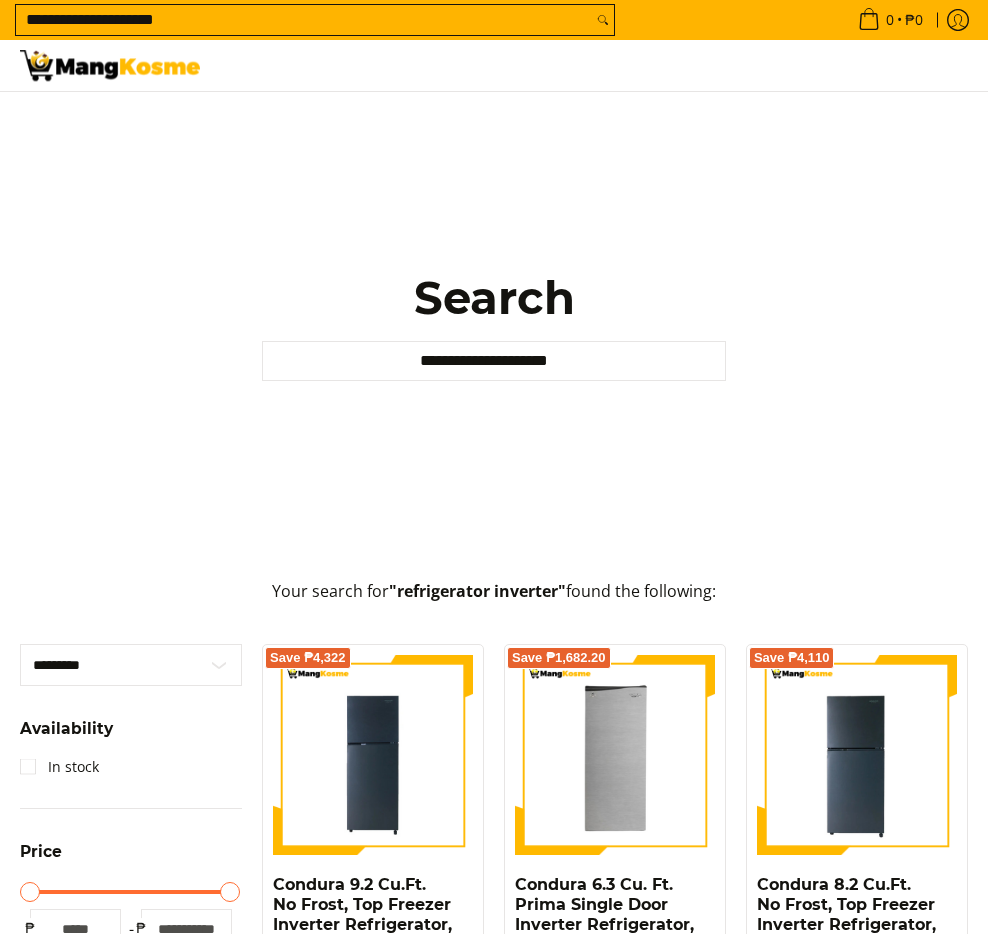 scroll, scrollTop: 200, scrollLeft: 0, axis: vertical 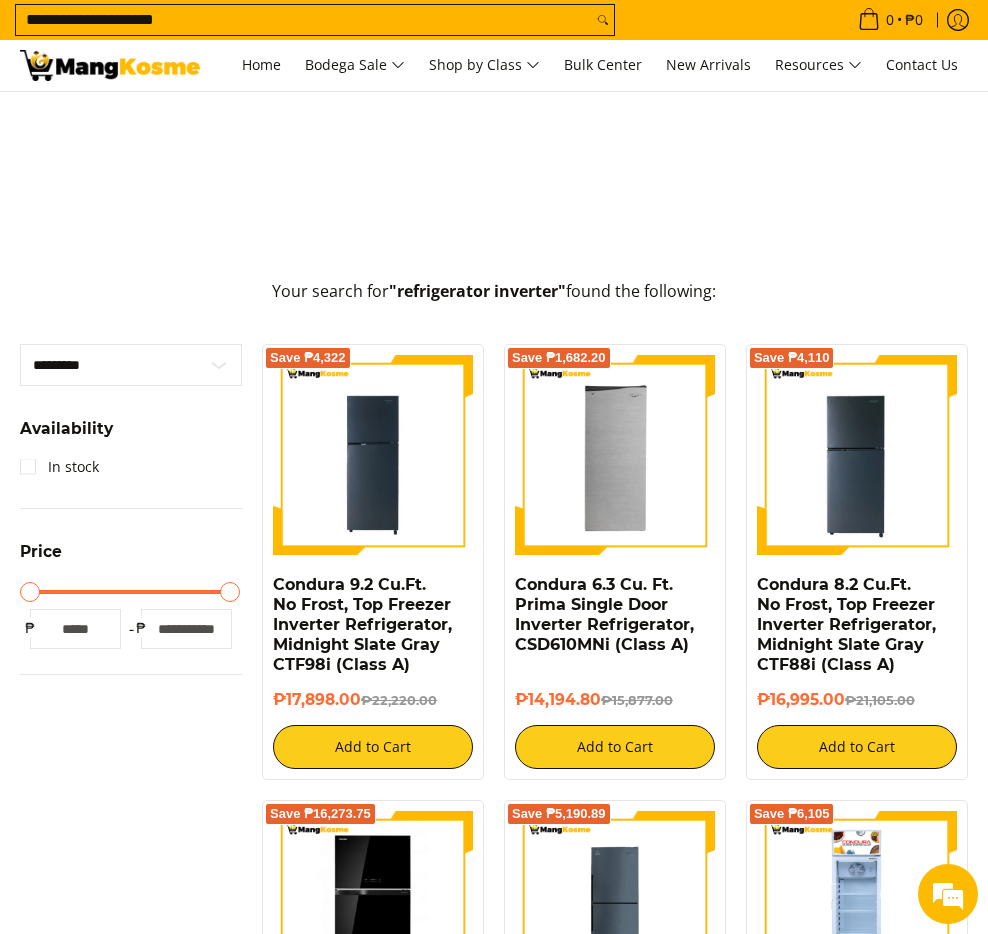 type on "******" 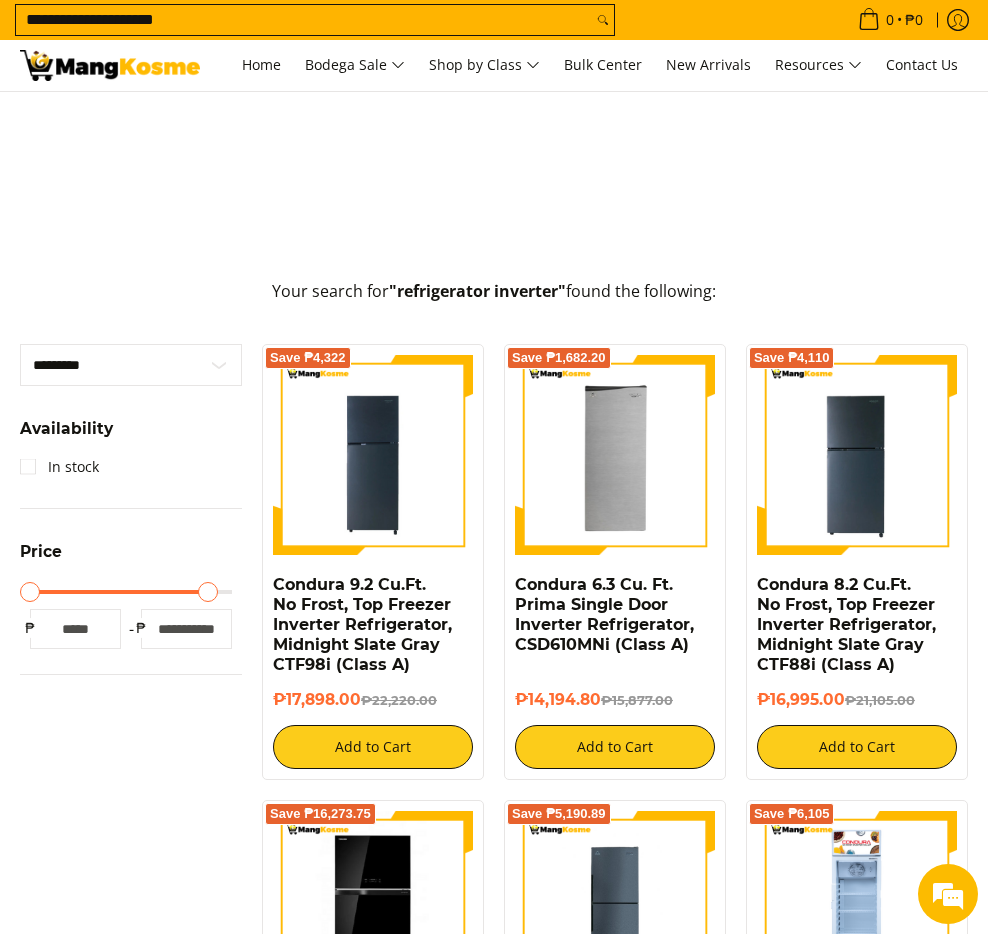 type on "*****" 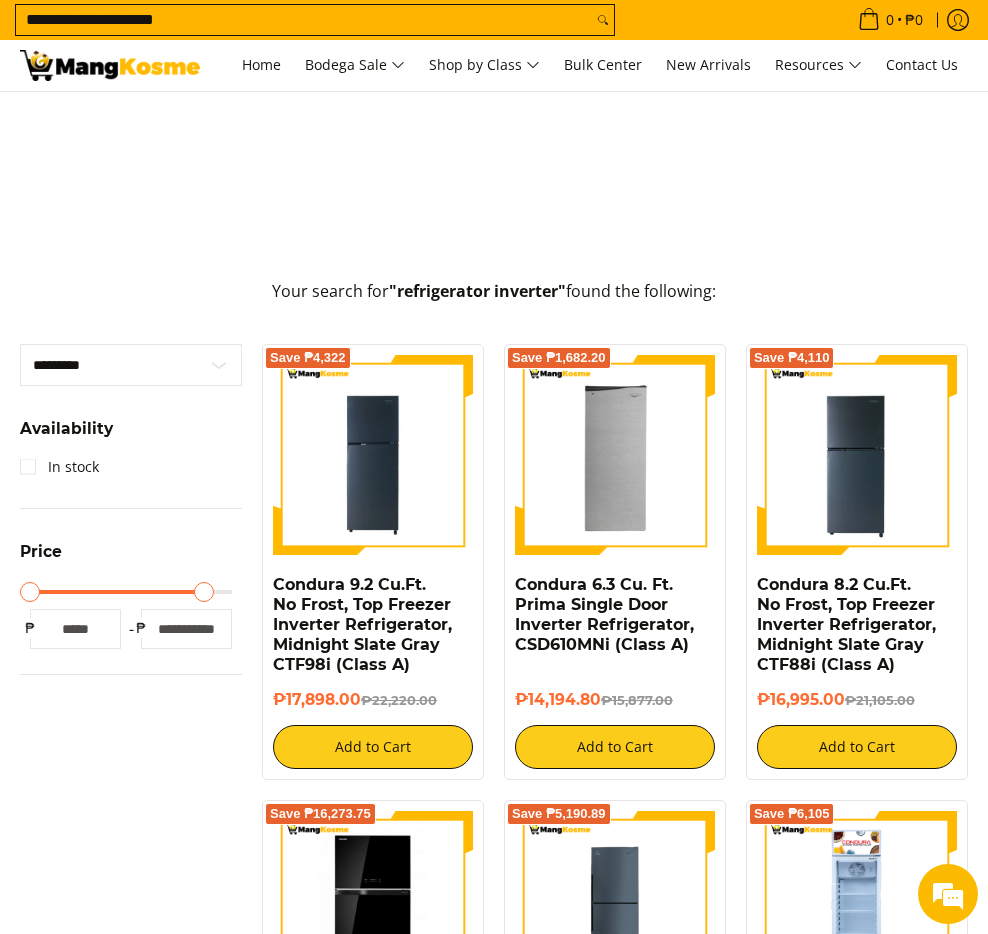 type on "*****" 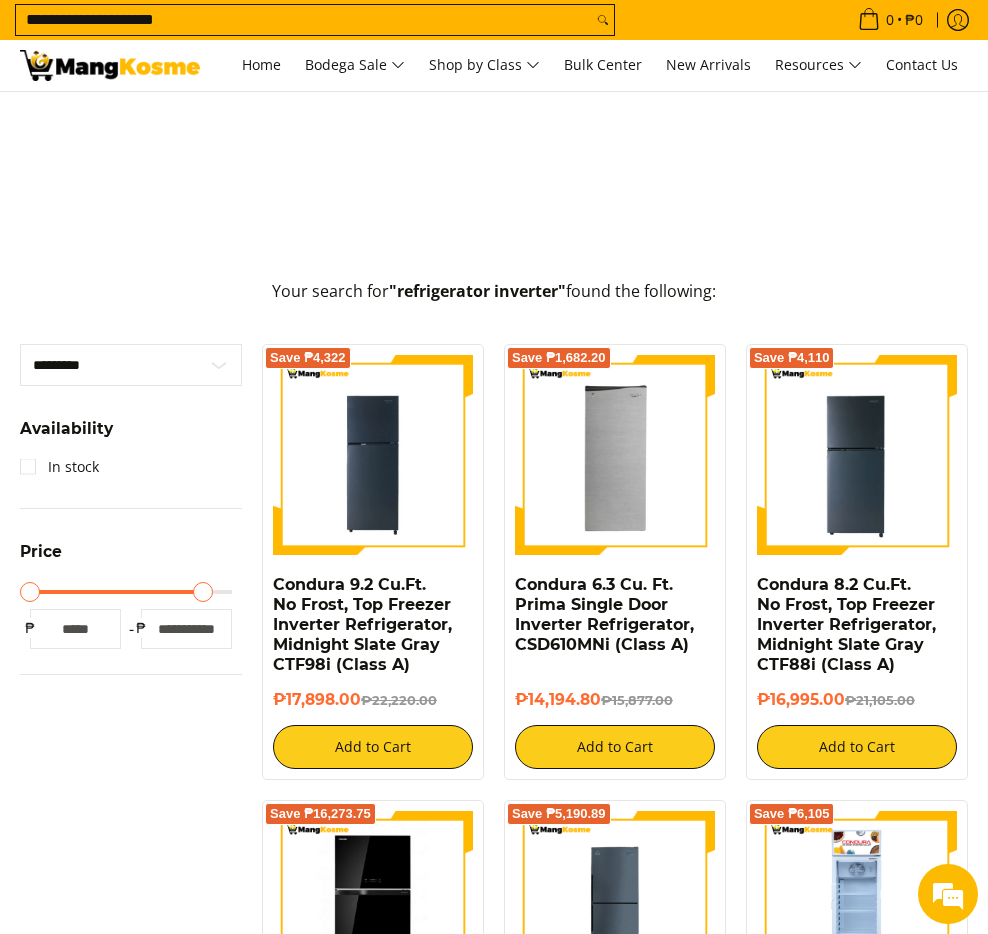 type on "*****" 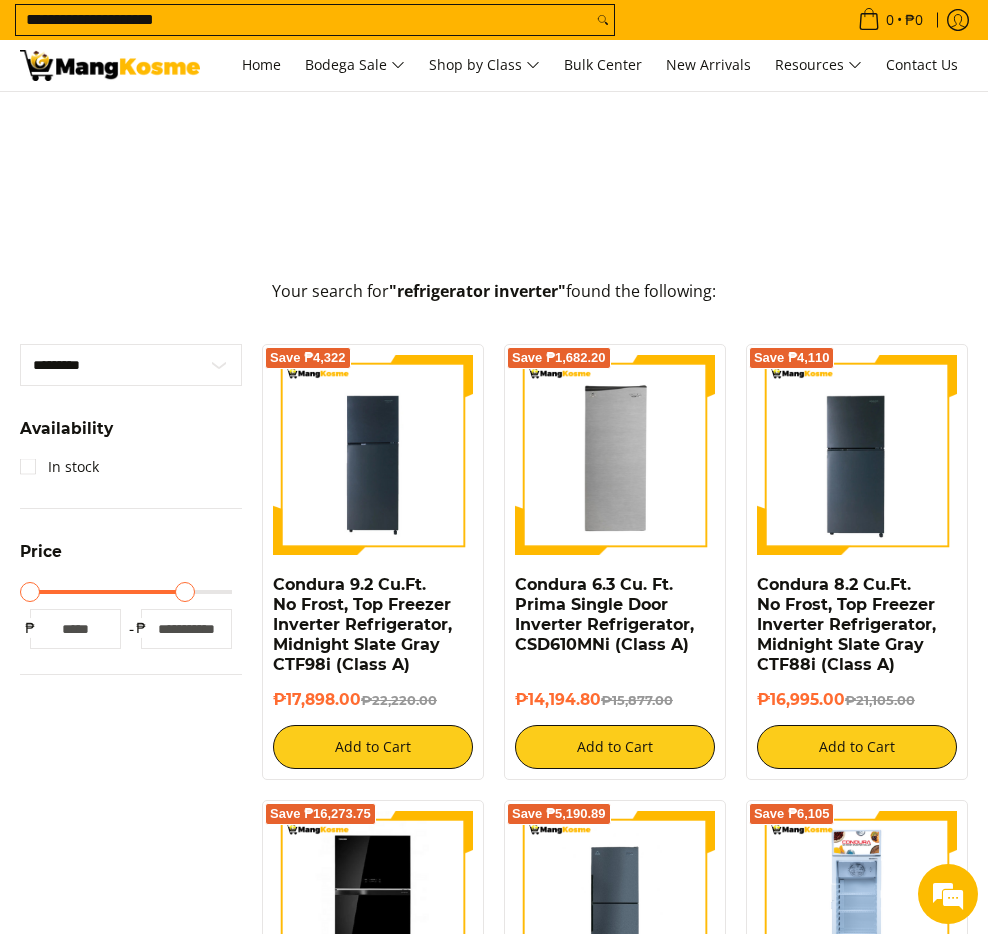 type on "*****" 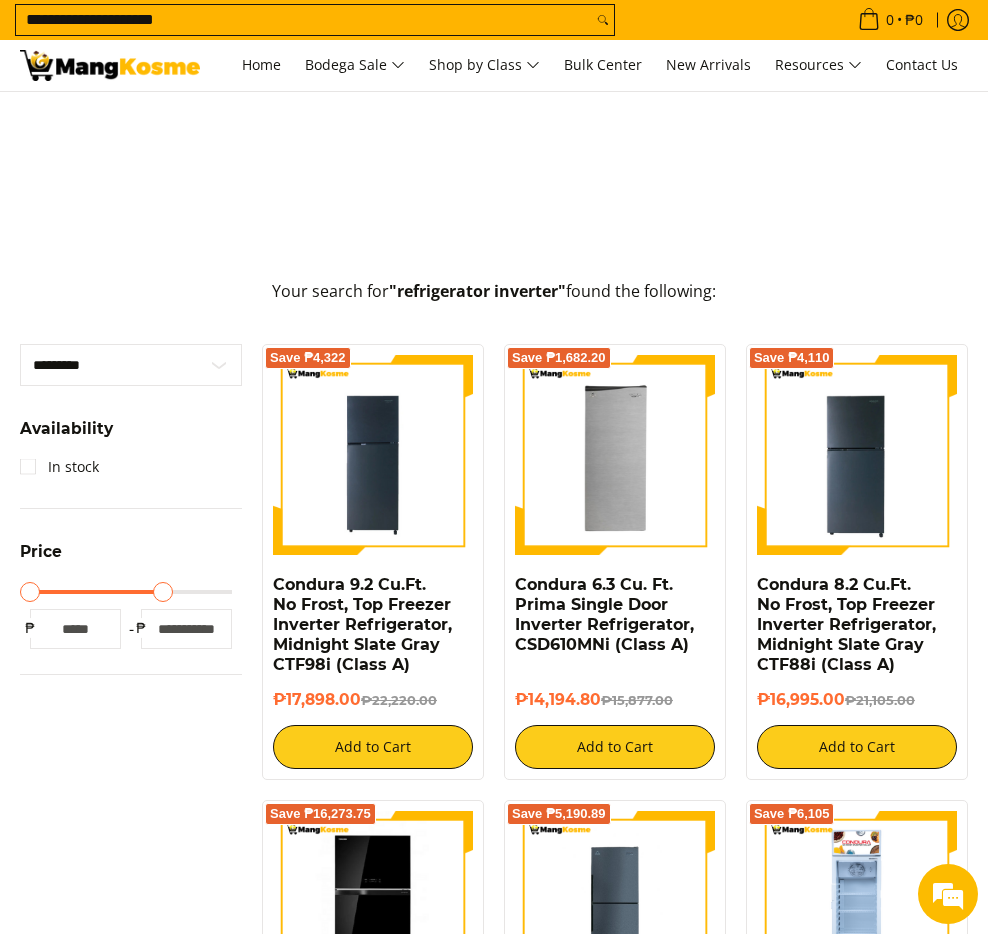 type on "*****" 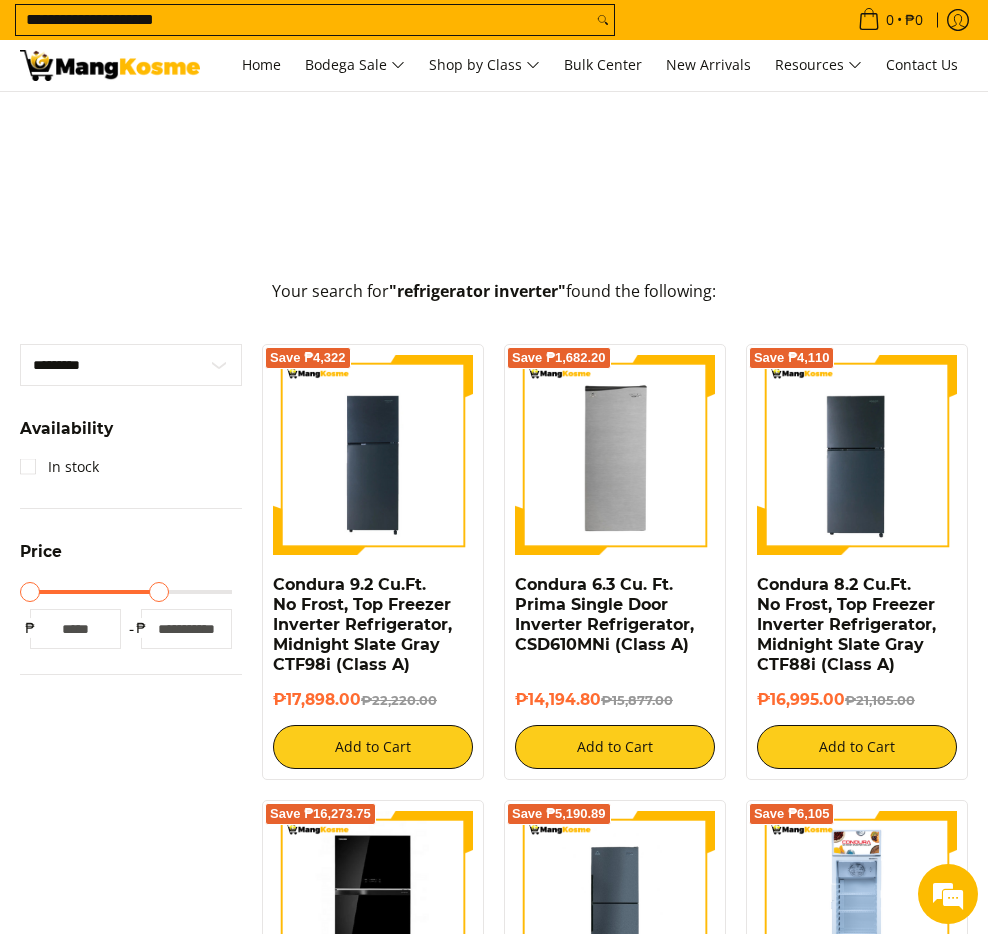 type on "*****" 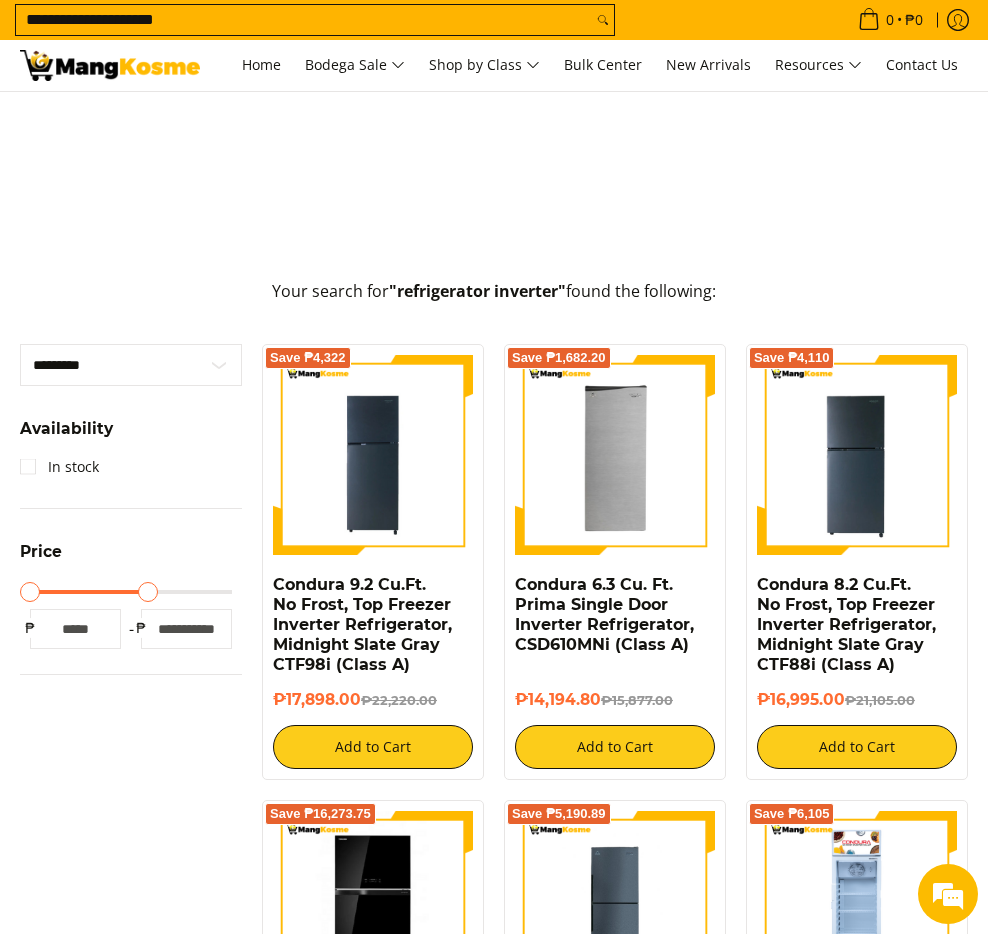 type on "*****" 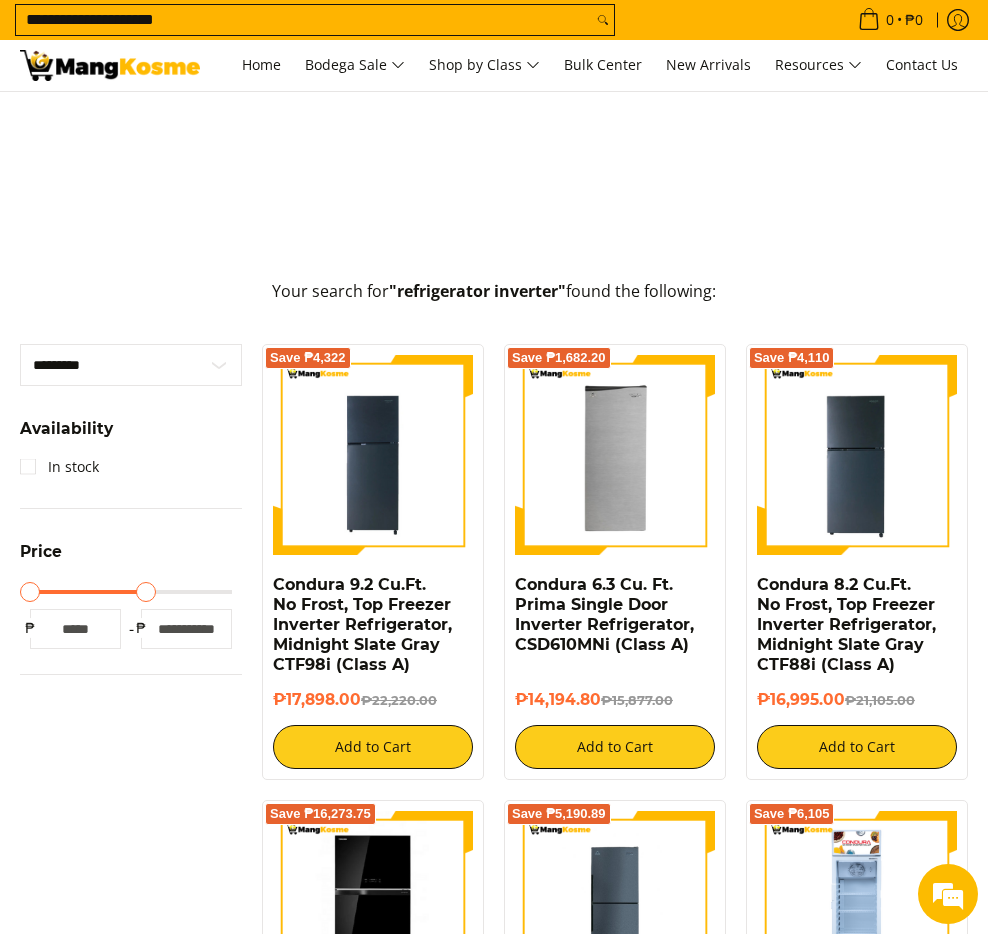type on "*****" 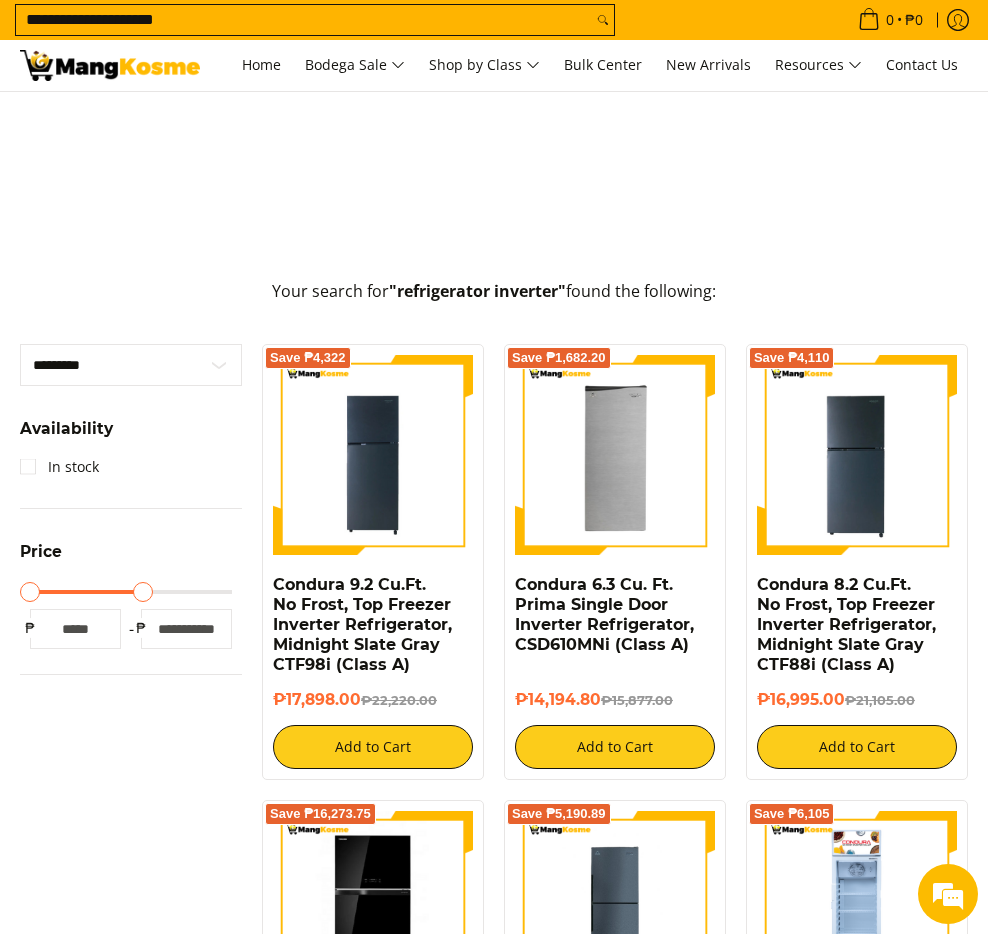 type on "*****" 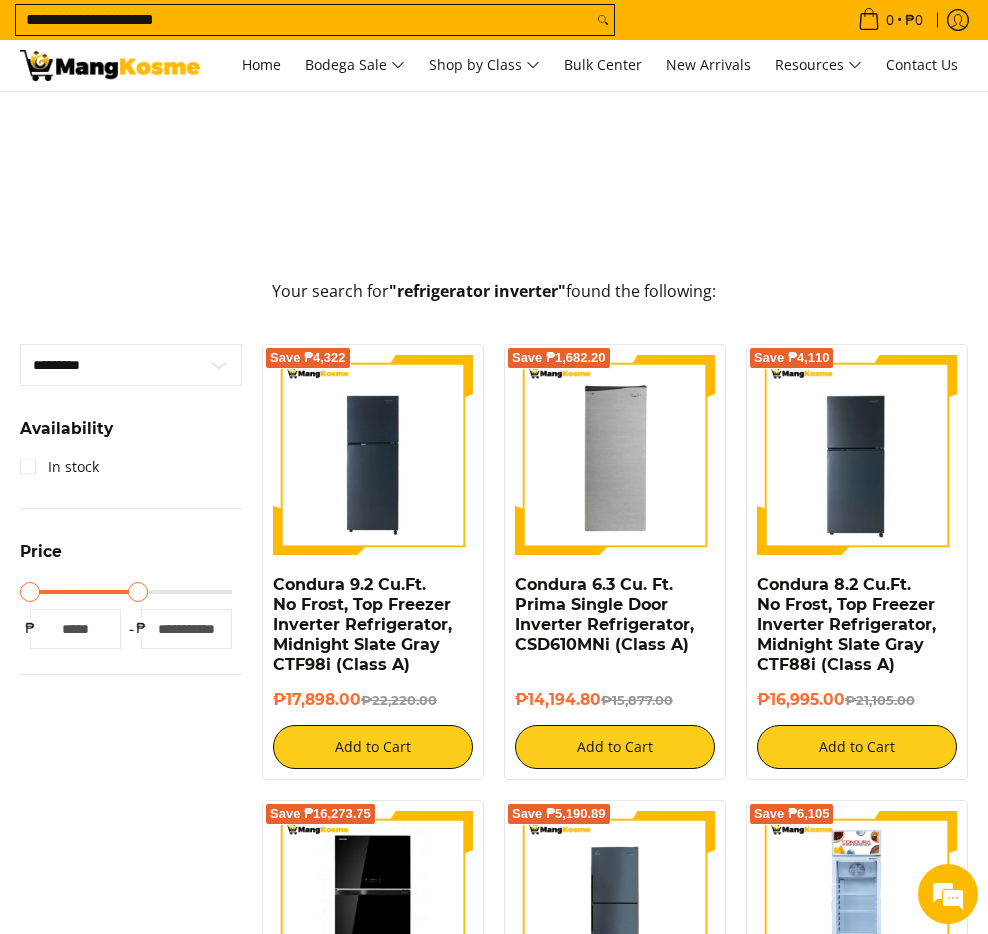 type on "*****" 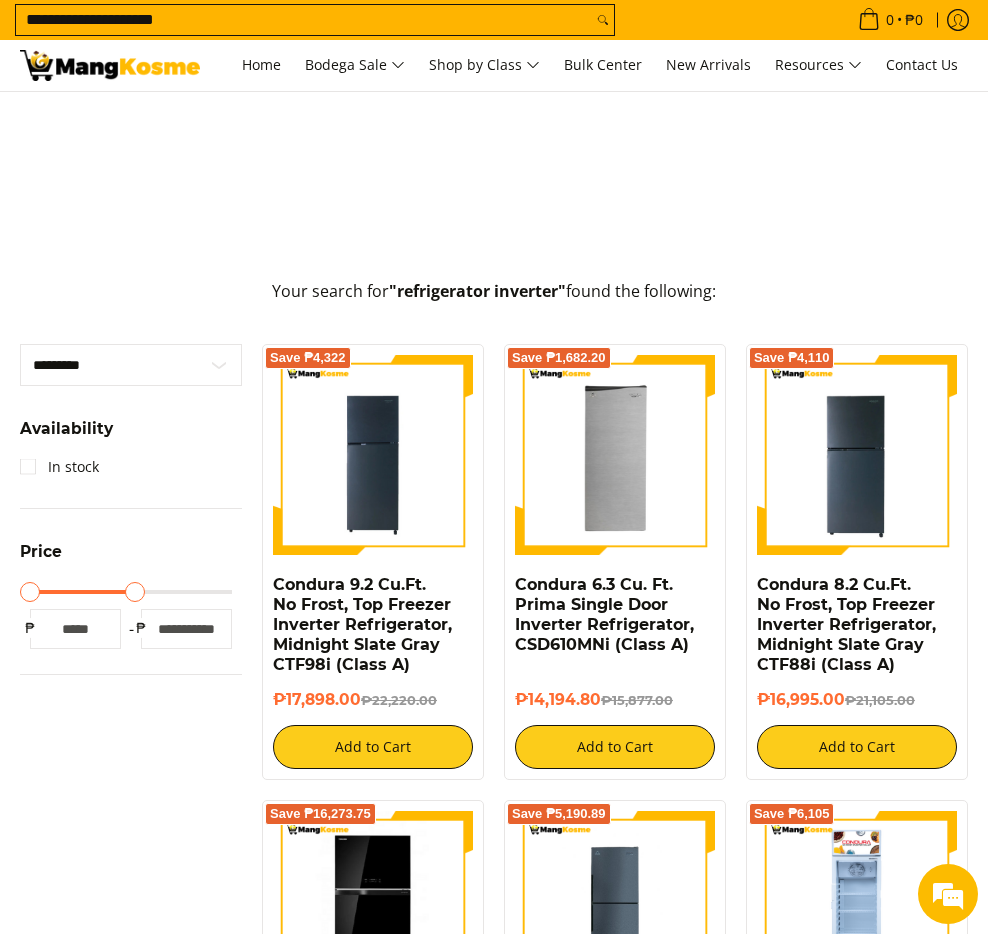 type on "*****" 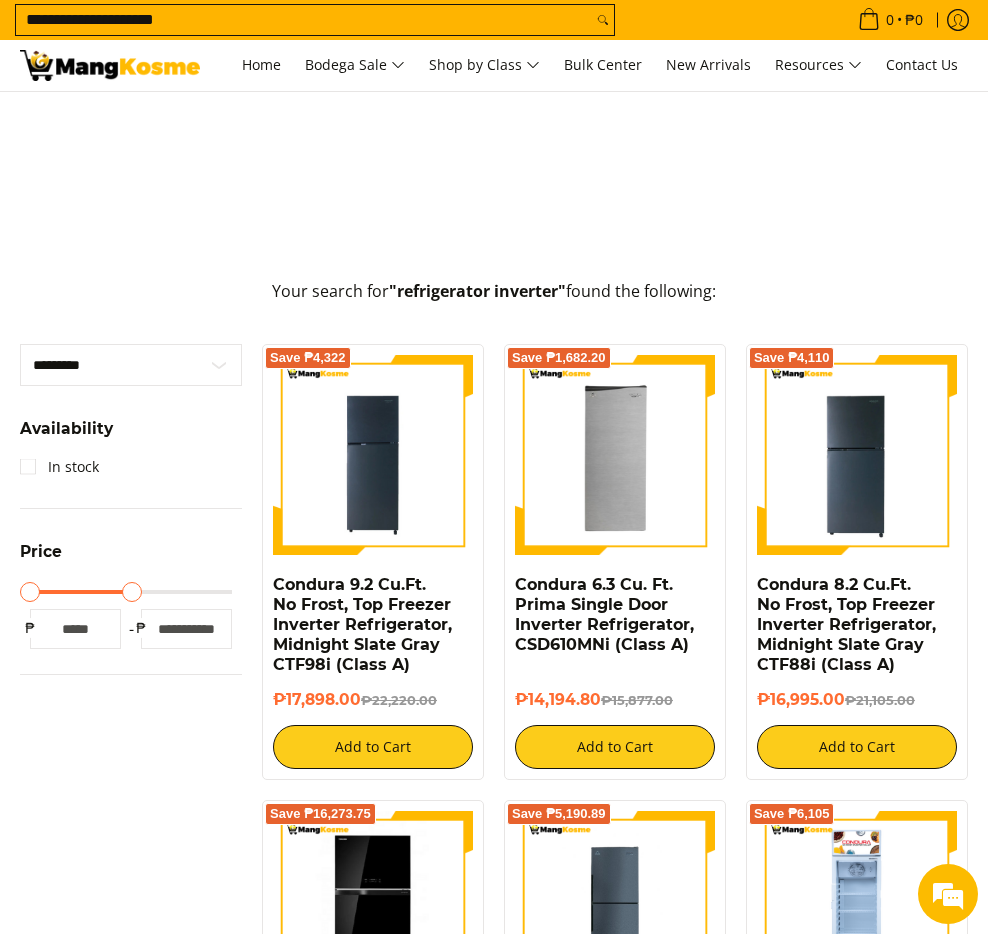 type on "*****" 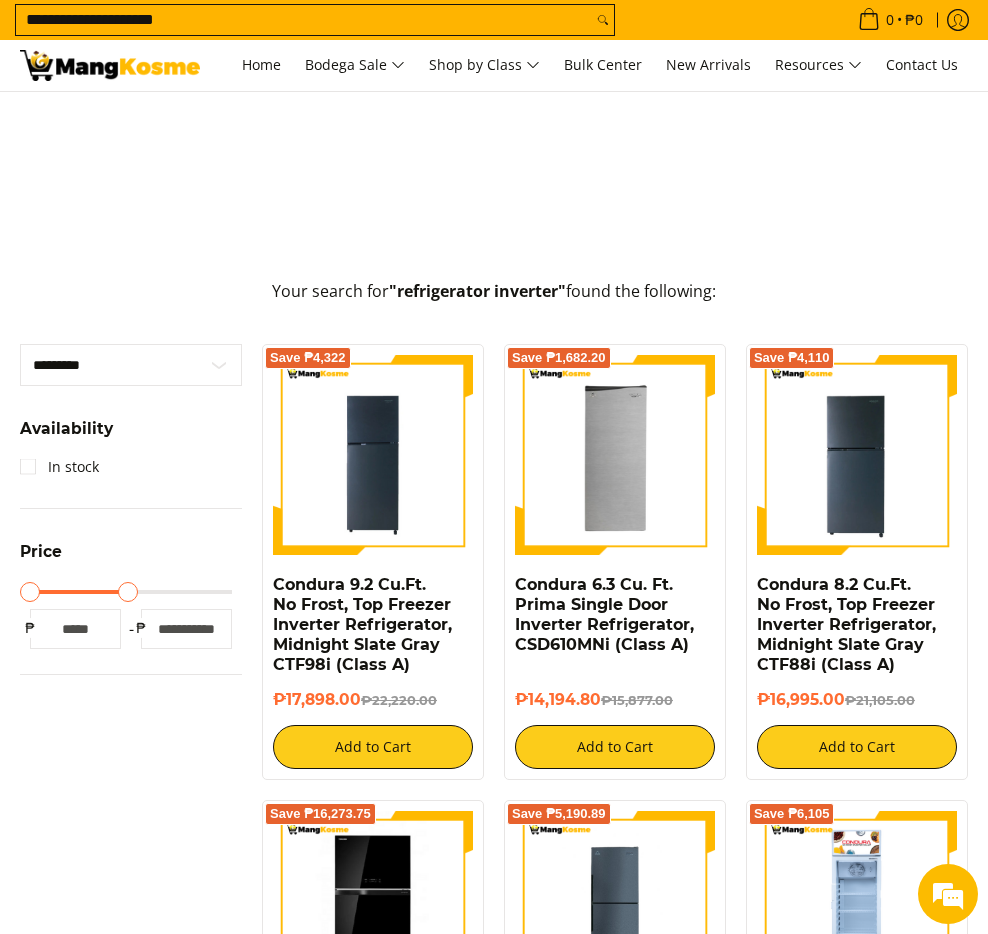 type on "*****" 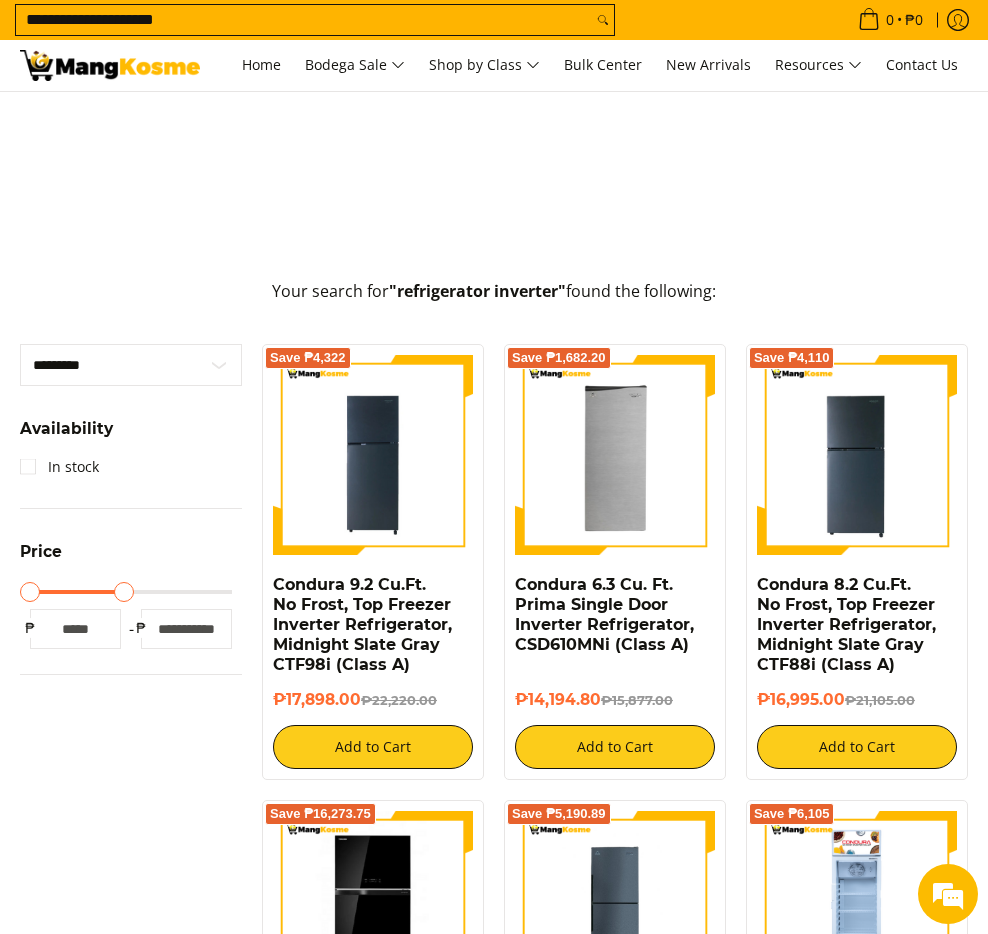 type on "*****" 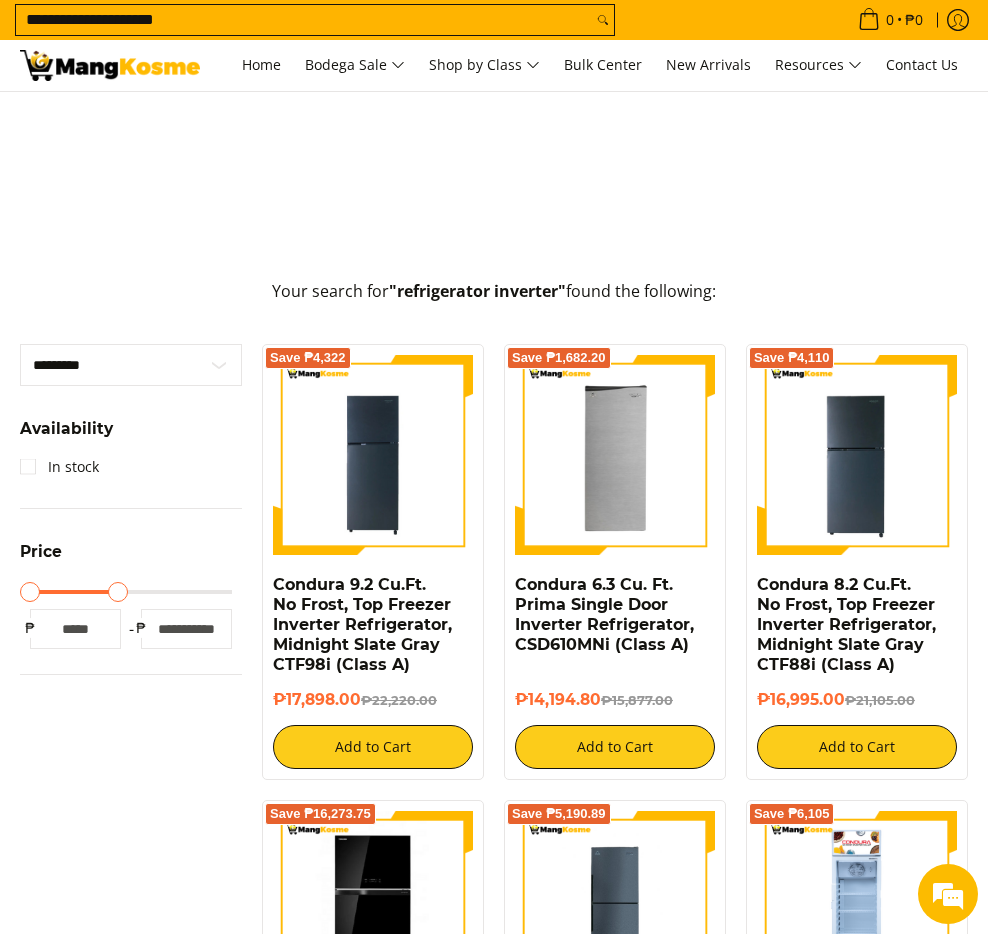 type on "*****" 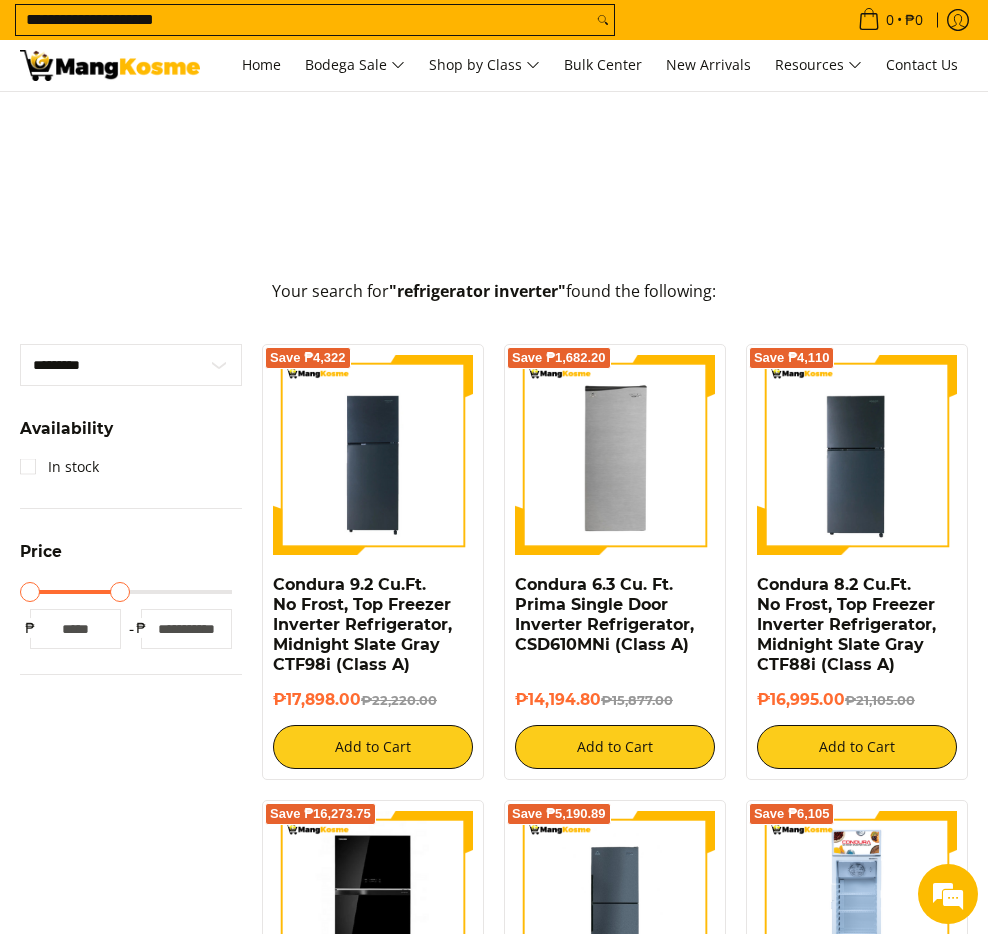 type on "*****" 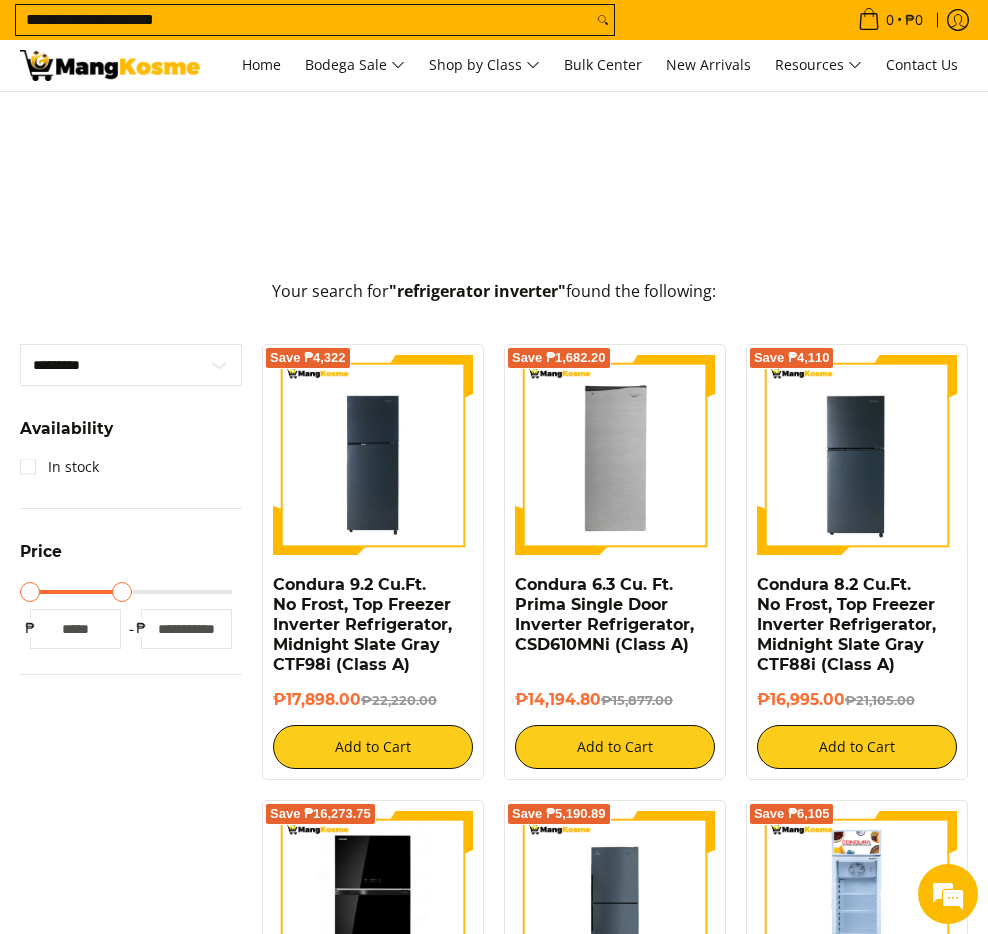 type on "*****" 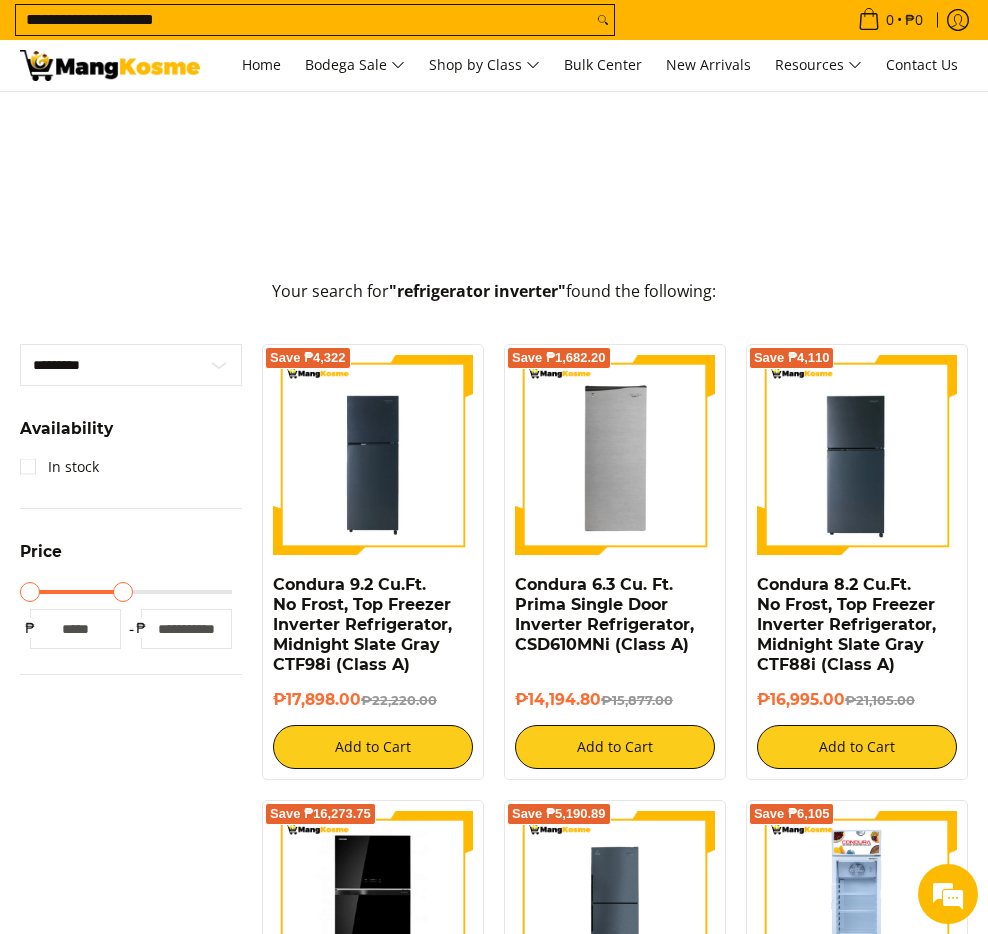 type on "*****" 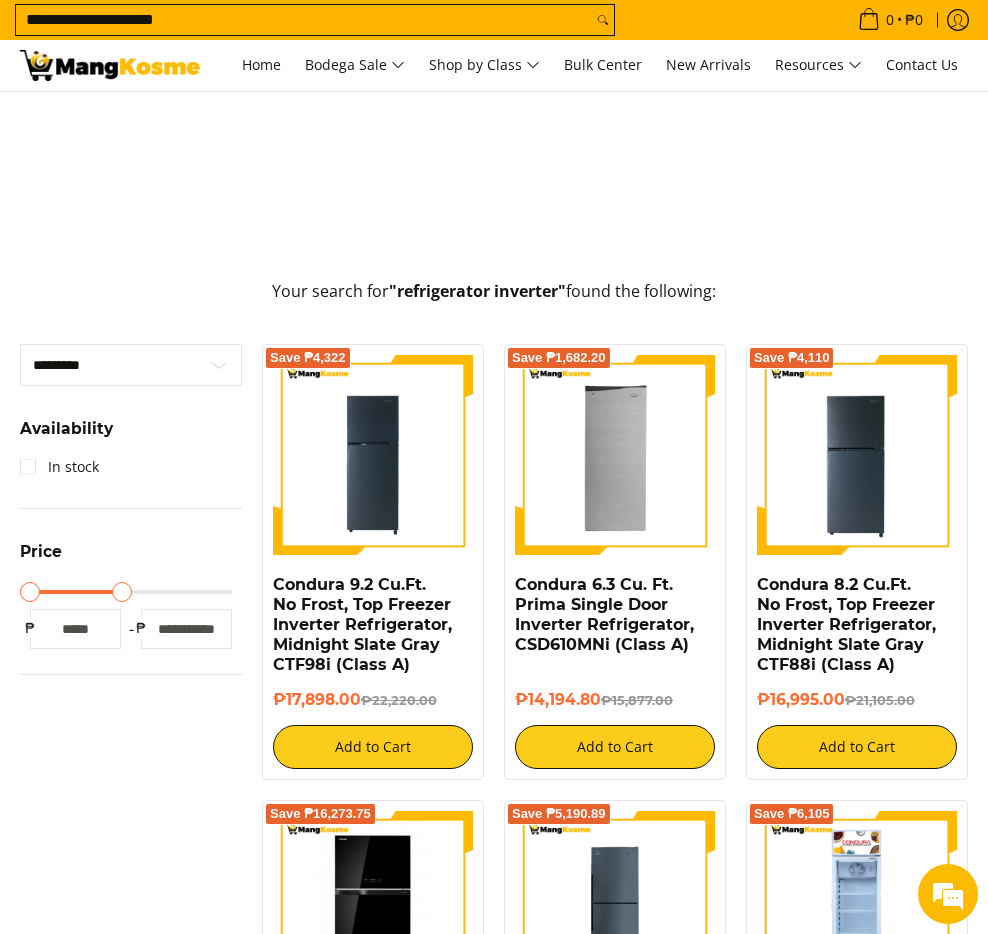 type on "*****" 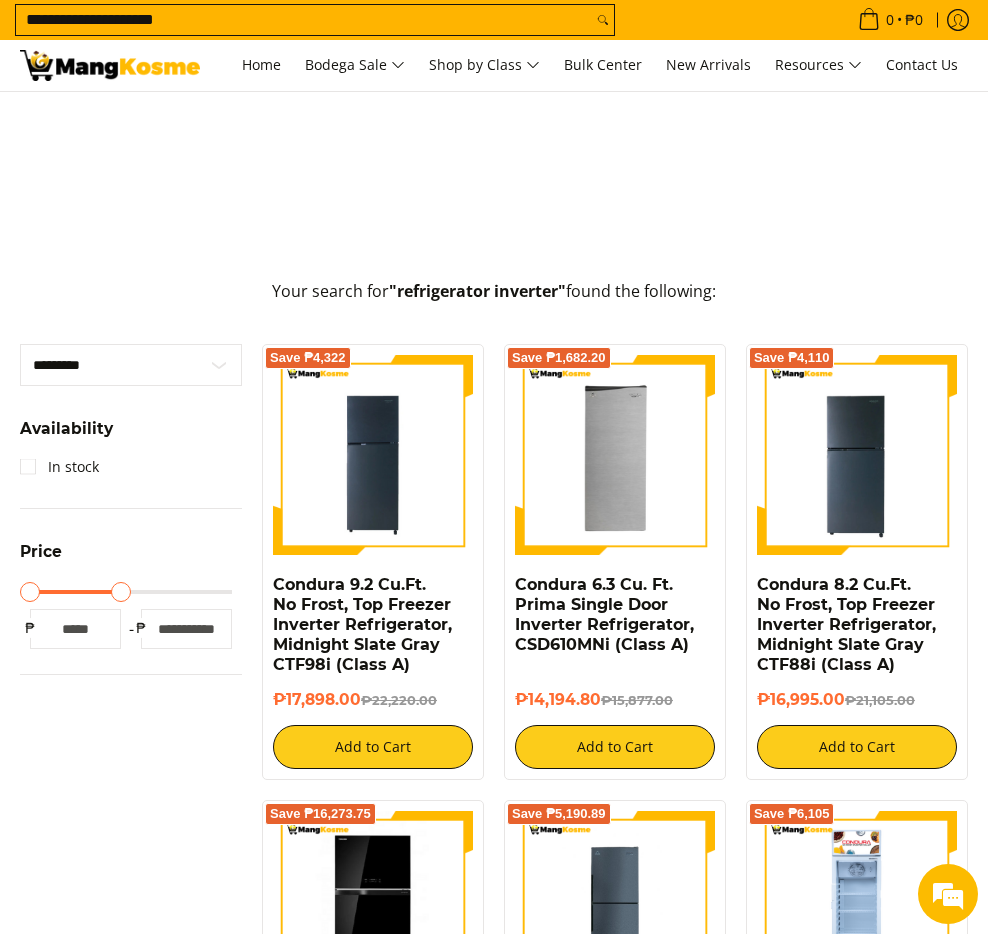 type on "*****" 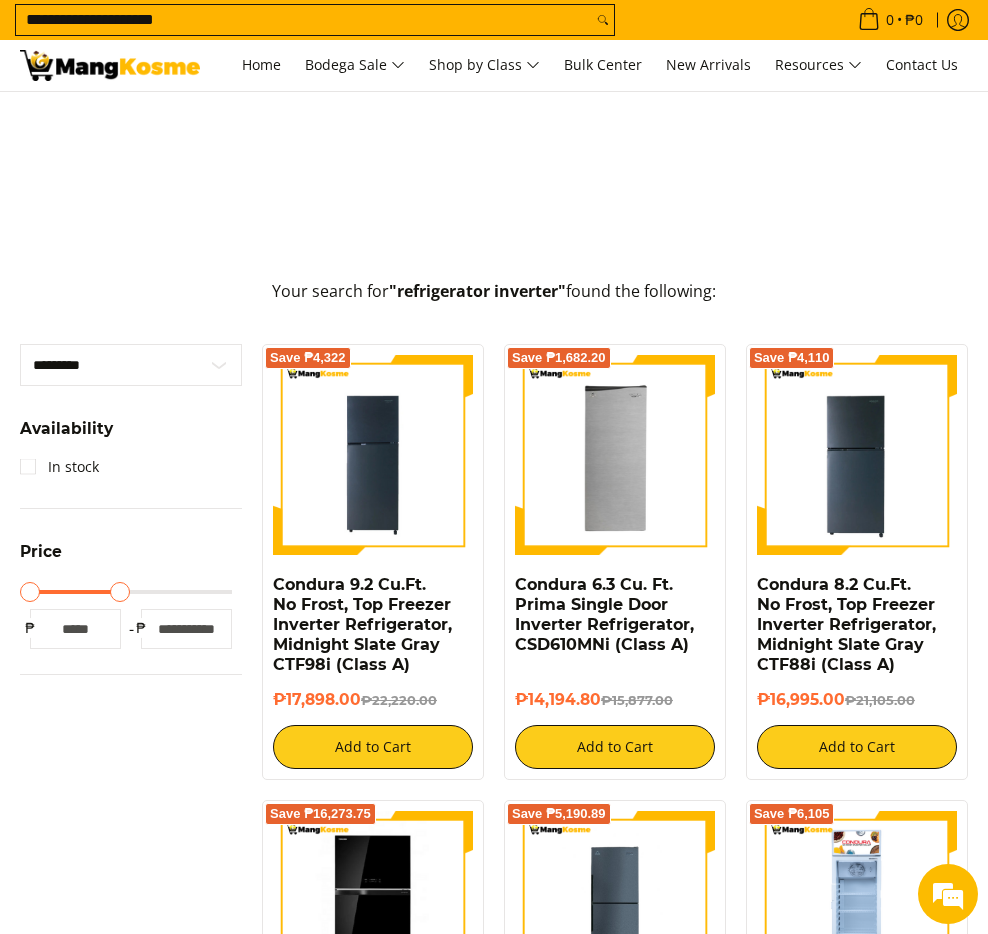 drag, startPoint x: 230, startPoint y: 597, endPoint x: 122, endPoint y: 600, distance: 108.04166 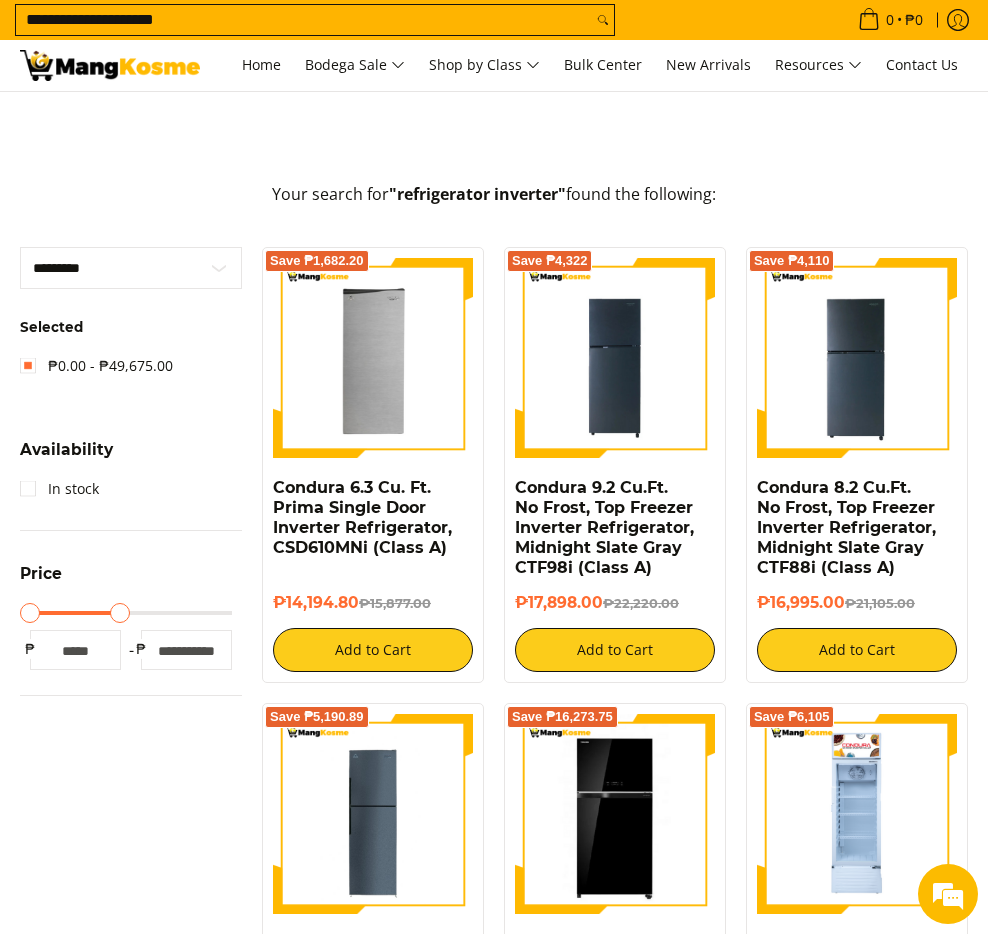 scroll, scrollTop: 487, scrollLeft: 0, axis: vertical 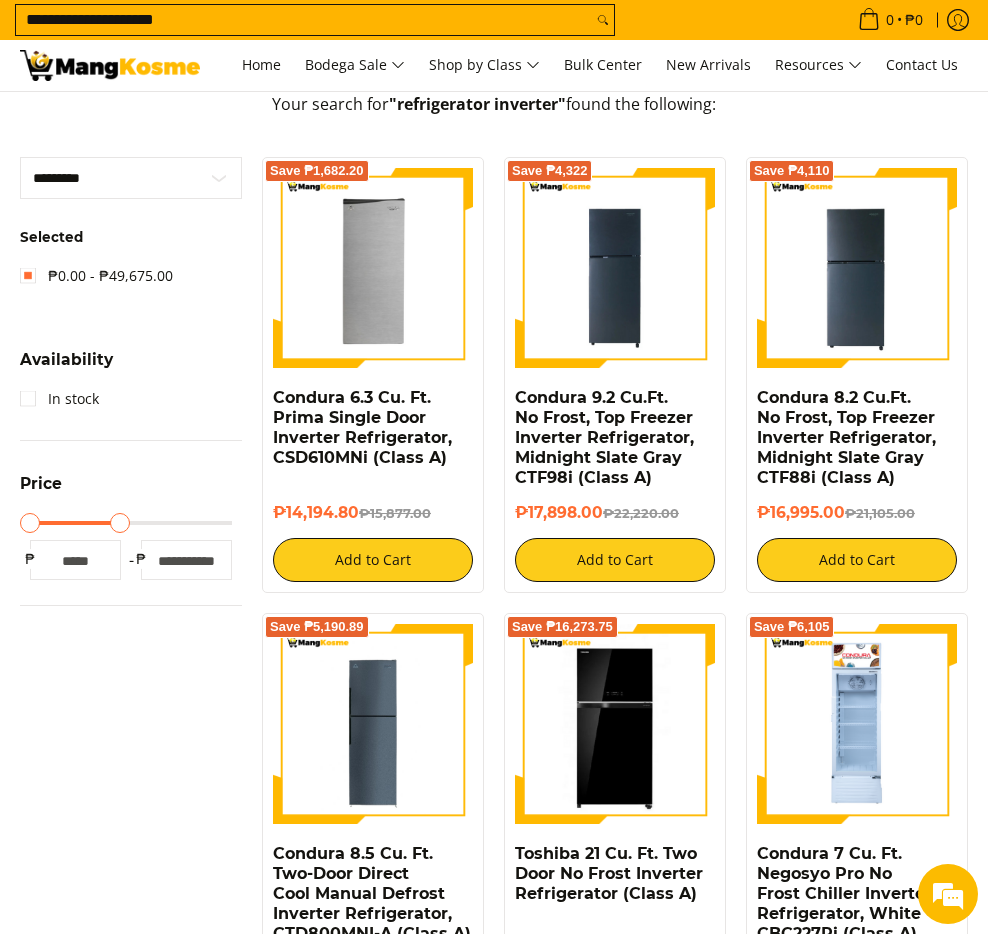 click on "*****" at bounding box center [186, 560] 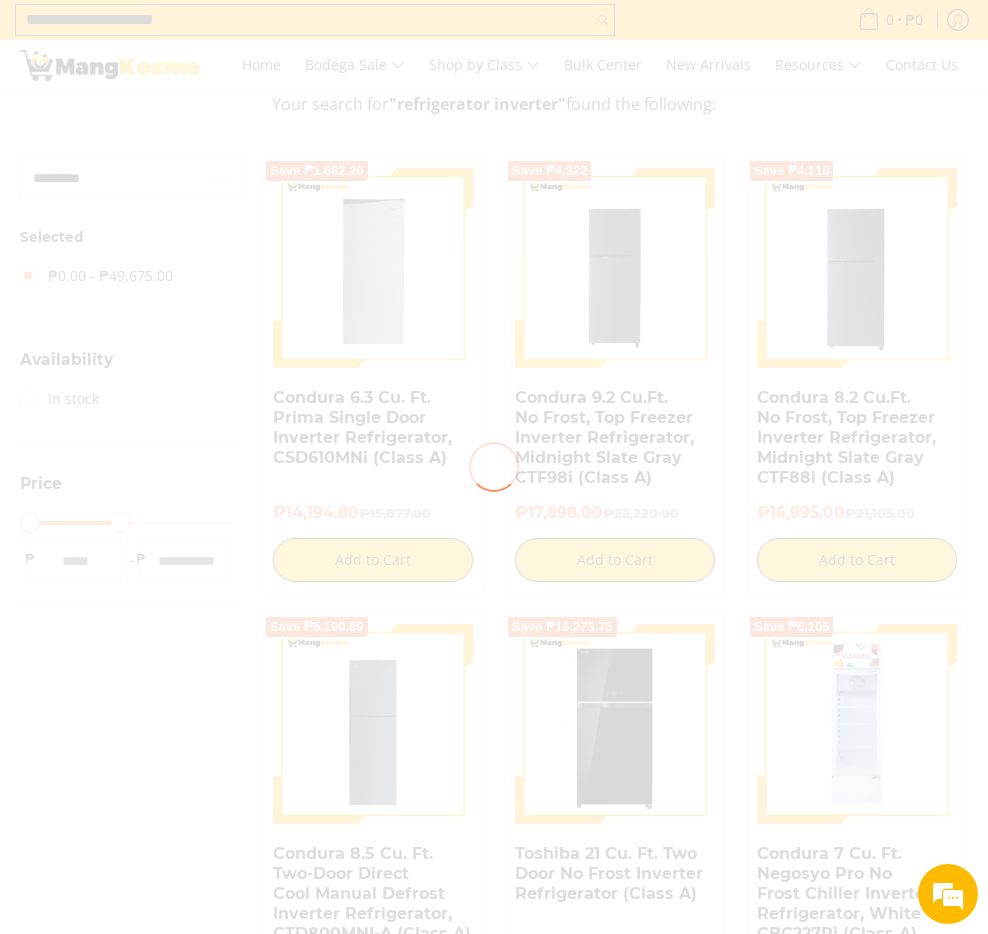 type on "*****" 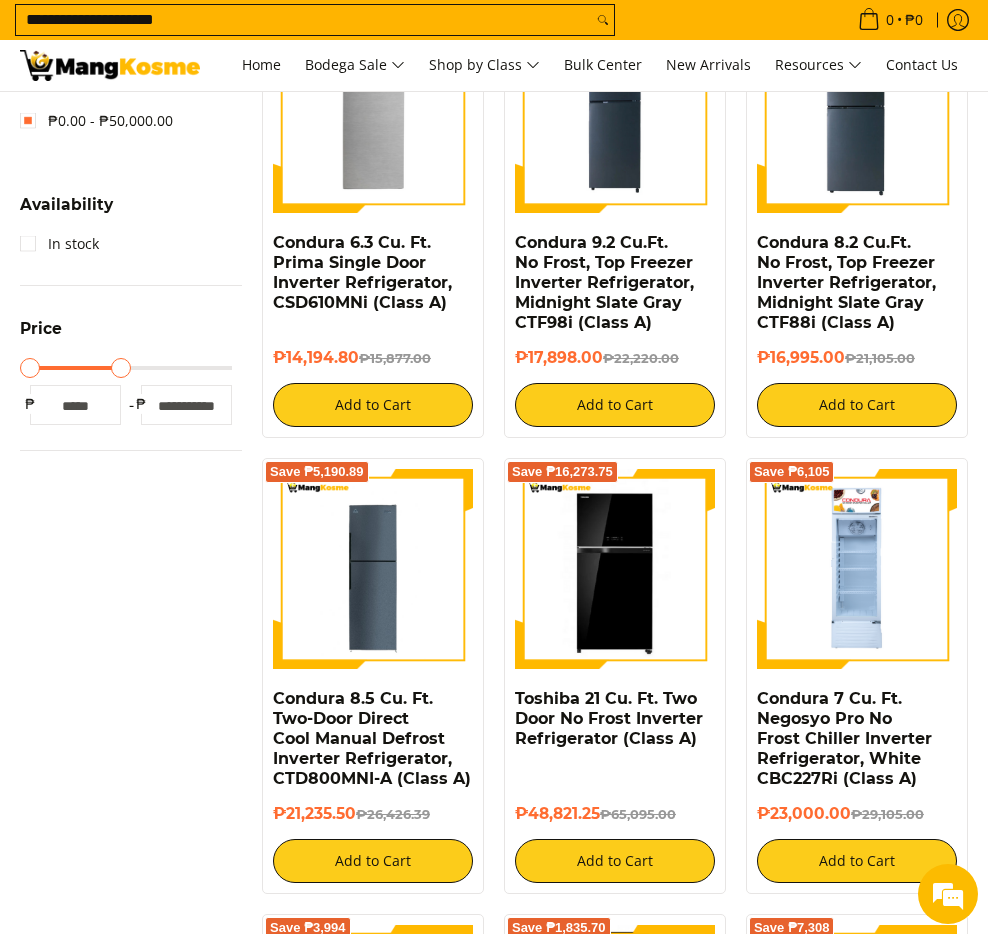 scroll, scrollTop: 487, scrollLeft: 0, axis: vertical 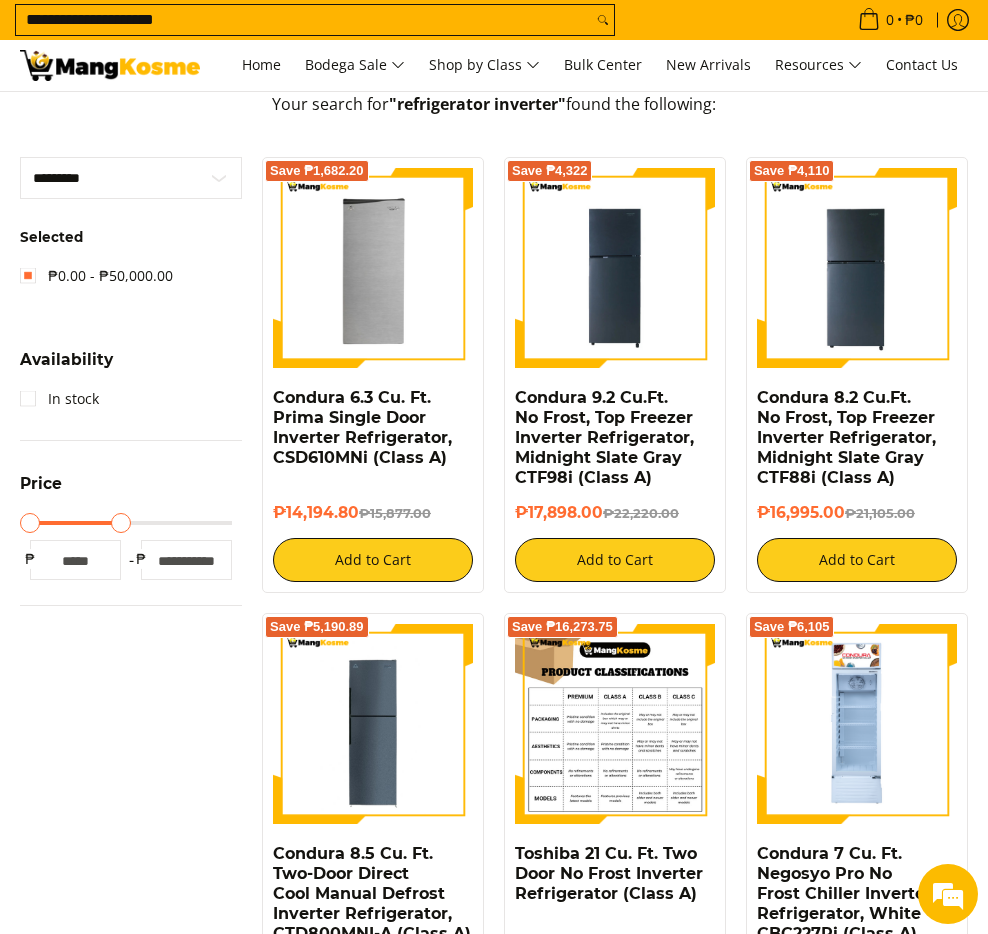 click at bounding box center [615, 724] 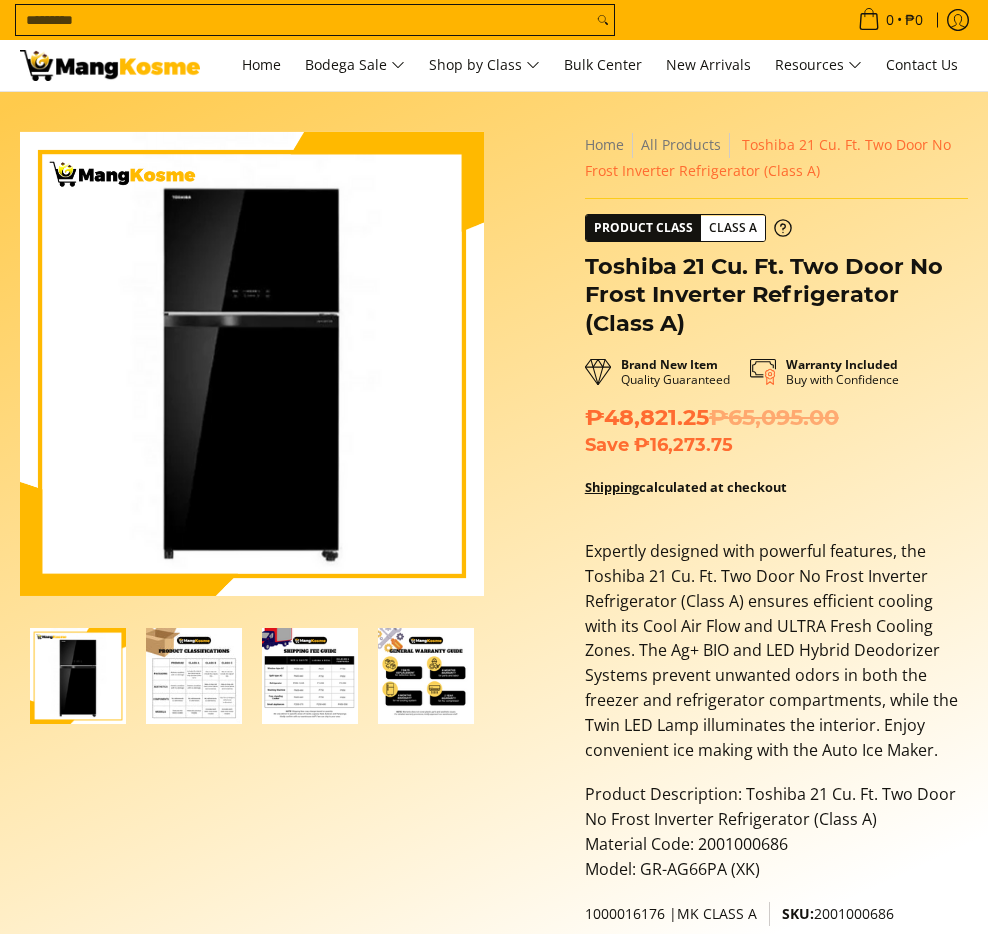scroll, scrollTop: 400, scrollLeft: 0, axis: vertical 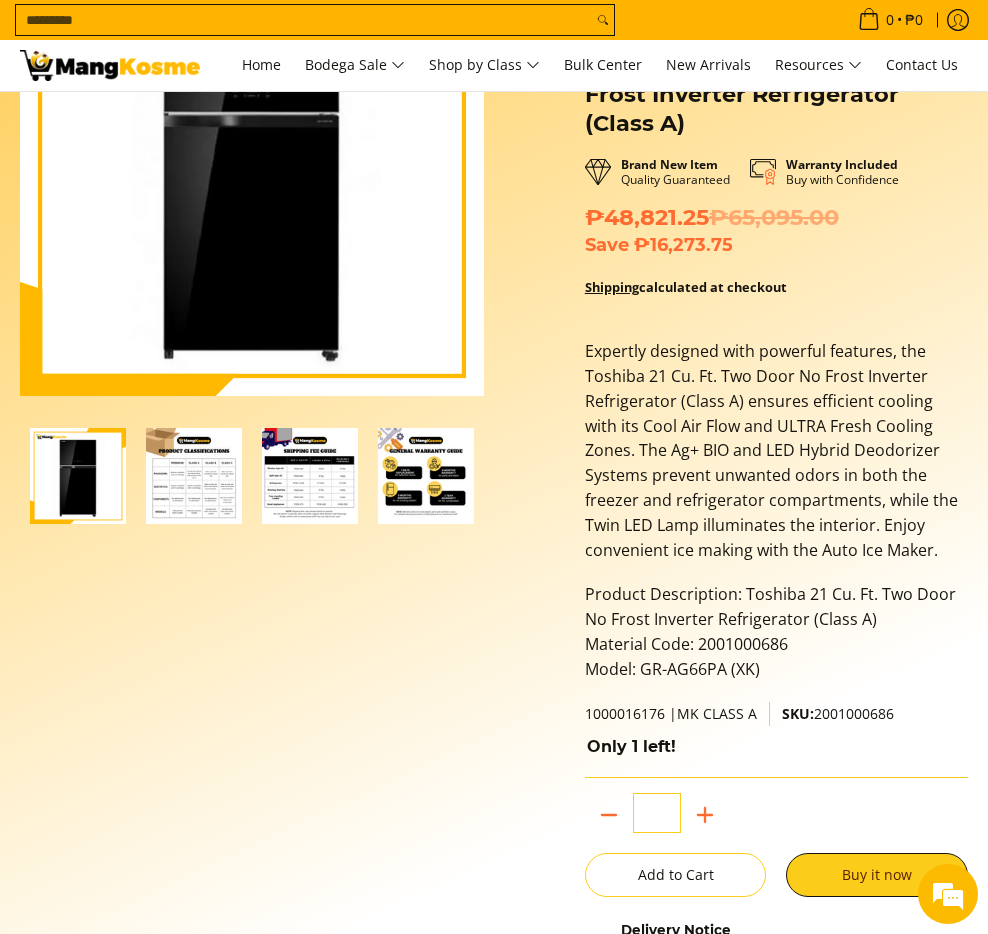 click at bounding box center (194, 476) 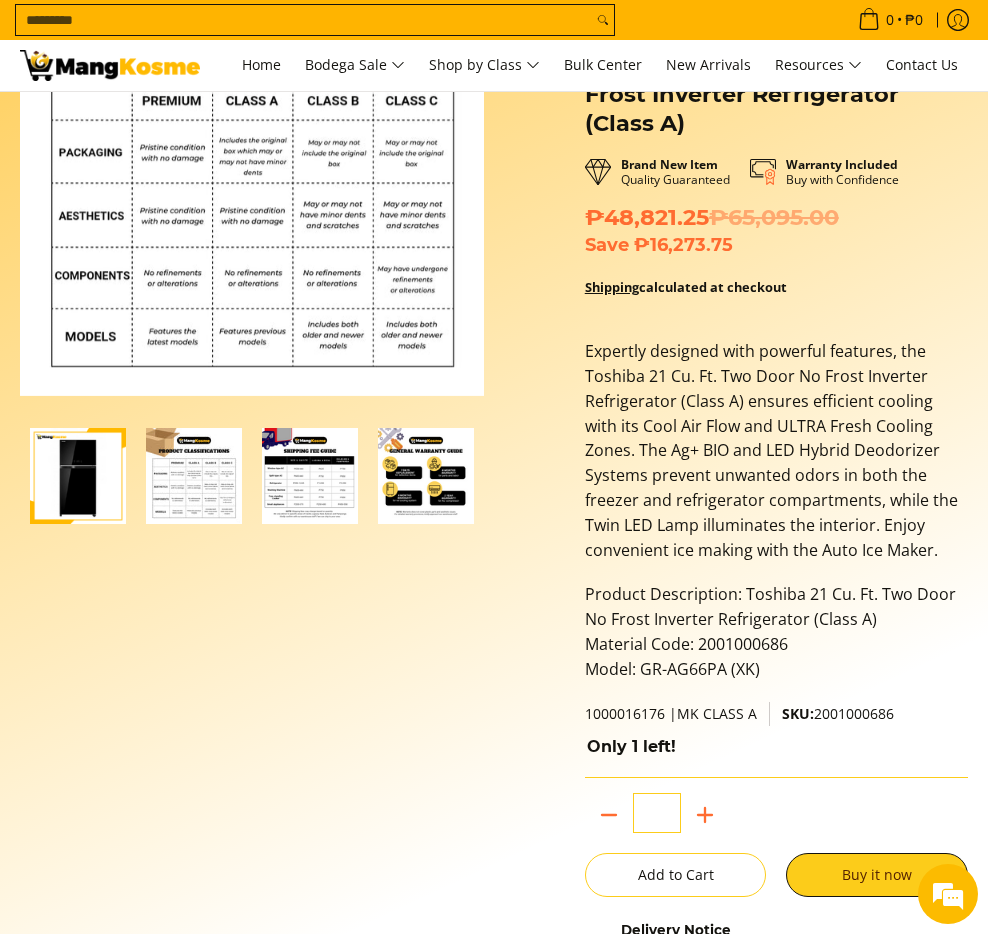 click at bounding box center [310, 476] 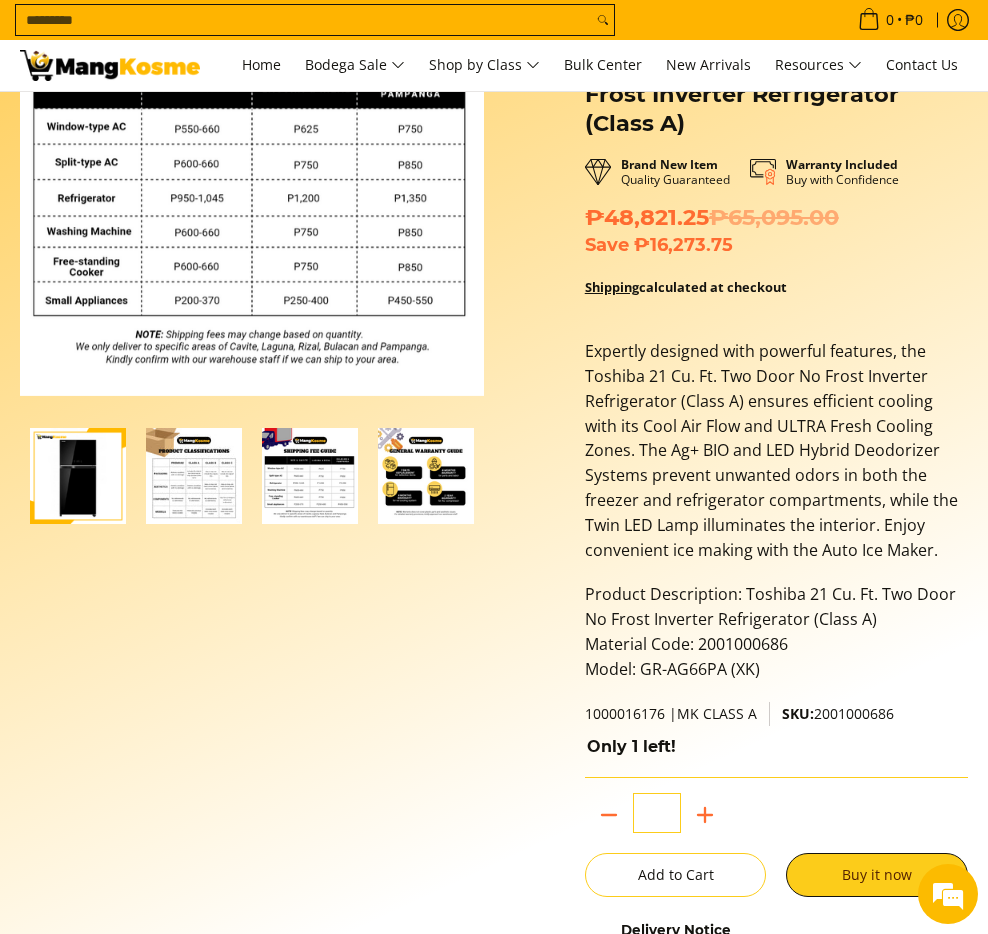 scroll, scrollTop: 150, scrollLeft: 0, axis: vertical 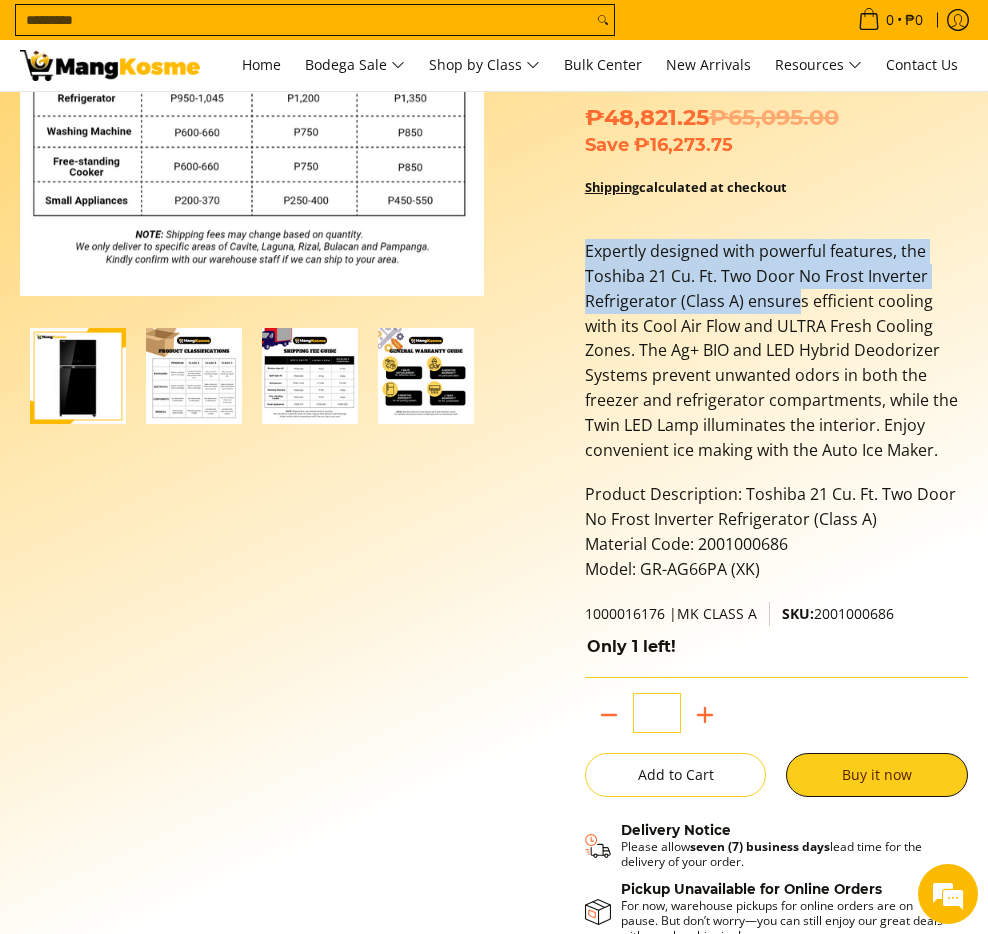 drag, startPoint x: 585, startPoint y: 259, endPoint x: 801, endPoint y: 344, distance: 232.12282 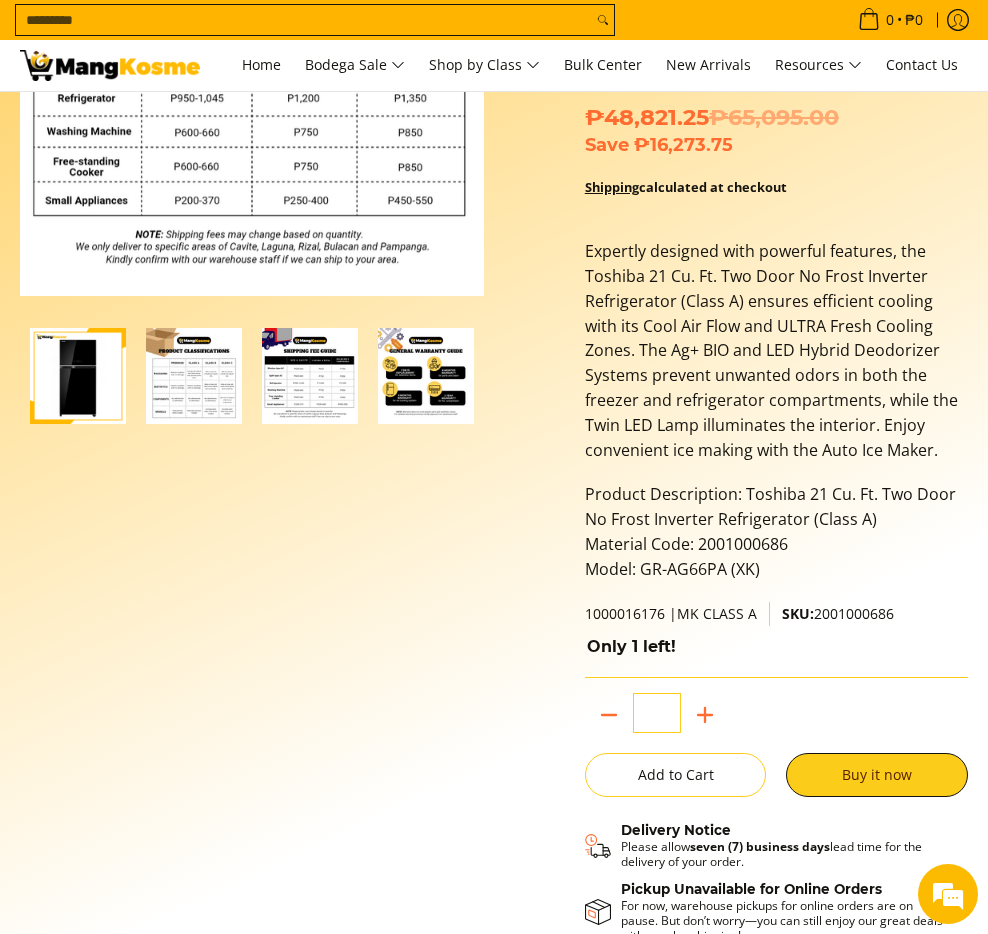 click on "Expertly designed with powerful features, the Toshiba 21 Cu. Ft. Two Door No Frost Inverter Refrigerator (Class A) ensures efficient cooling with its Cool Air Flow and ULTRA Fresh Cooling Zones. The Ag+ BIO and LED Hybrid Deodorizer Systems prevent unwanted odors in both the freezer and refrigerator compartments, while the Twin LED Lamp illuminates the interior. Enjoy convenient ice making with the Auto Ice Maker." at bounding box center (776, 360) 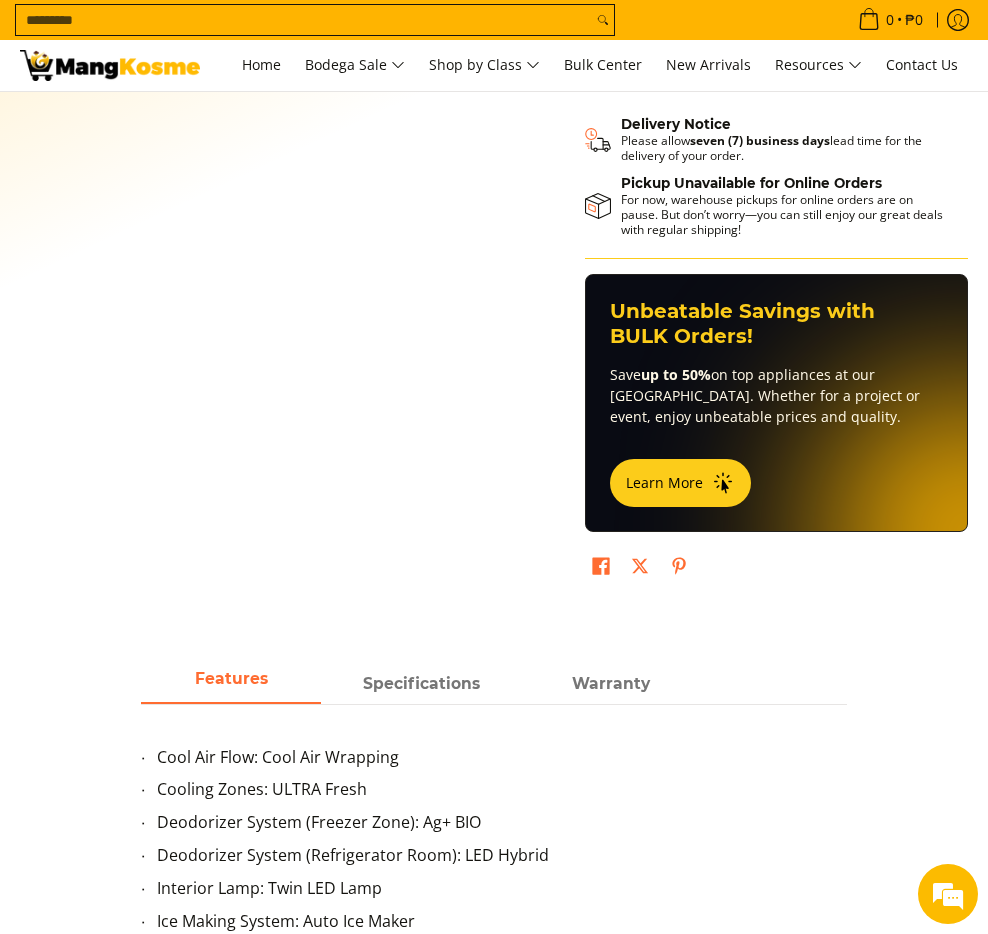 scroll, scrollTop: 1500, scrollLeft: 0, axis: vertical 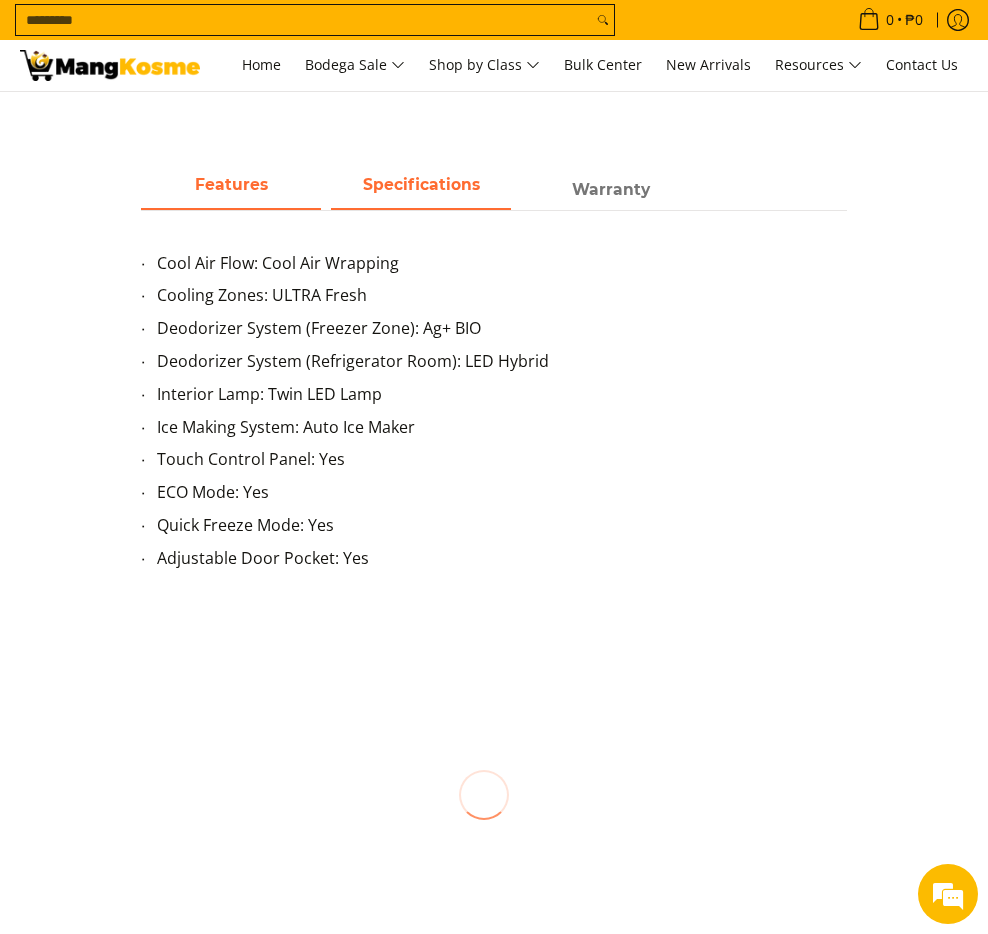 click on "Specifications" at bounding box center (421, 184) 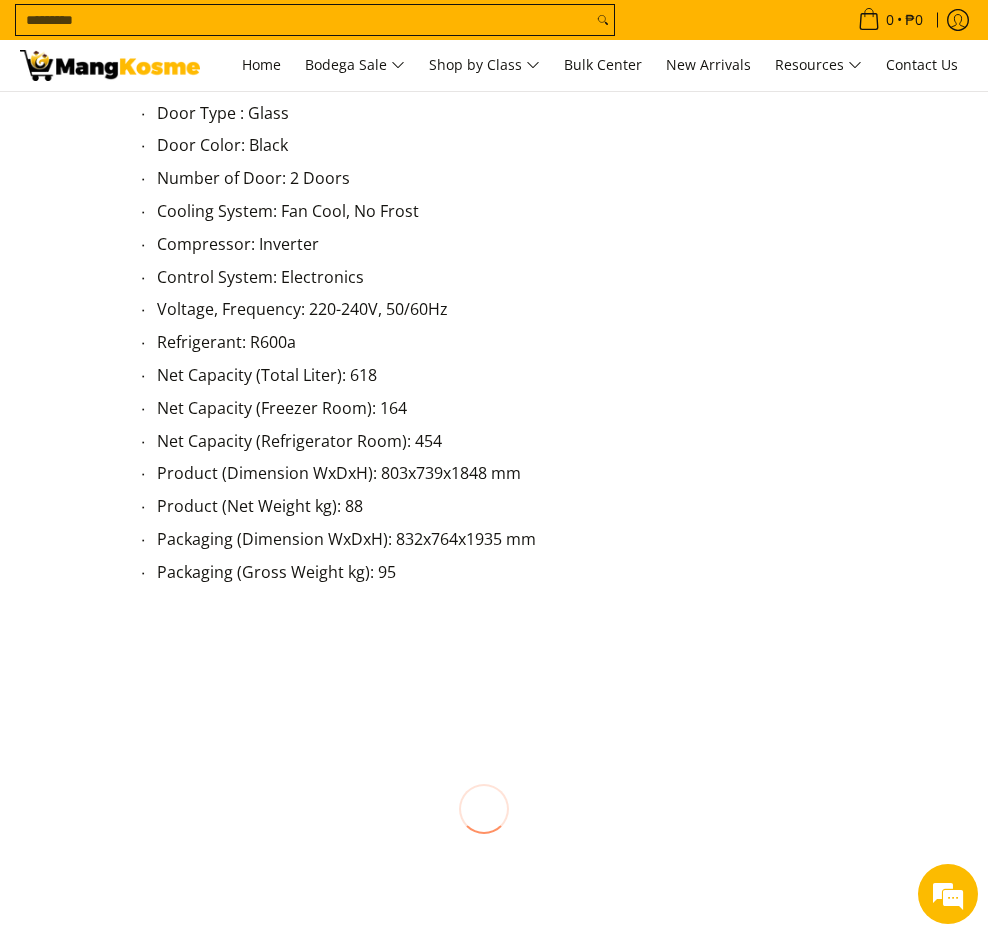scroll, scrollTop: 1600, scrollLeft: 0, axis: vertical 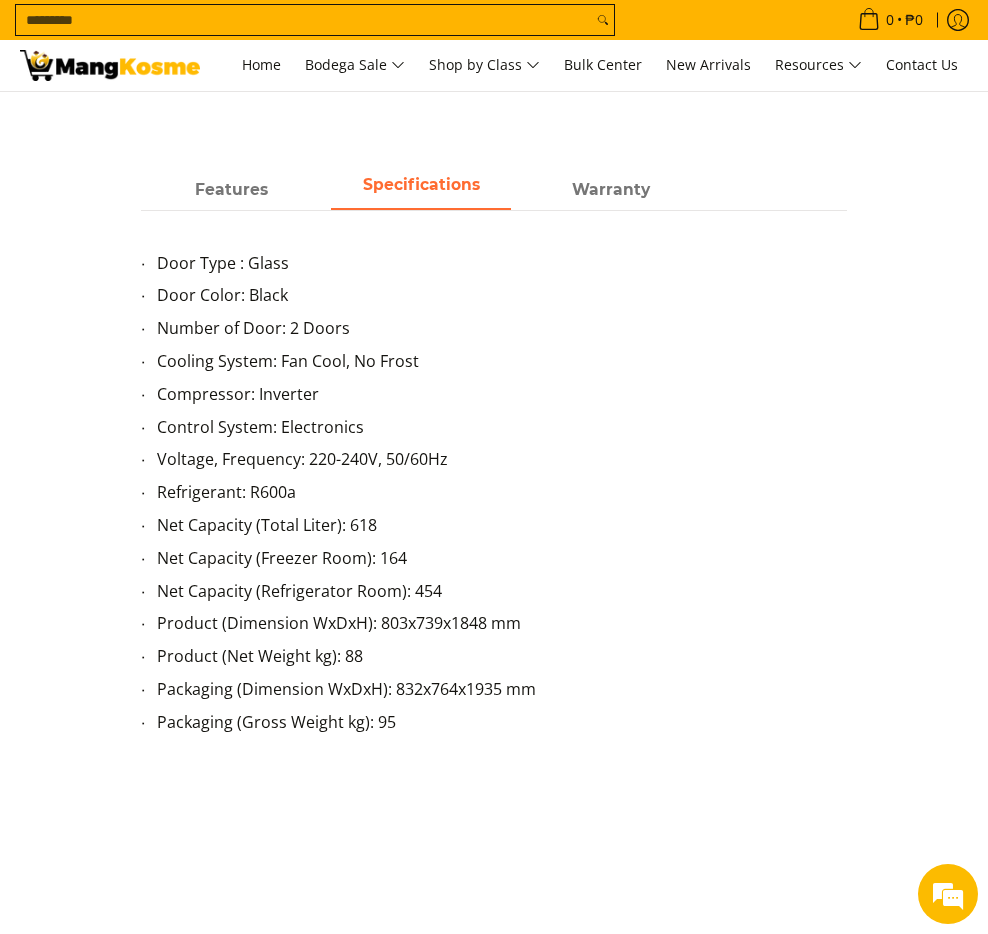 click on "Packaging (Gross Weight kg): 95" at bounding box center [502, 726] 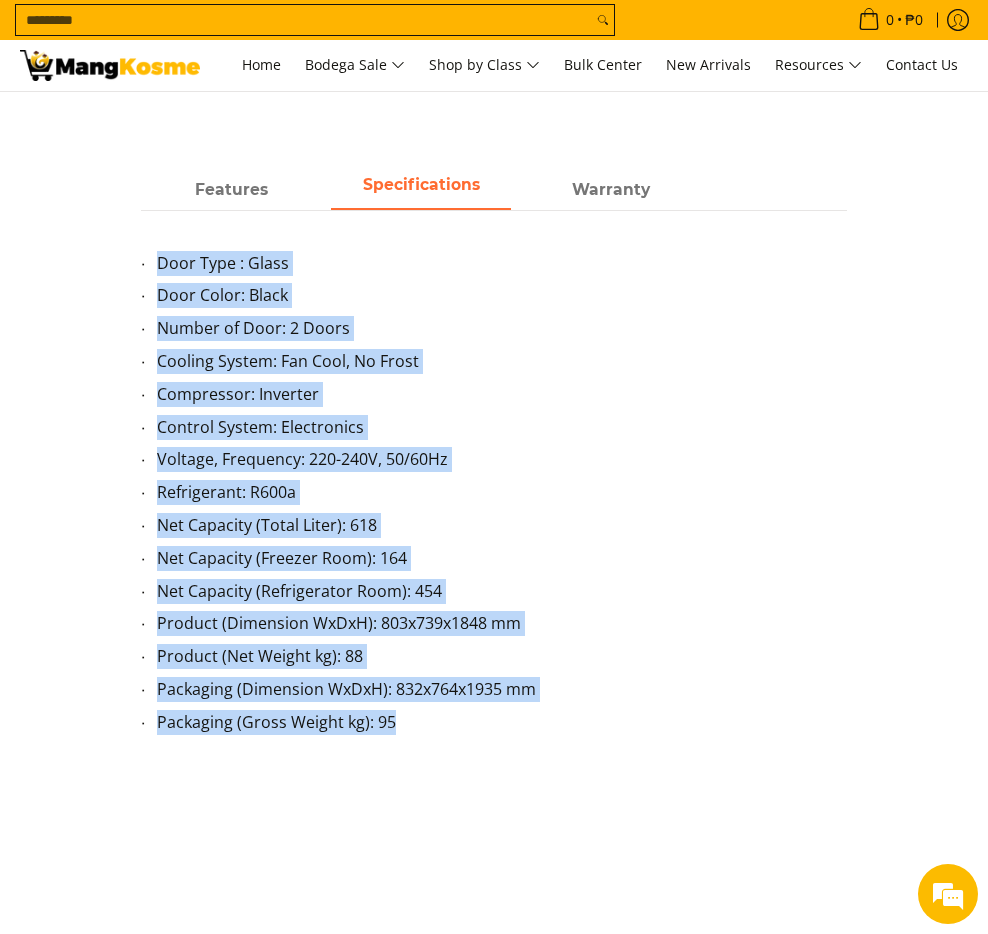 drag, startPoint x: 398, startPoint y: 720, endPoint x: 156, endPoint y: 269, distance: 511.82516 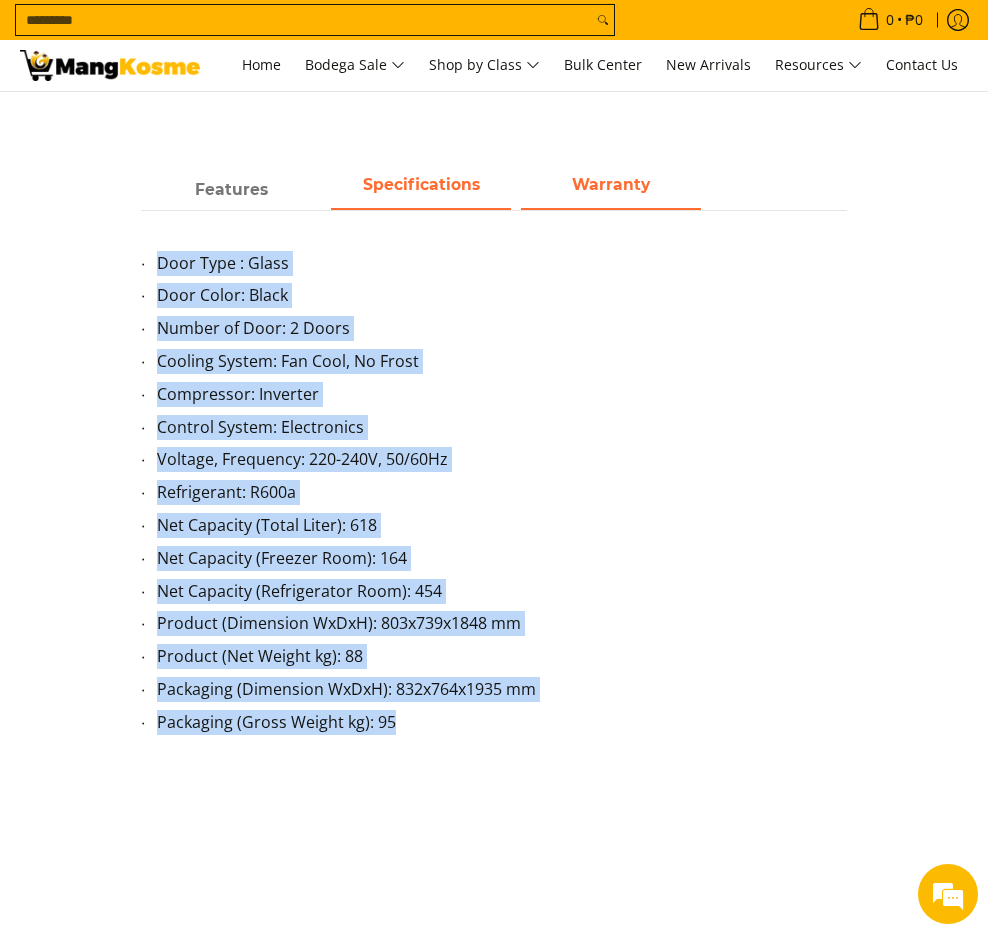 click on "Warranty" at bounding box center (611, 184) 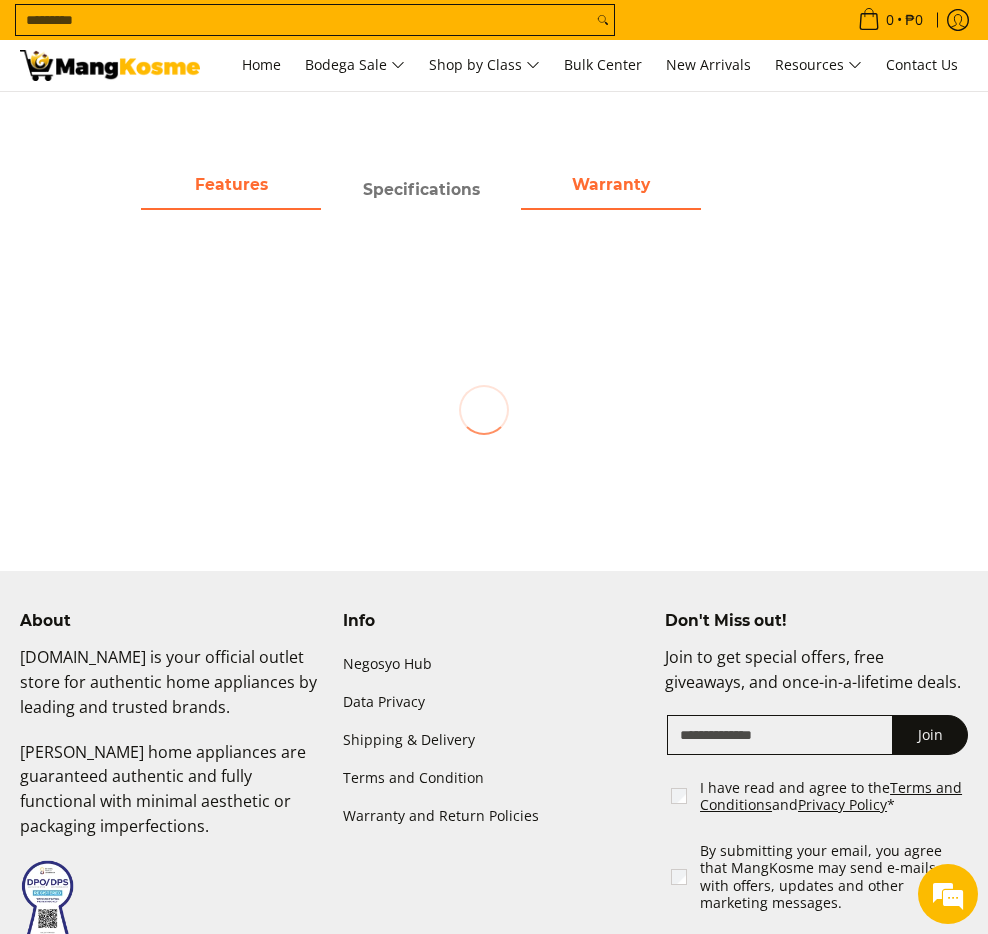 click on "Features" at bounding box center (231, 184) 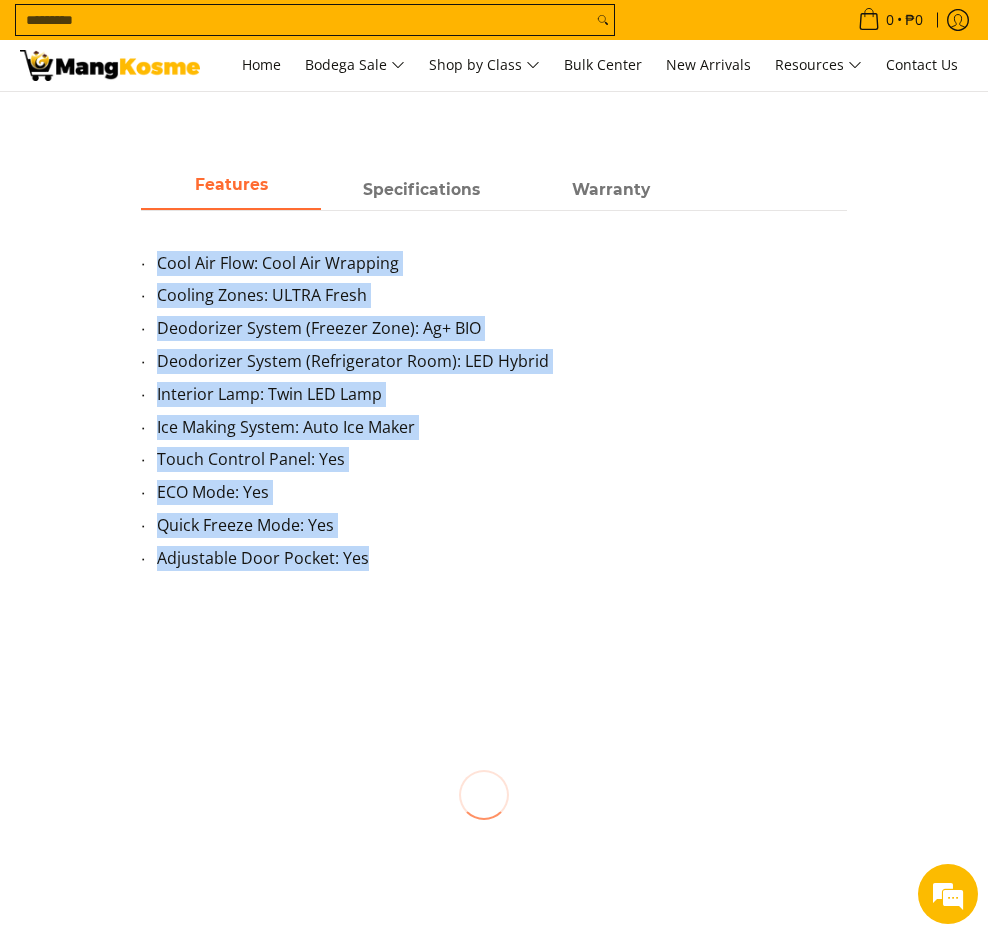 drag, startPoint x: 156, startPoint y: 266, endPoint x: 373, endPoint y: 556, distance: 362.20023 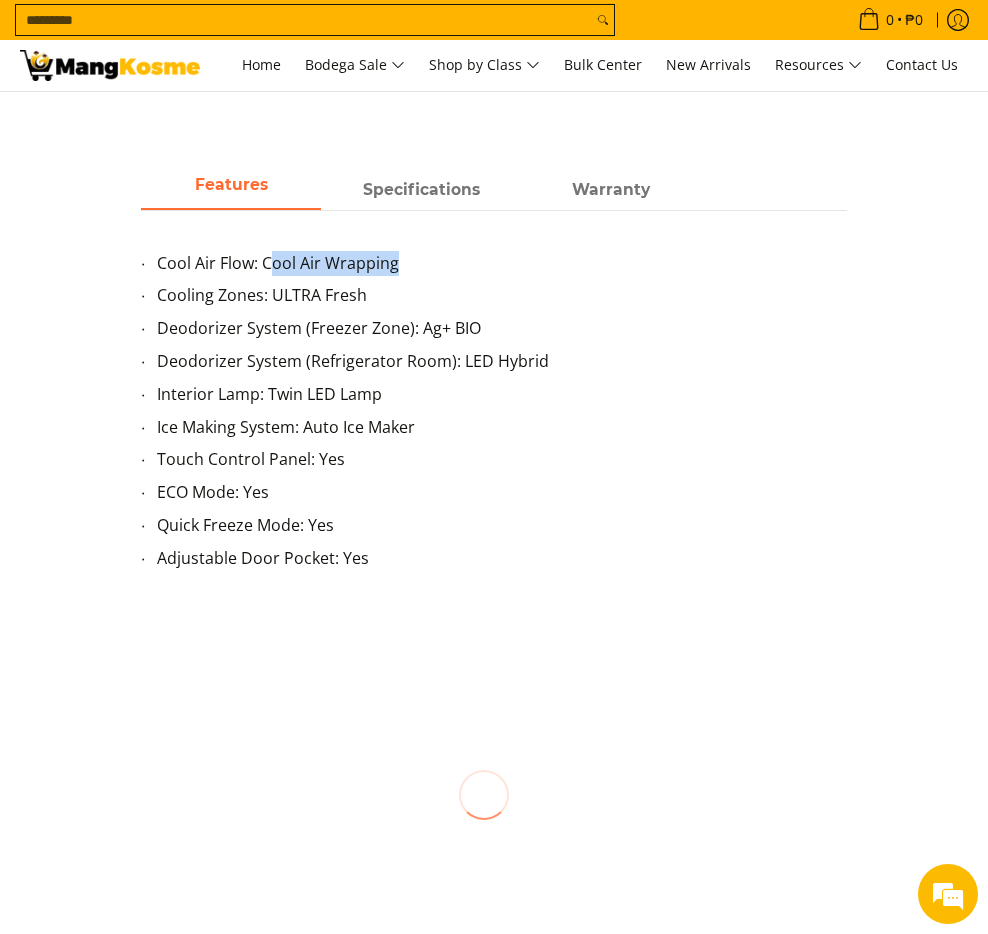 drag, startPoint x: 334, startPoint y: 254, endPoint x: 398, endPoint y: 257, distance: 64.070274 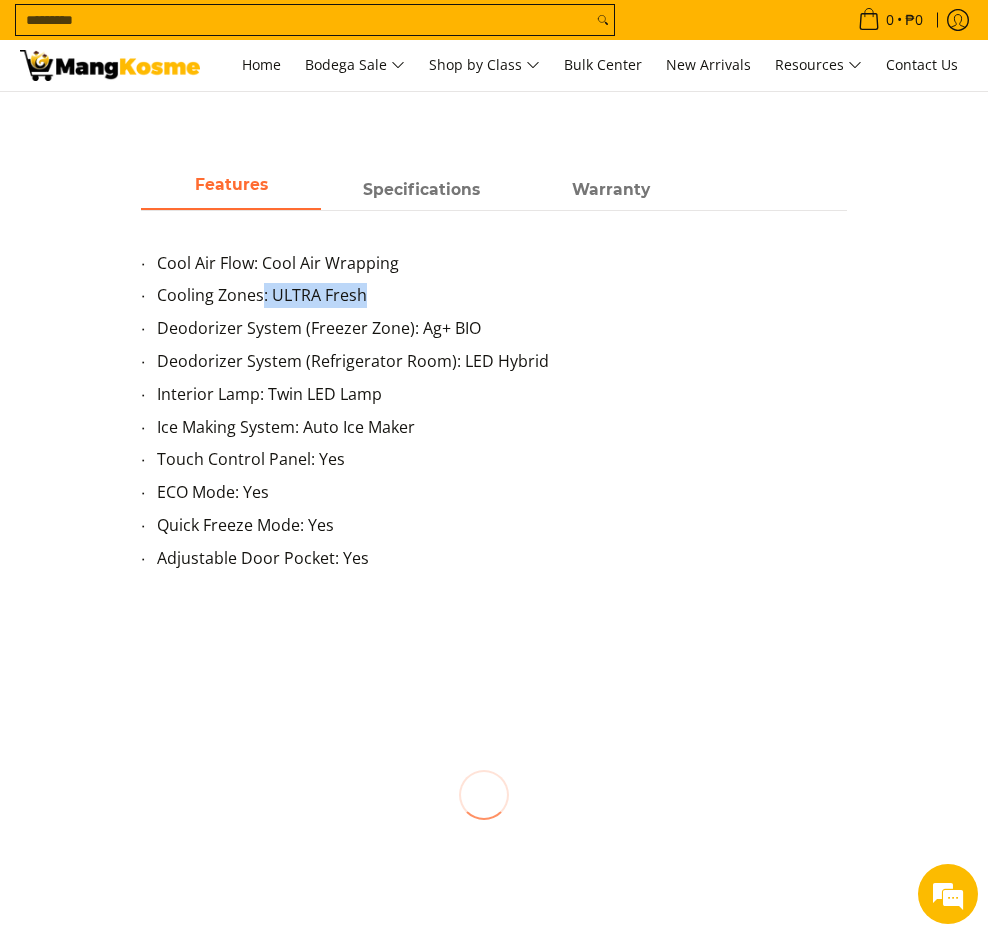 drag, startPoint x: 271, startPoint y: 299, endPoint x: 397, endPoint y: 296, distance: 126.035706 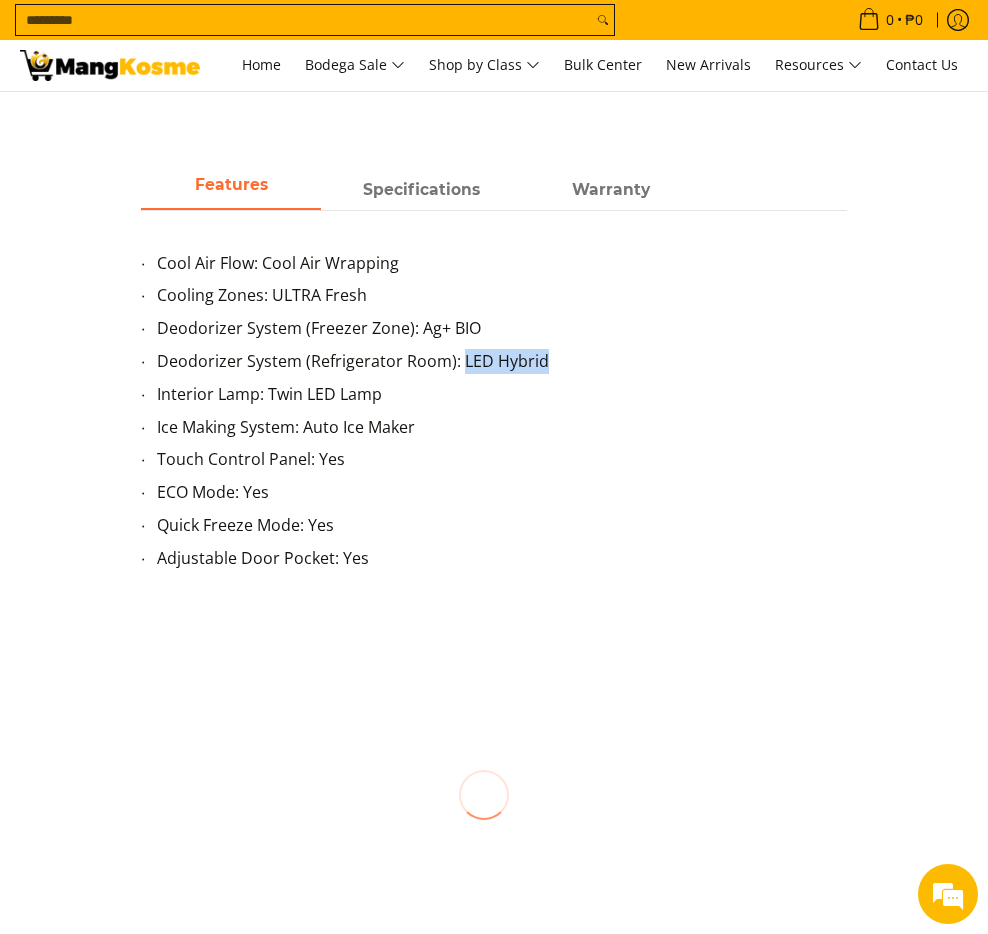 drag, startPoint x: 460, startPoint y: 364, endPoint x: 552, endPoint y: 365, distance: 92.00543 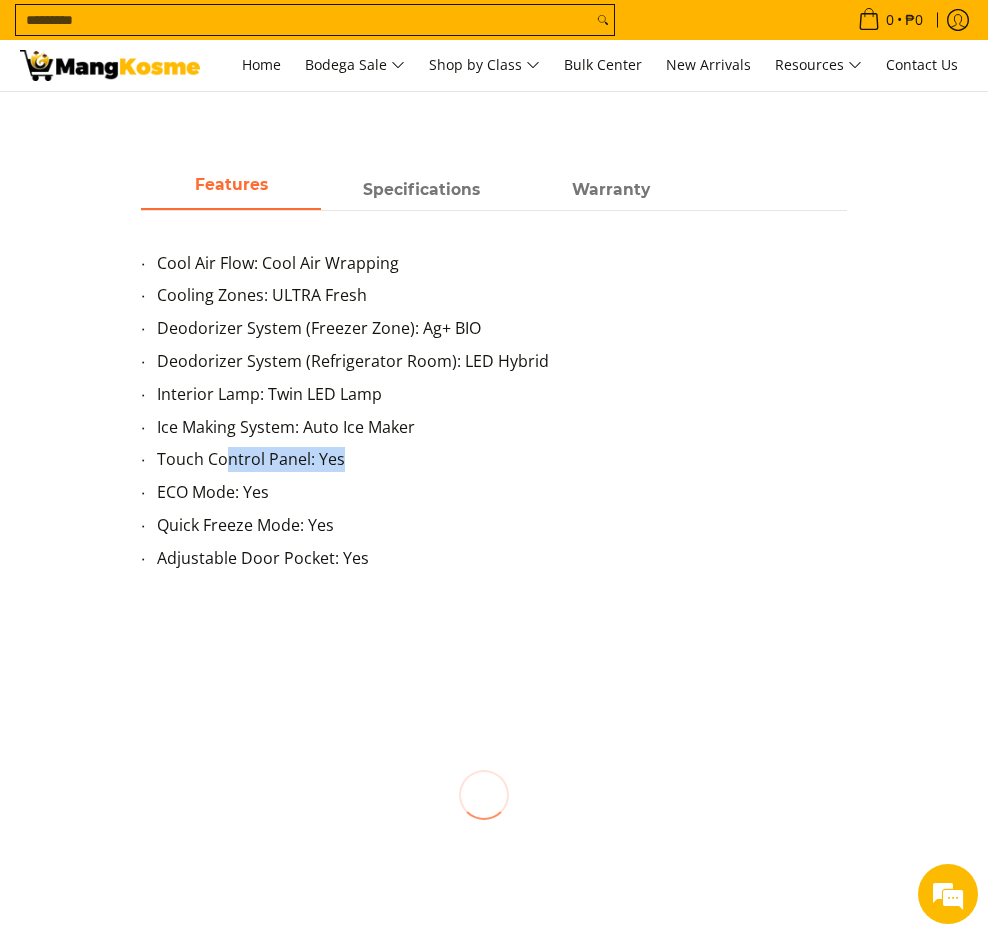 drag, startPoint x: 227, startPoint y: 465, endPoint x: 360, endPoint y: 462, distance: 133.03383 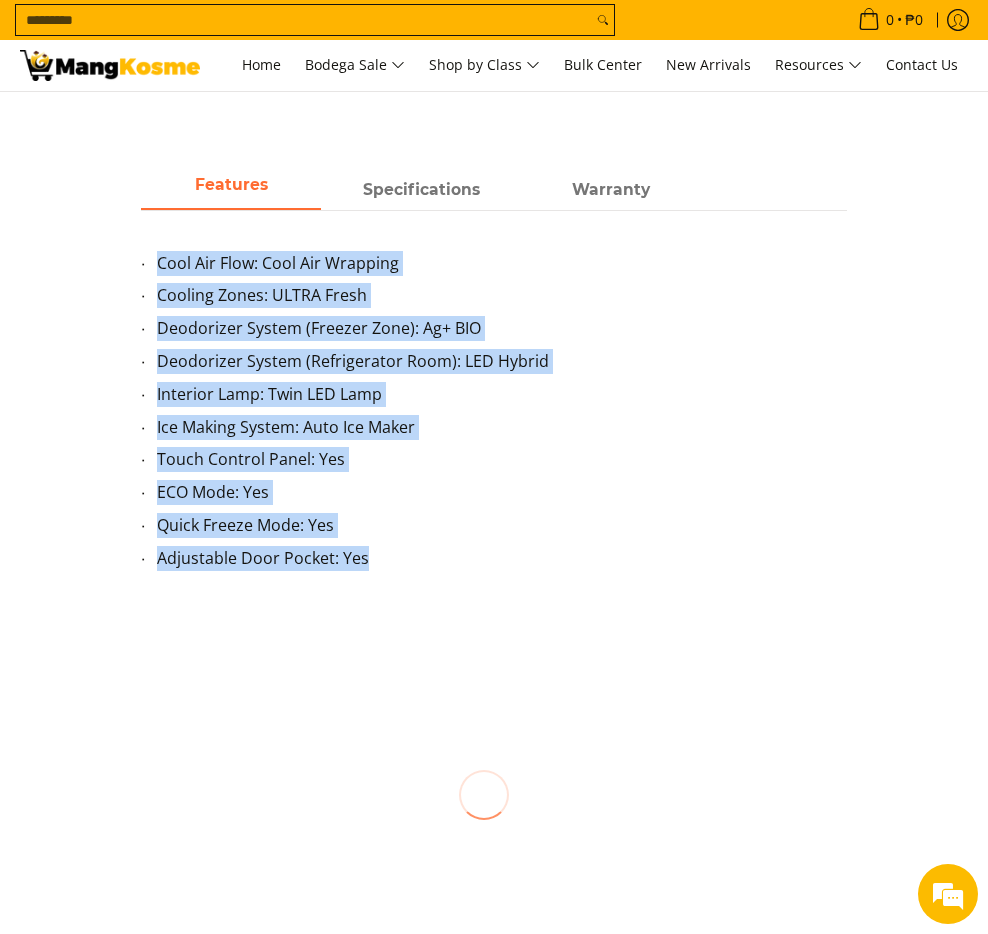 drag, startPoint x: 157, startPoint y: 264, endPoint x: 398, endPoint y: 565, distance: 385.59305 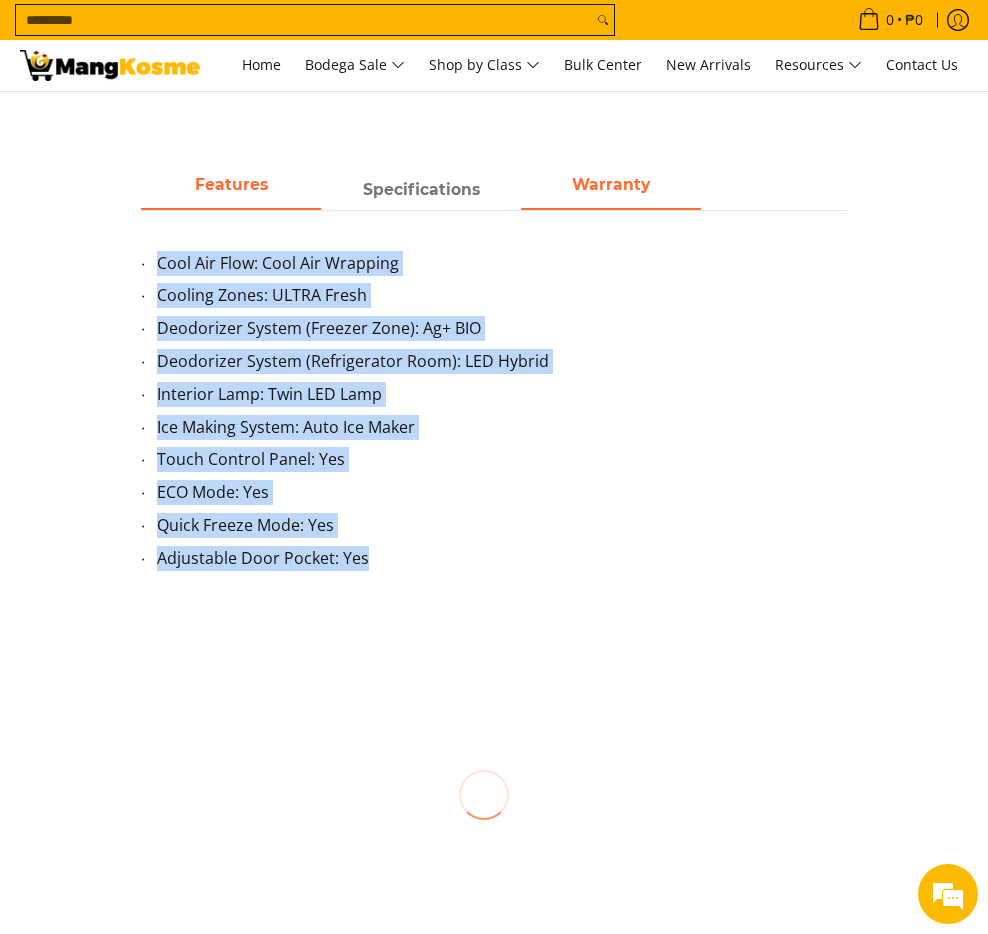 click on "Warranty" at bounding box center (611, 184) 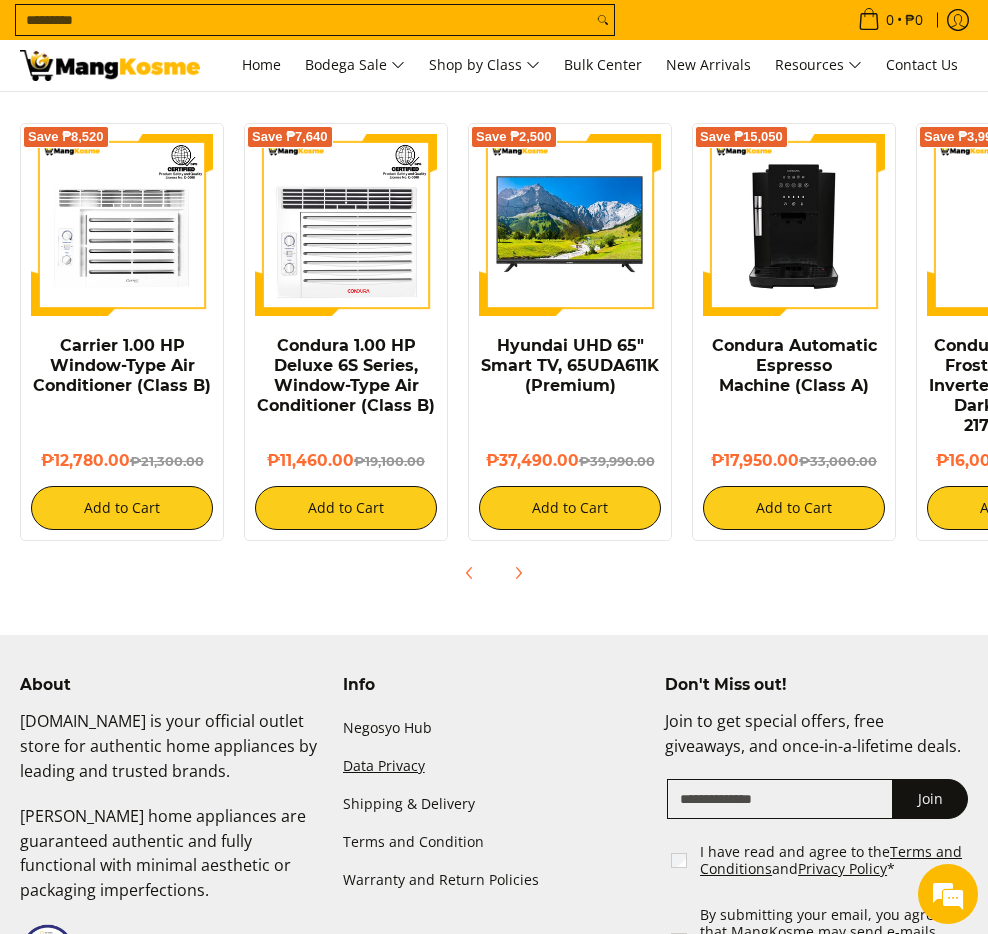 scroll, scrollTop: 1789, scrollLeft: 0, axis: vertical 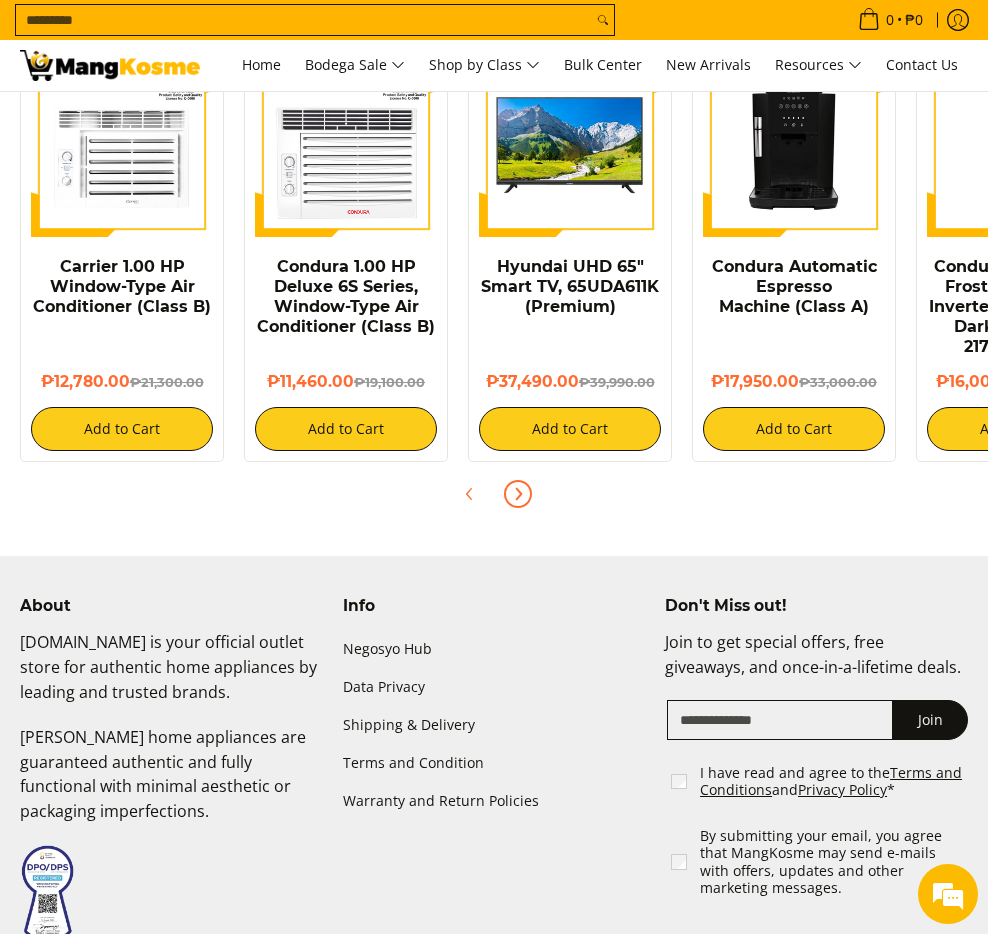 click 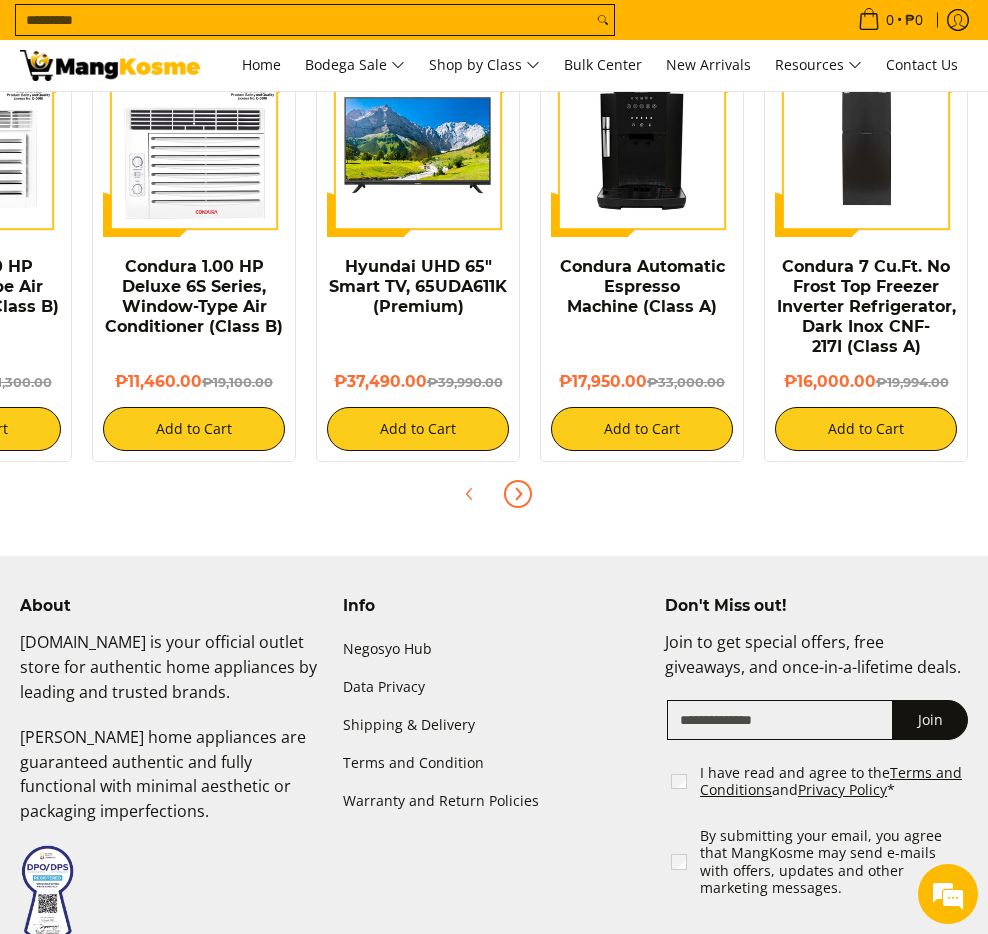 click 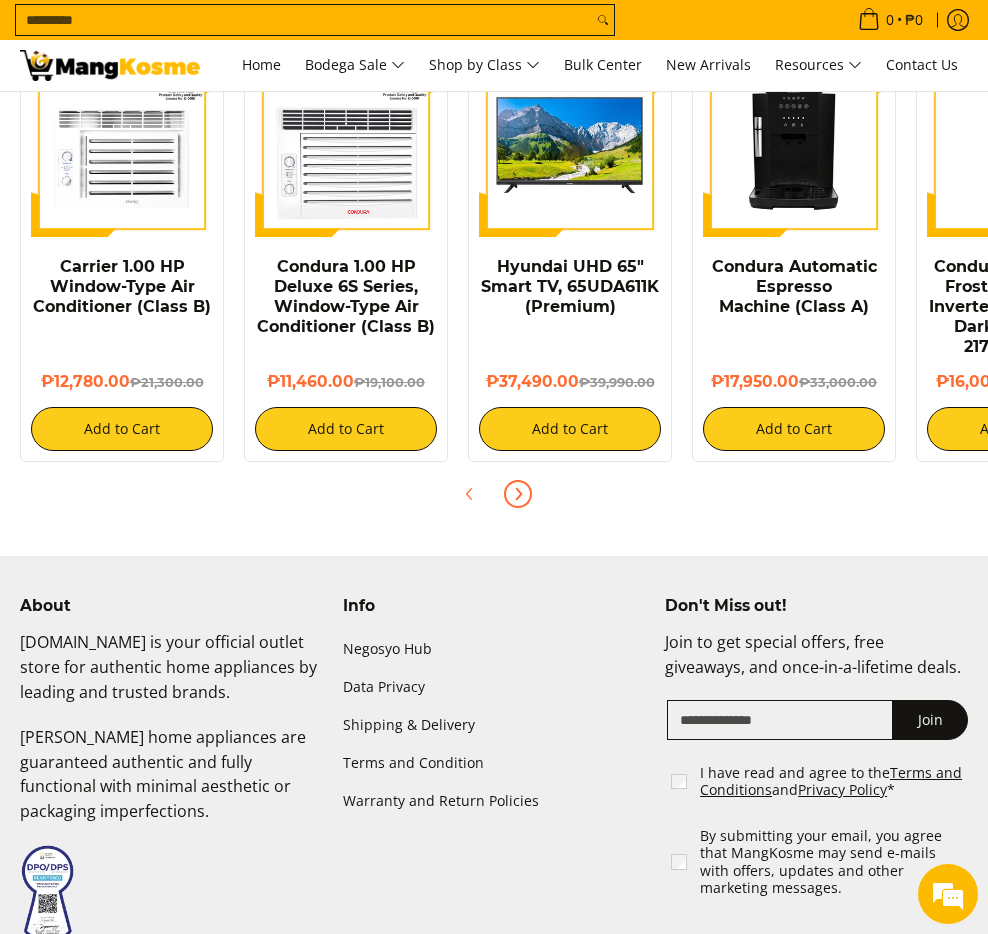 click 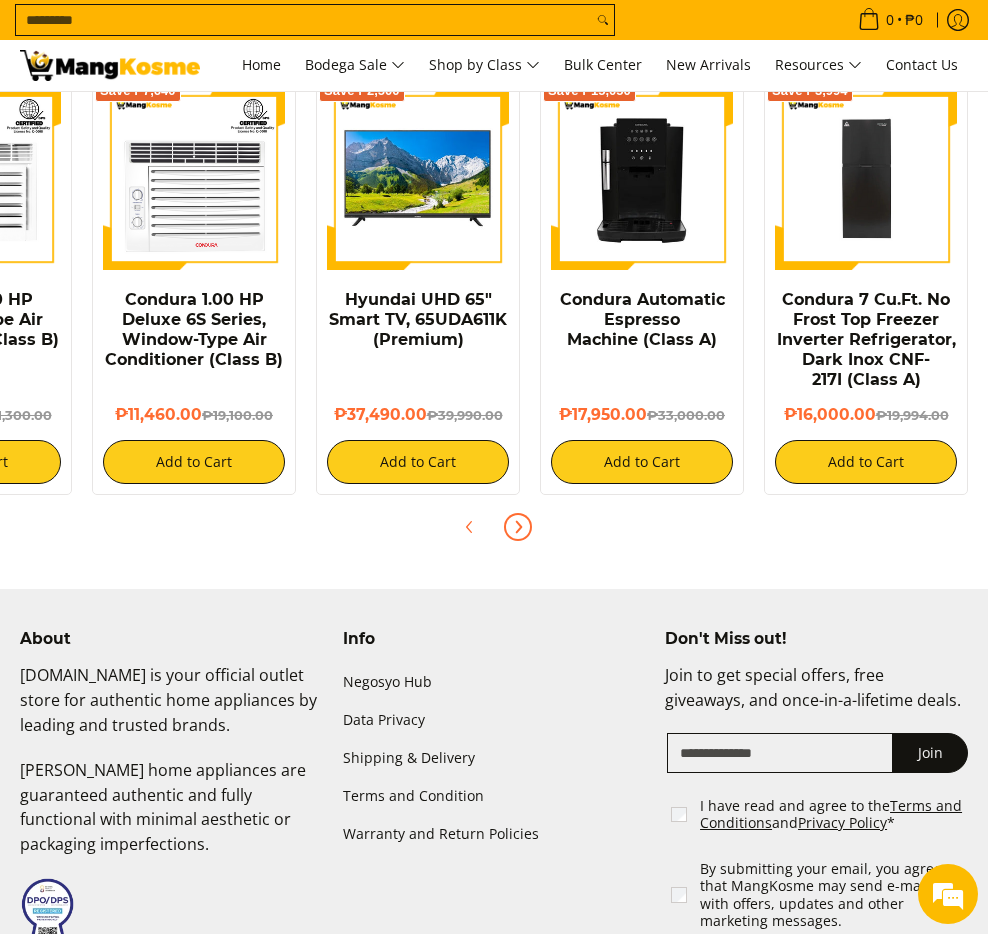 scroll, scrollTop: 1489, scrollLeft: 0, axis: vertical 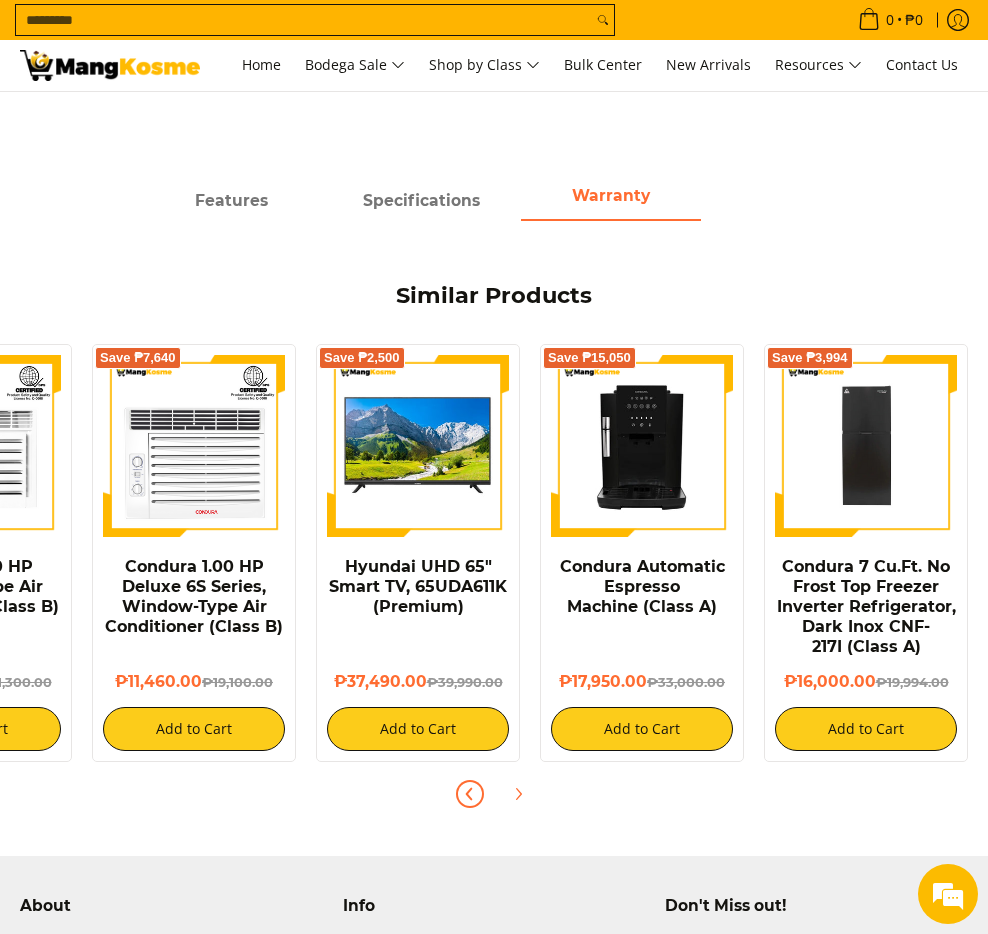 click 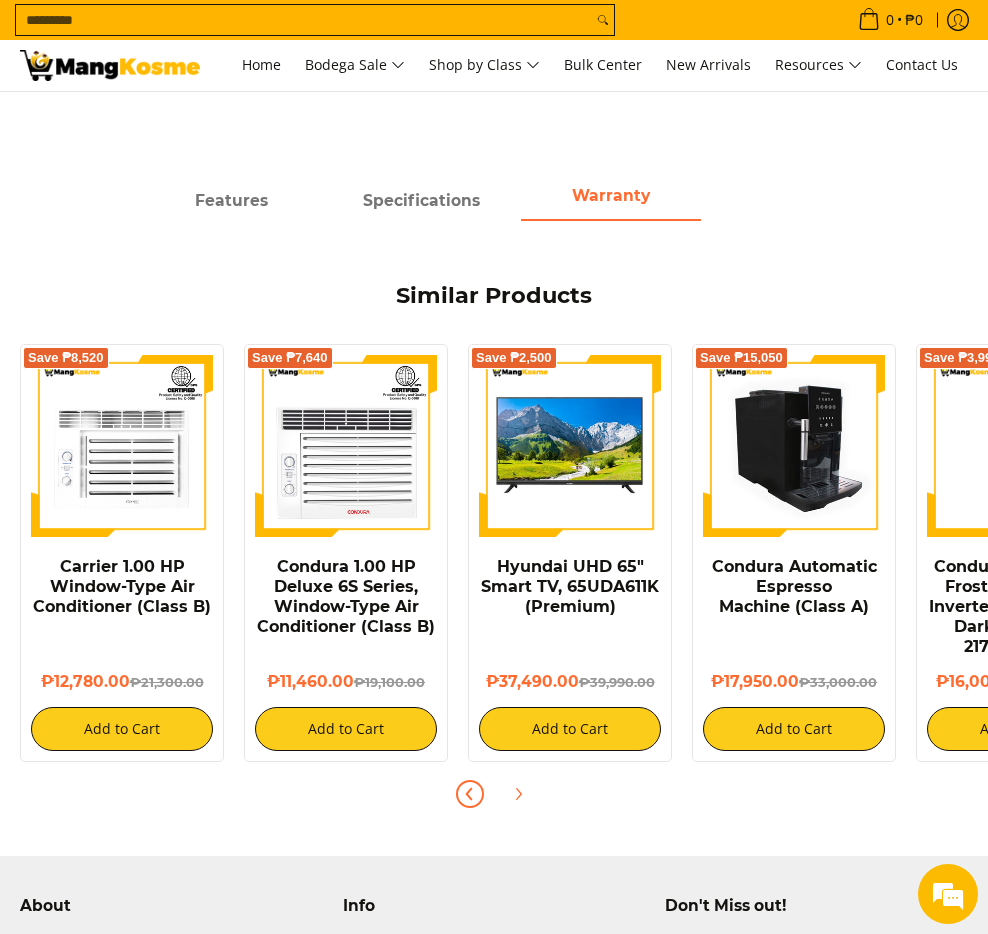 click at bounding box center (794, 446) 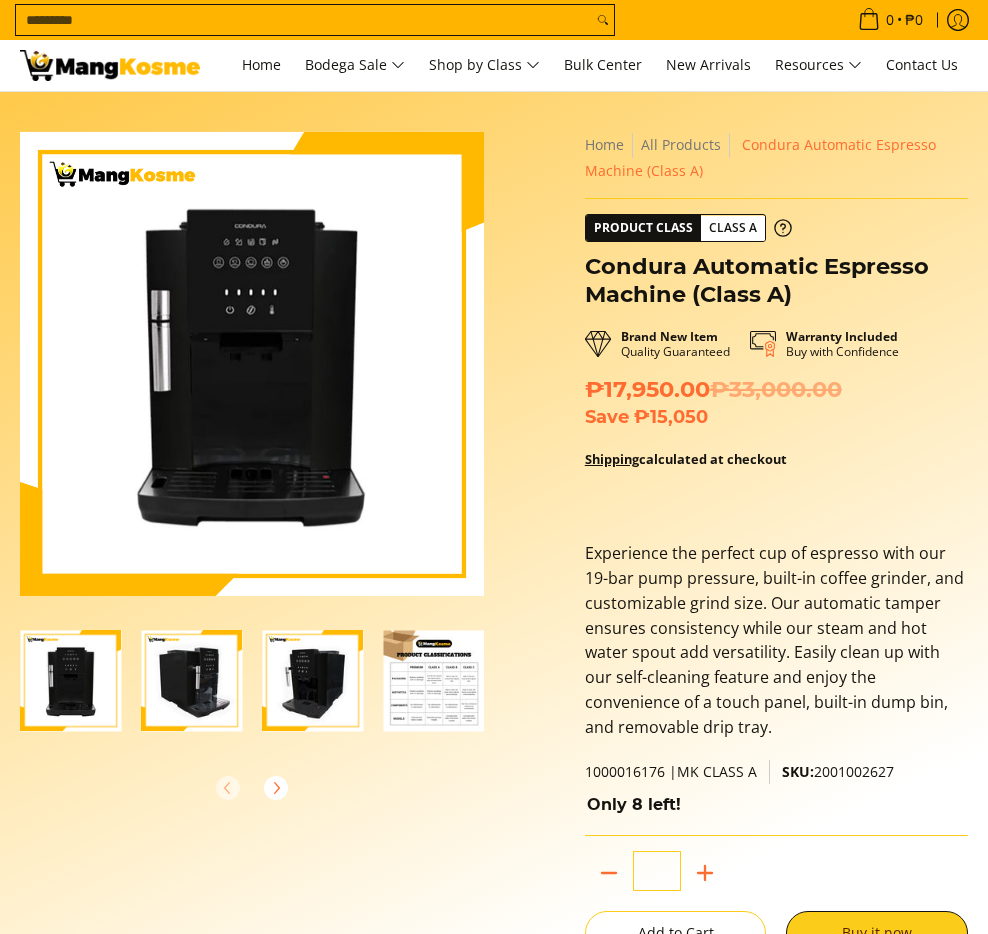 scroll, scrollTop: 0, scrollLeft: 0, axis: both 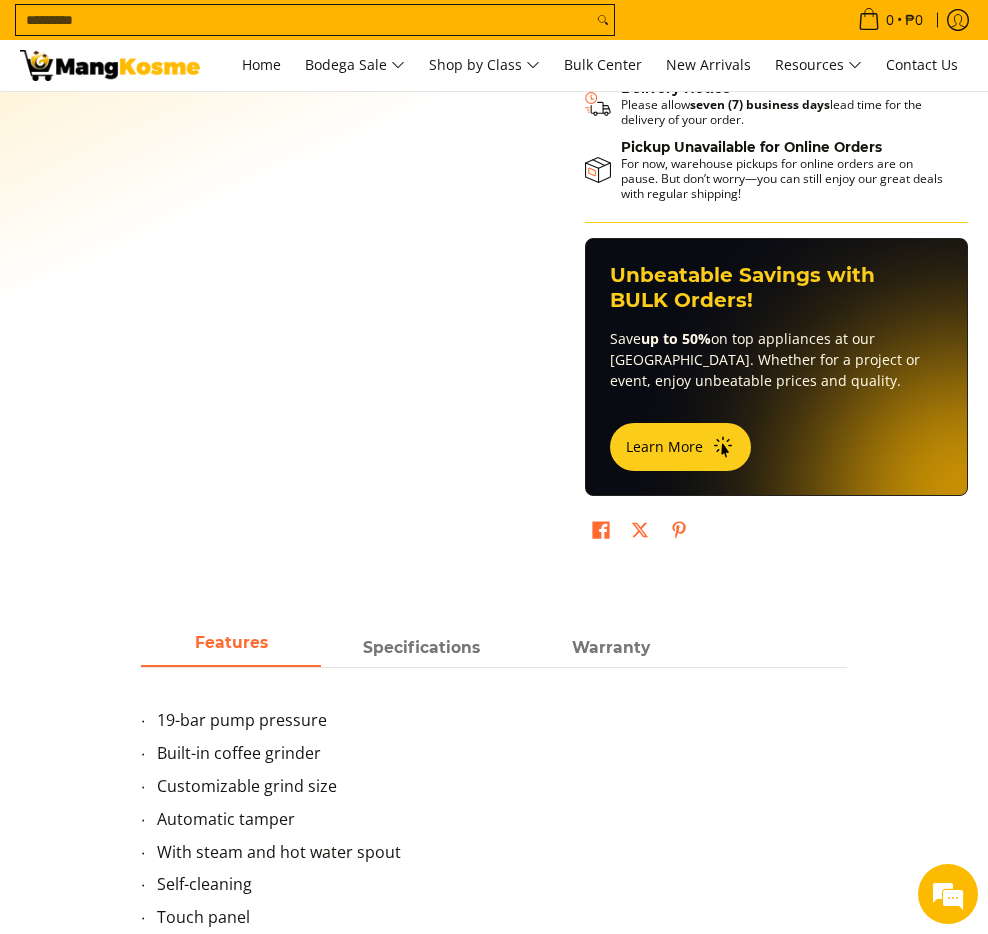 click on "Search..." at bounding box center (304, 20) 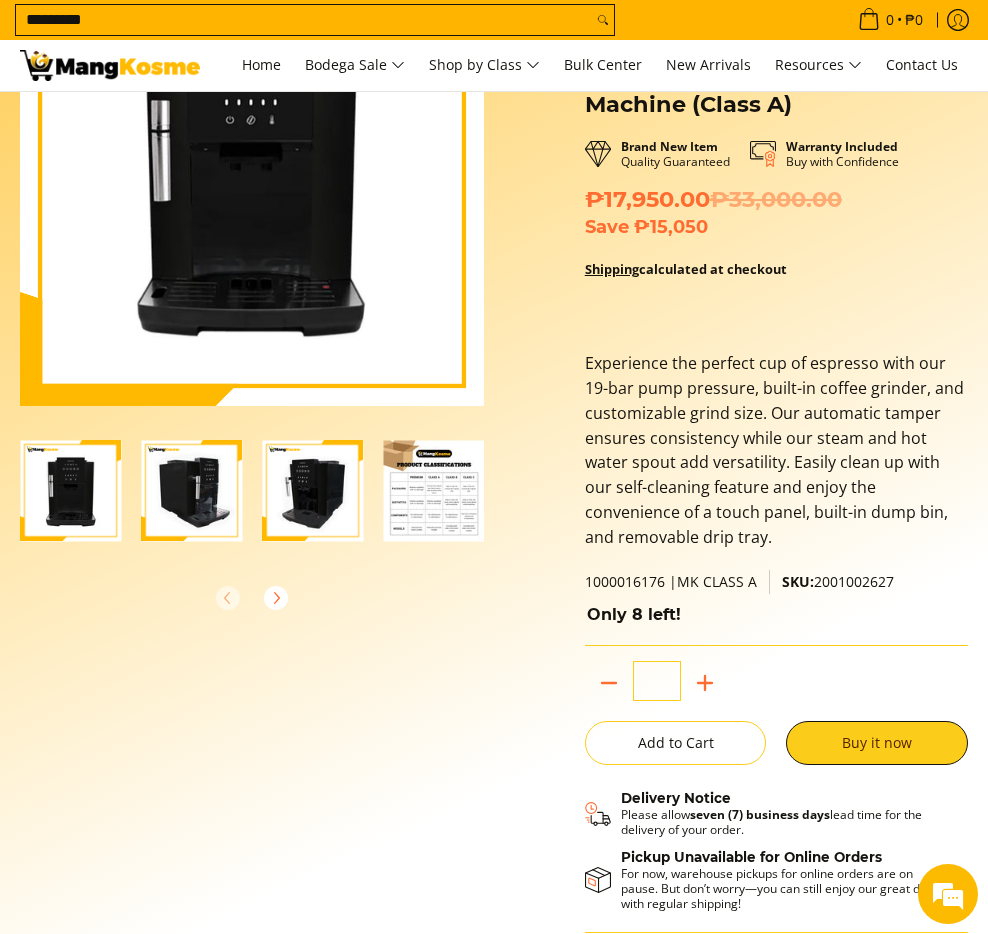 scroll, scrollTop: 181, scrollLeft: 0, axis: vertical 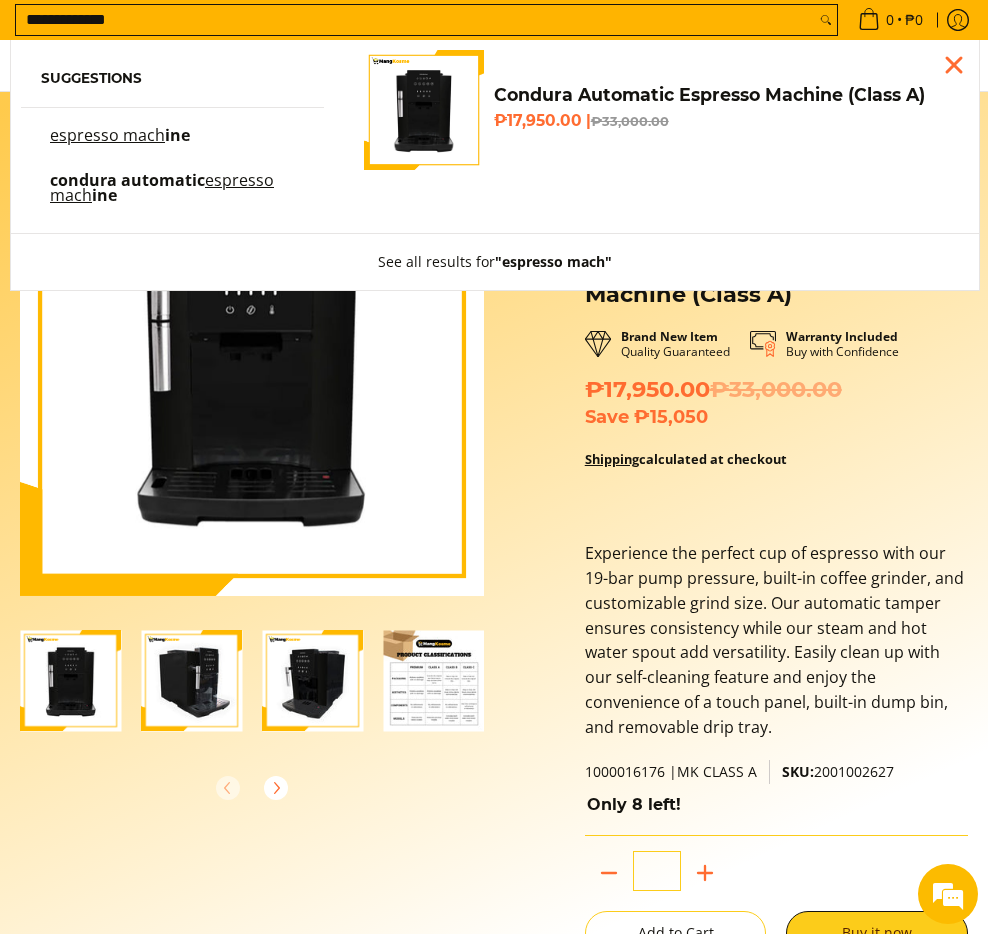 type on "**********" 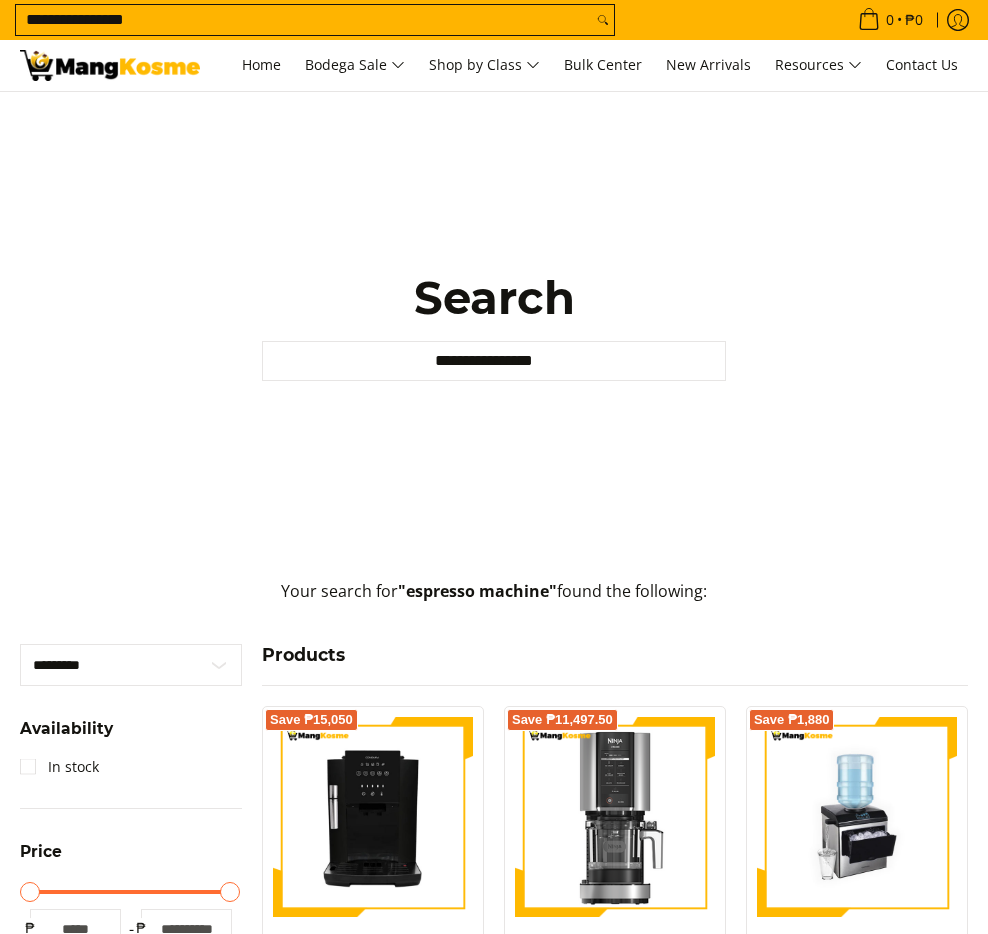 scroll, scrollTop: 0, scrollLeft: 0, axis: both 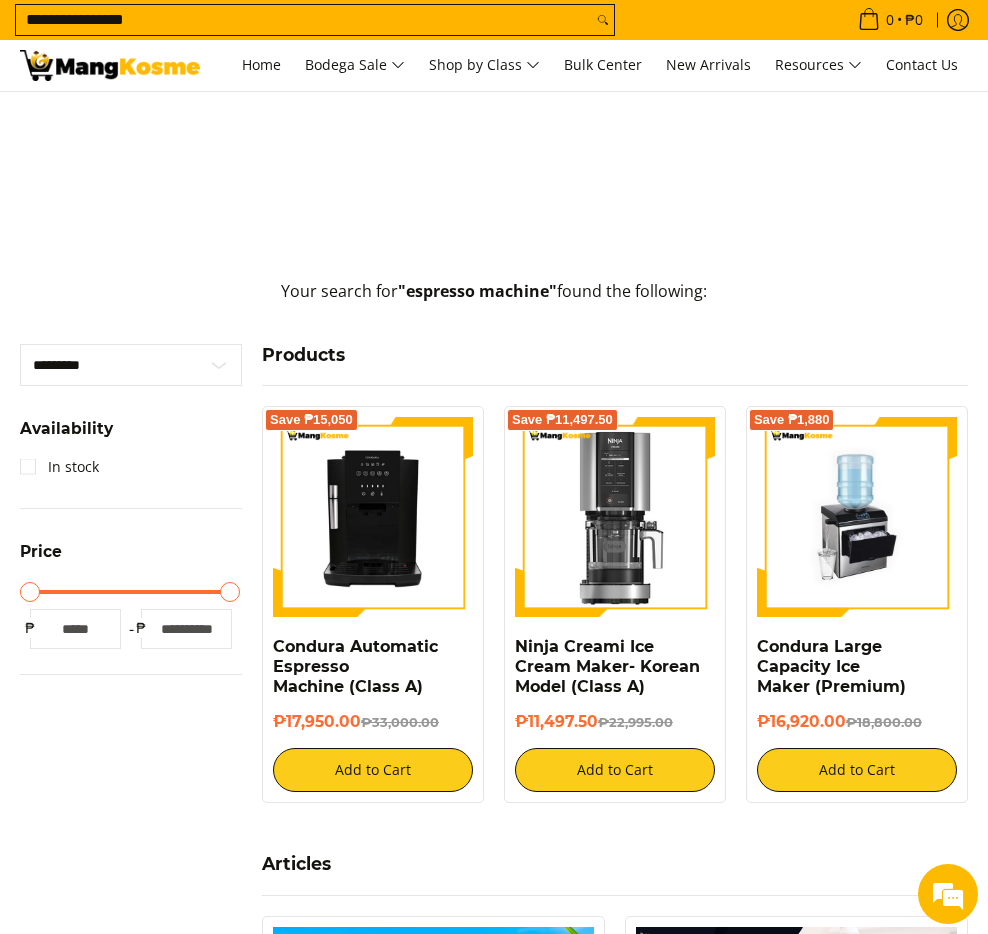 click on "*****" at bounding box center [186, 629] 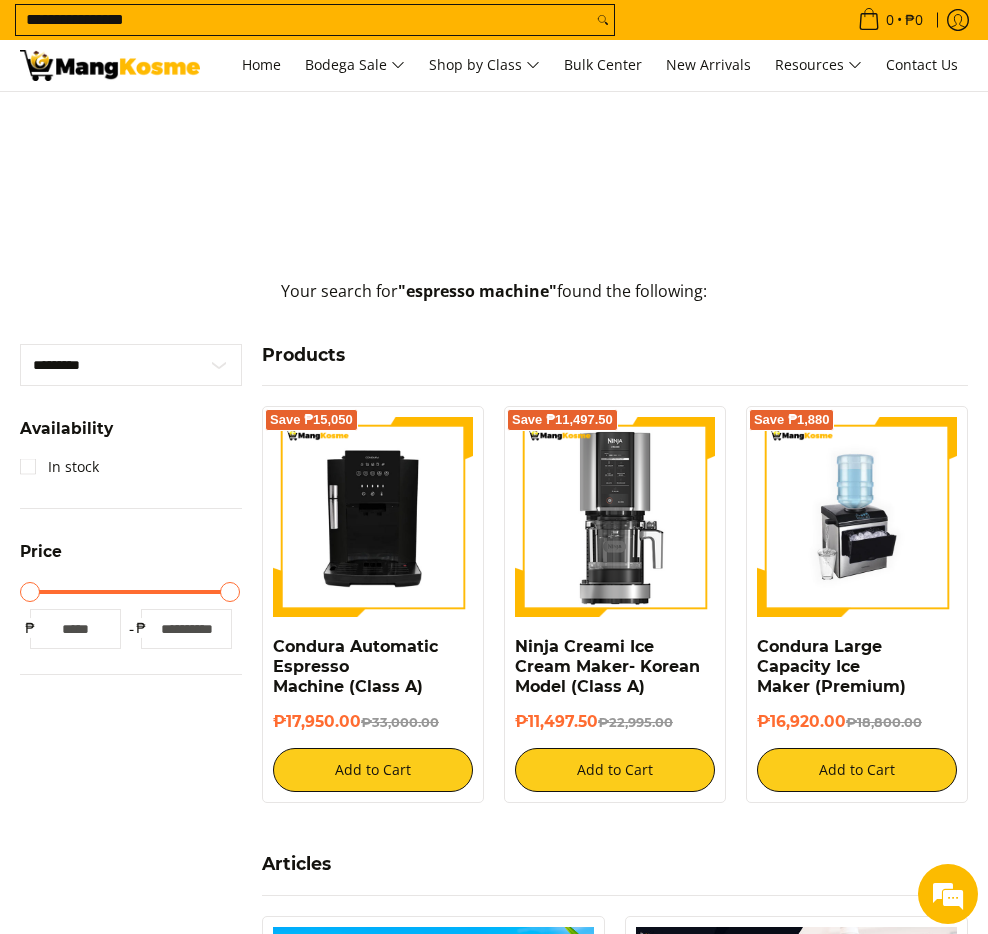 type on "*****" 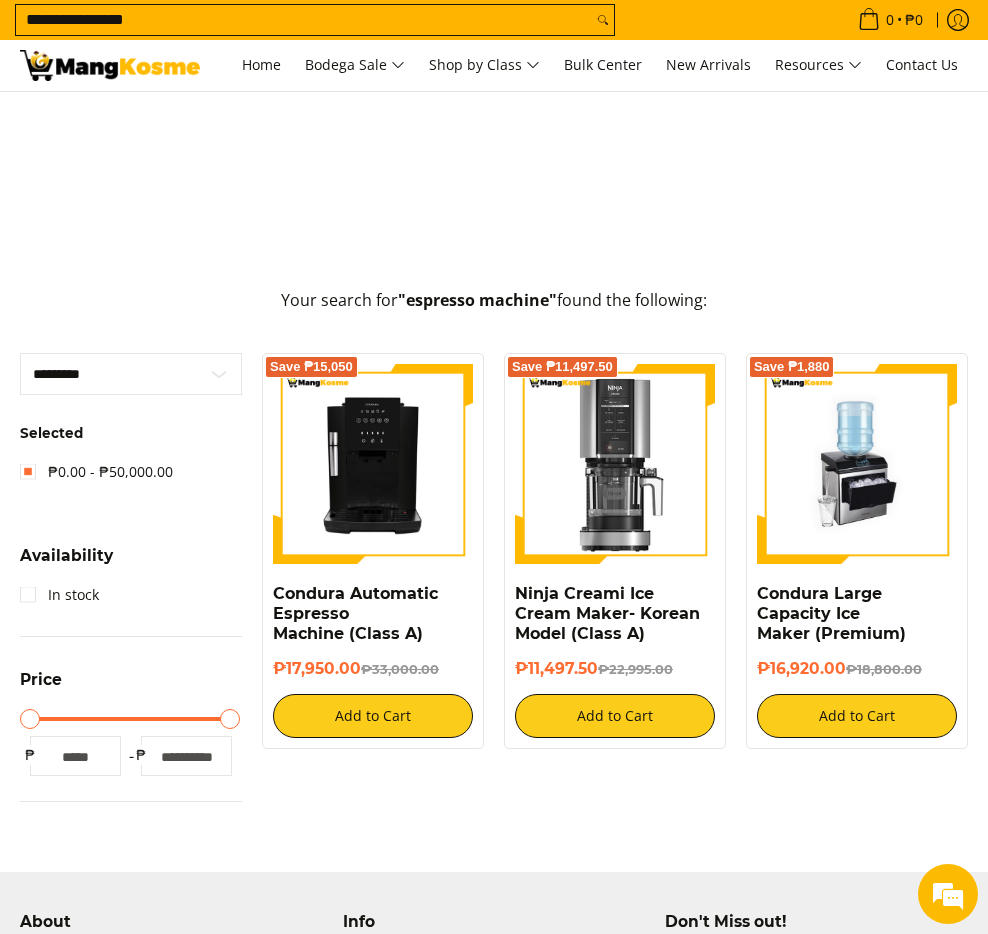 scroll, scrollTop: 287, scrollLeft: 0, axis: vertical 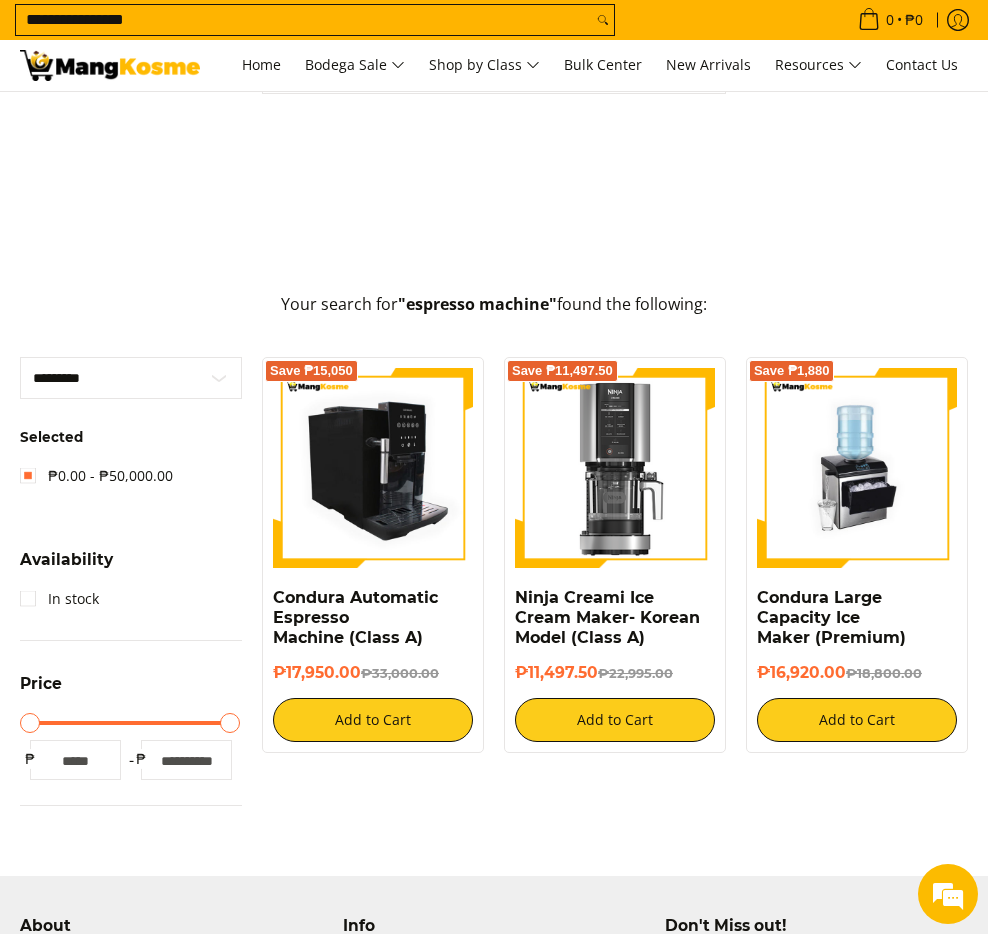 click at bounding box center [373, 468] 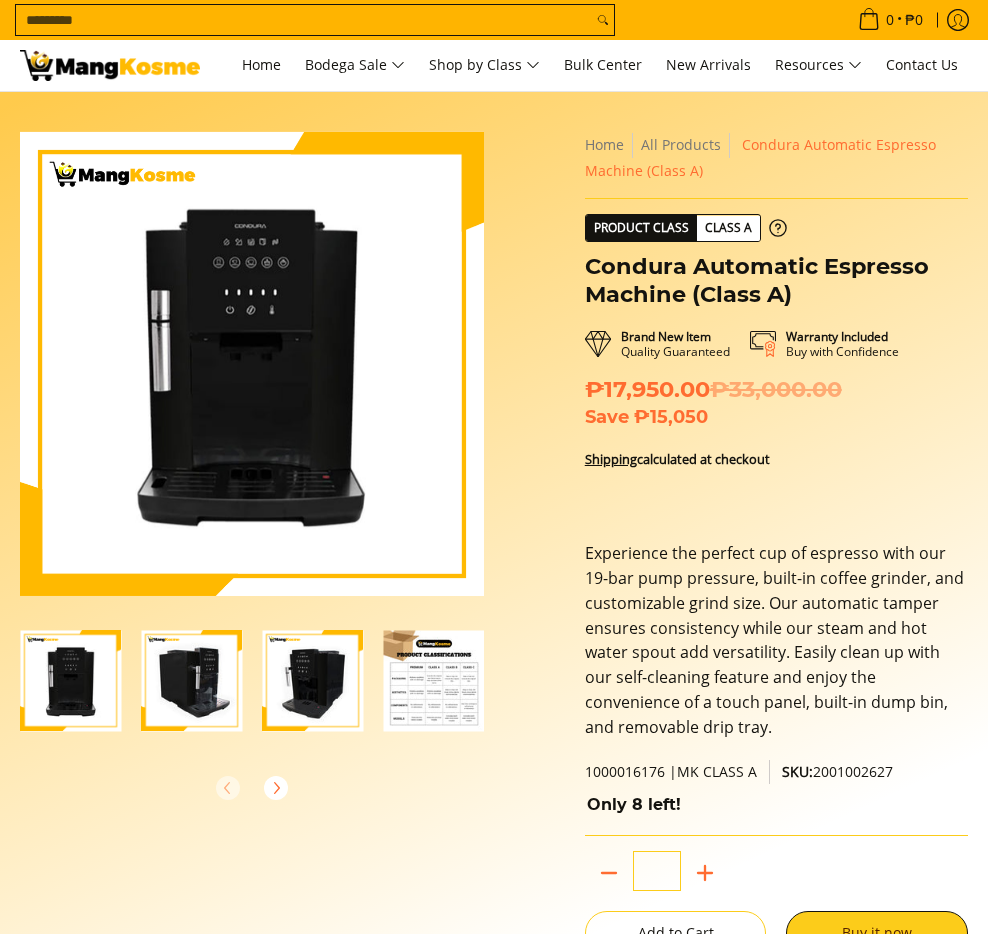 scroll, scrollTop: 1287, scrollLeft: 0, axis: vertical 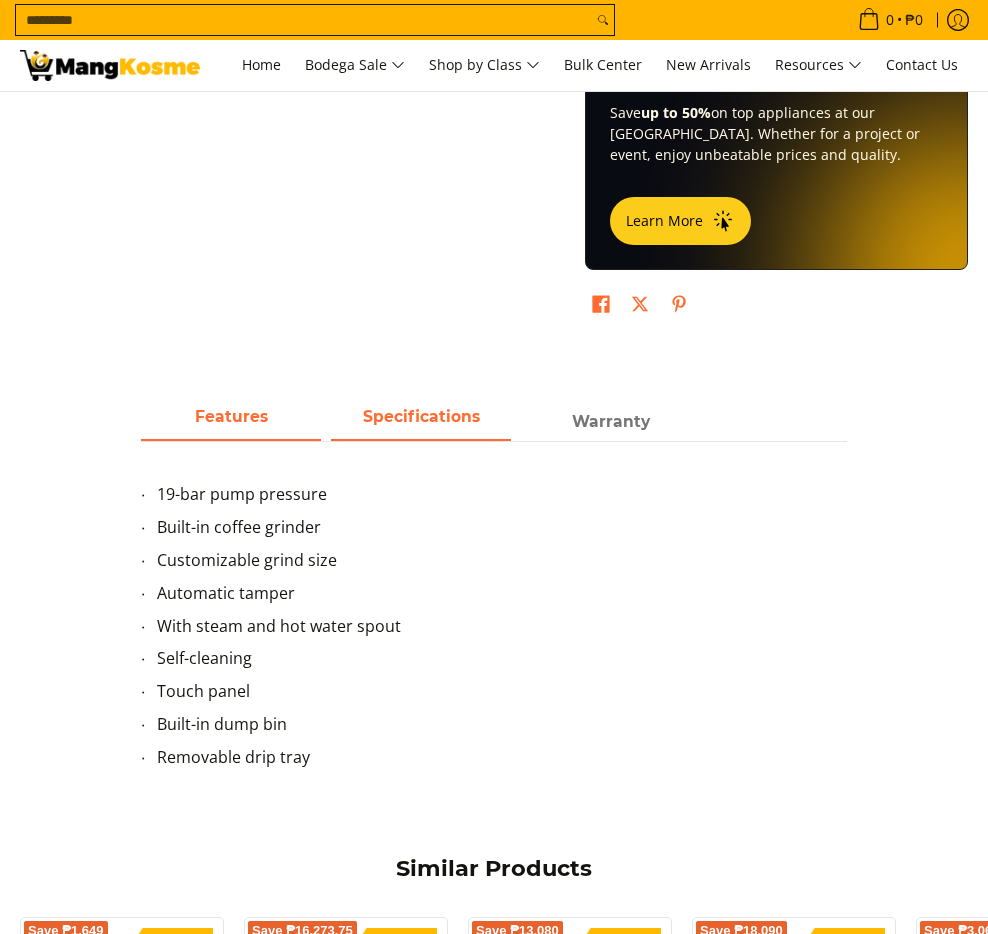 click on "Specifications" at bounding box center [421, 416] 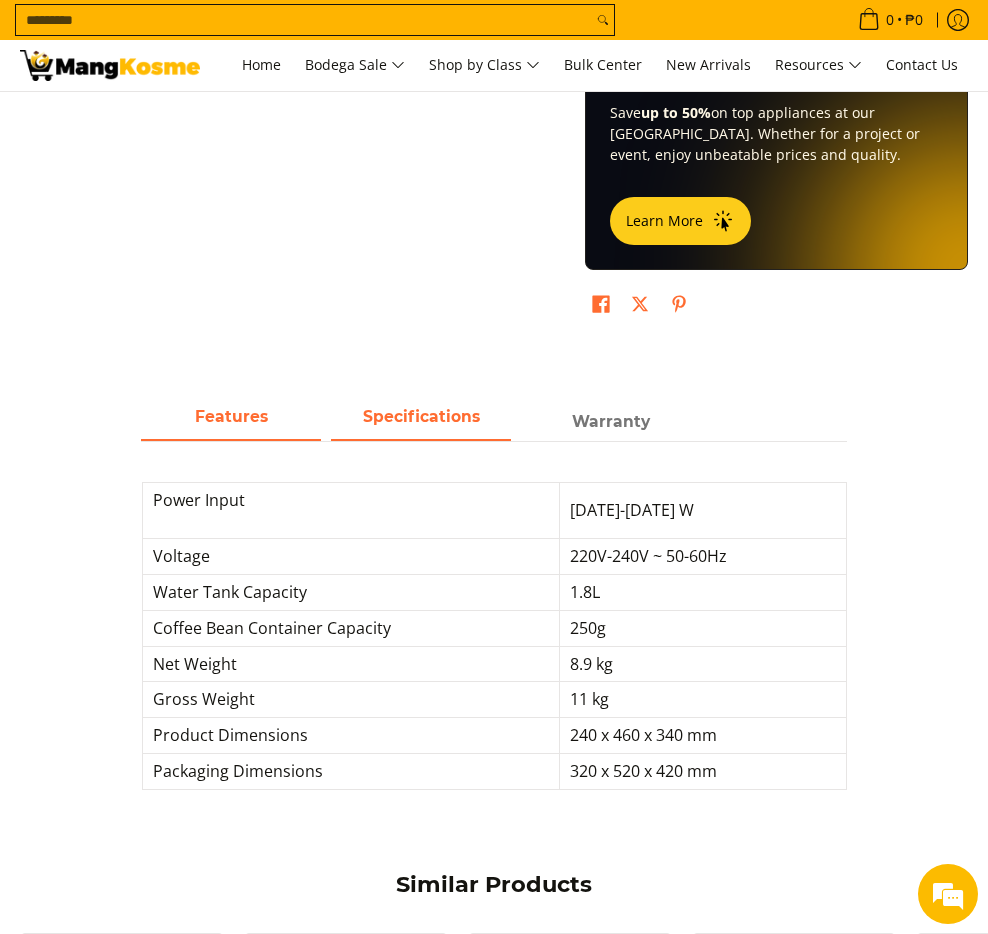 click on "Features" at bounding box center (231, 416) 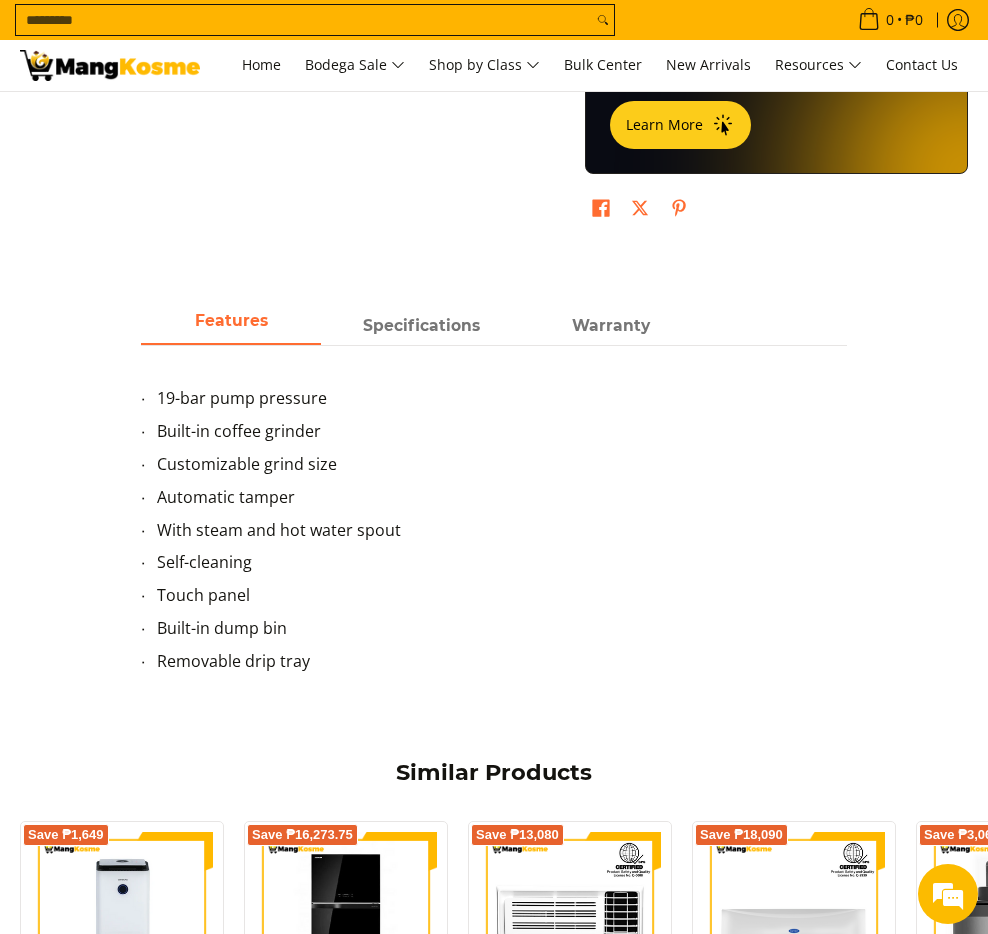 scroll, scrollTop: 1226, scrollLeft: 0, axis: vertical 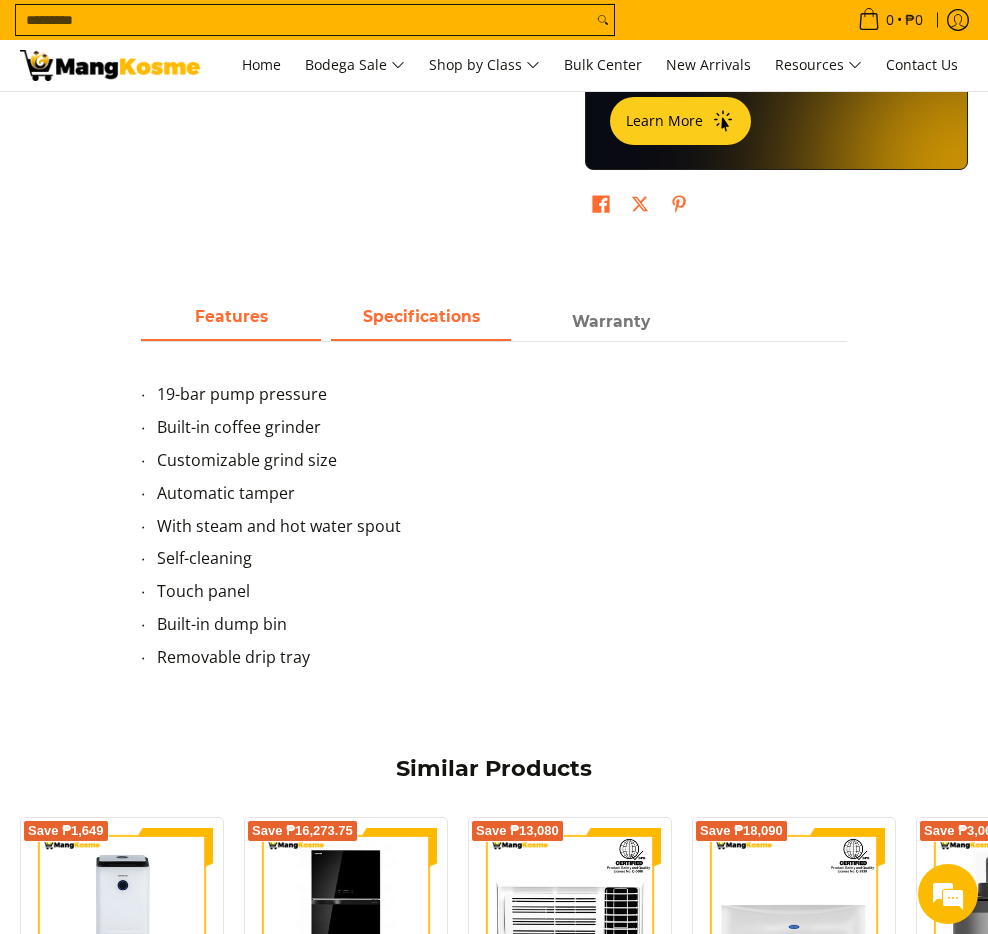 click on "Specifications" at bounding box center [421, 321] 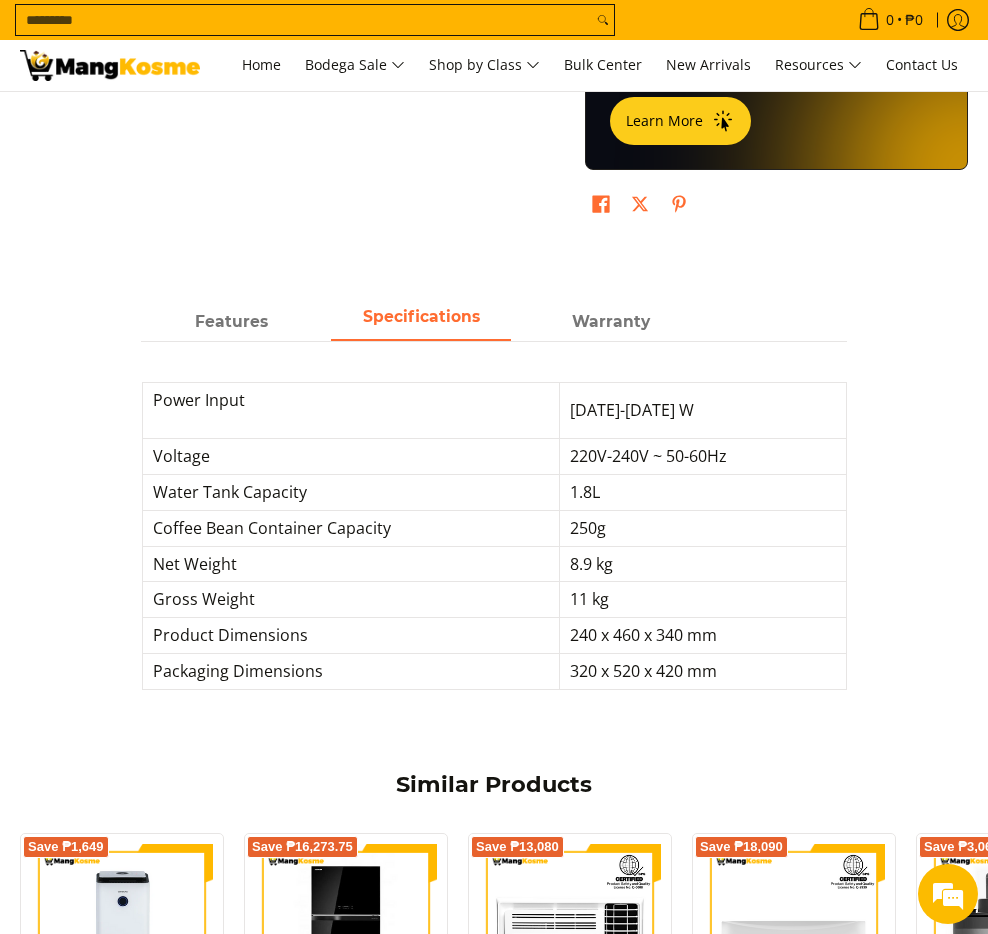 scroll, scrollTop: 1027, scrollLeft: 0, axis: vertical 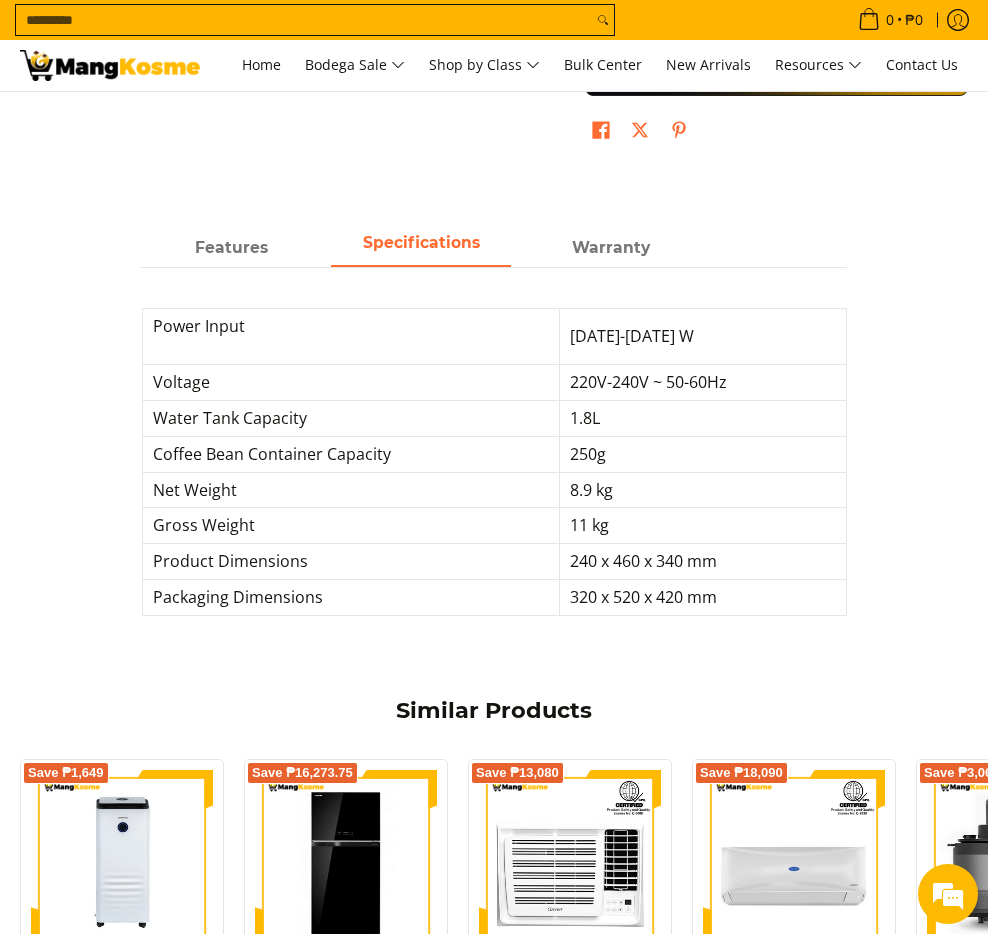 click on "Power Input" at bounding box center [351, 336] 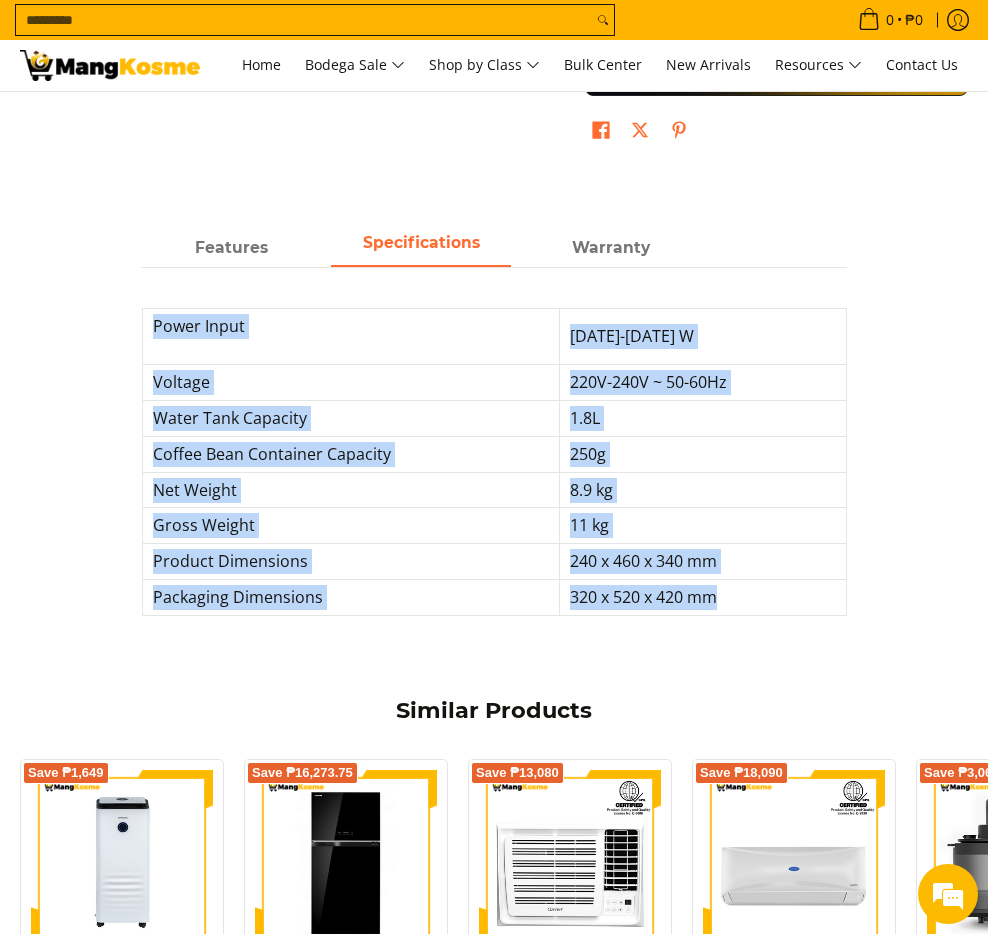 drag, startPoint x: 154, startPoint y: 325, endPoint x: 737, endPoint y: 586, distance: 638.7566 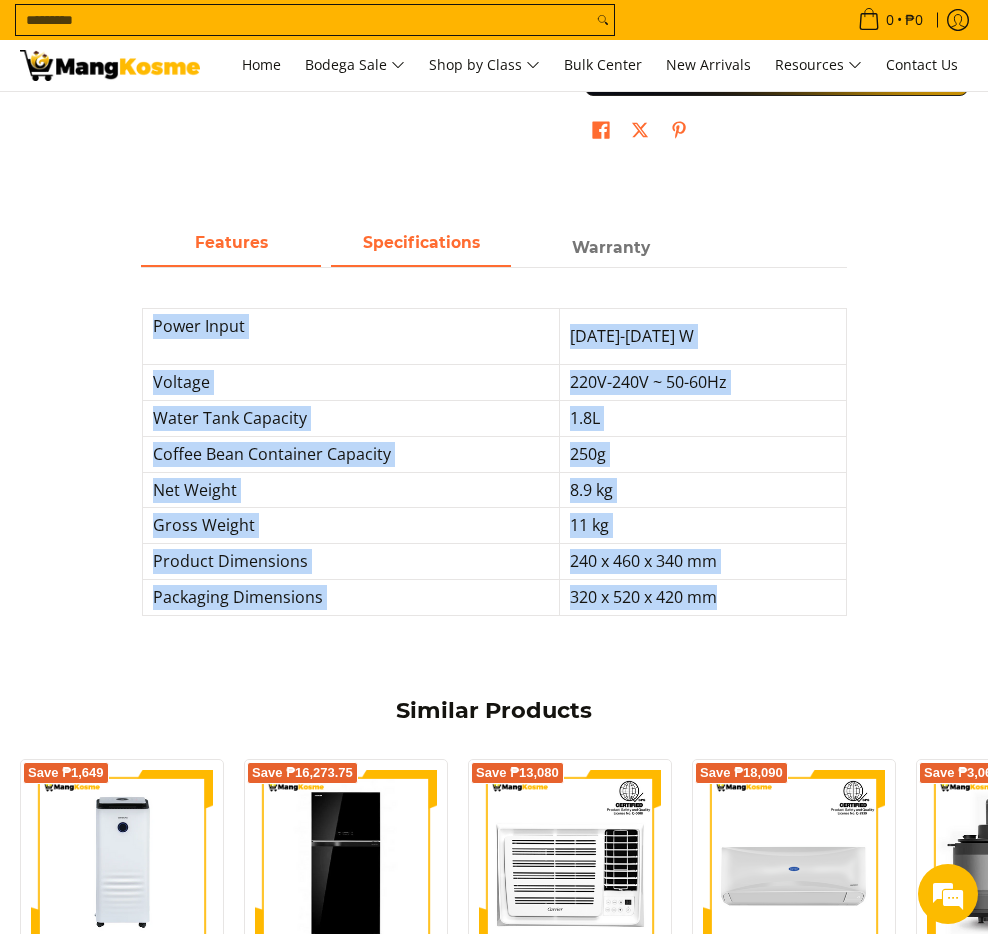 click on "Features" at bounding box center (231, 242) 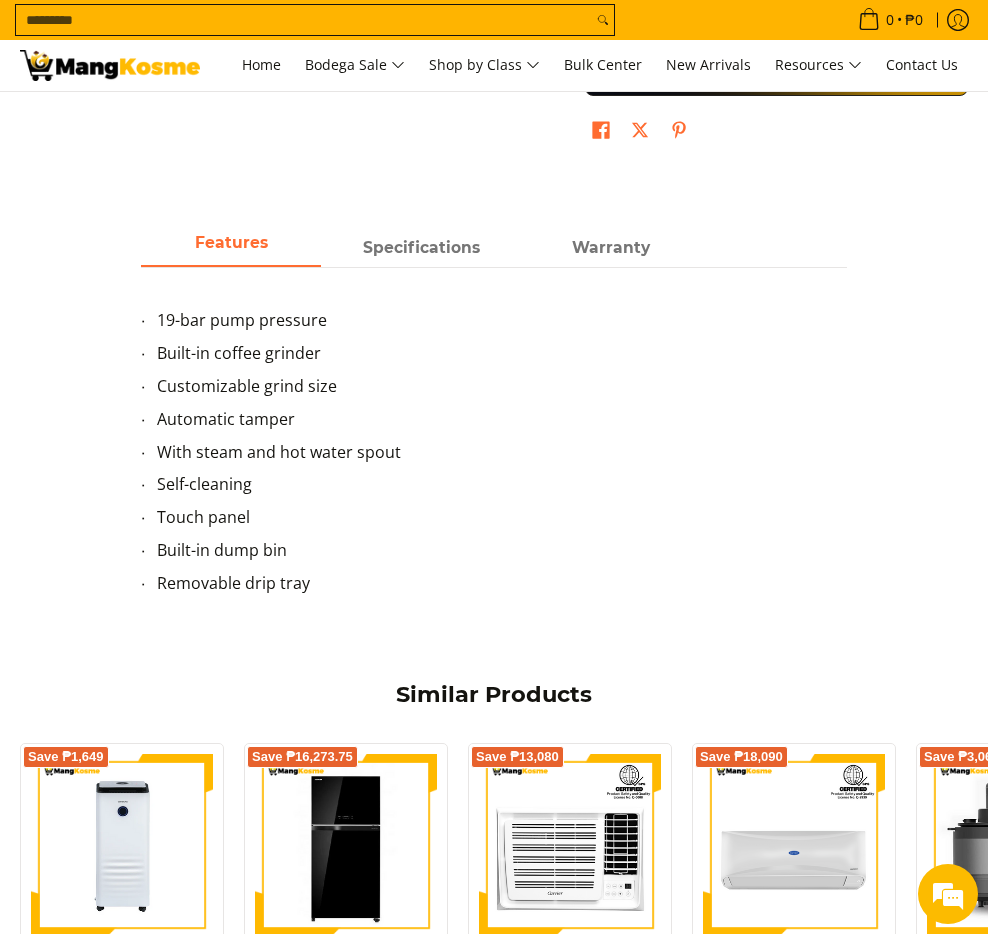 scroll, scrollTop: 1200, scrollLeft: 0, axis: vertical 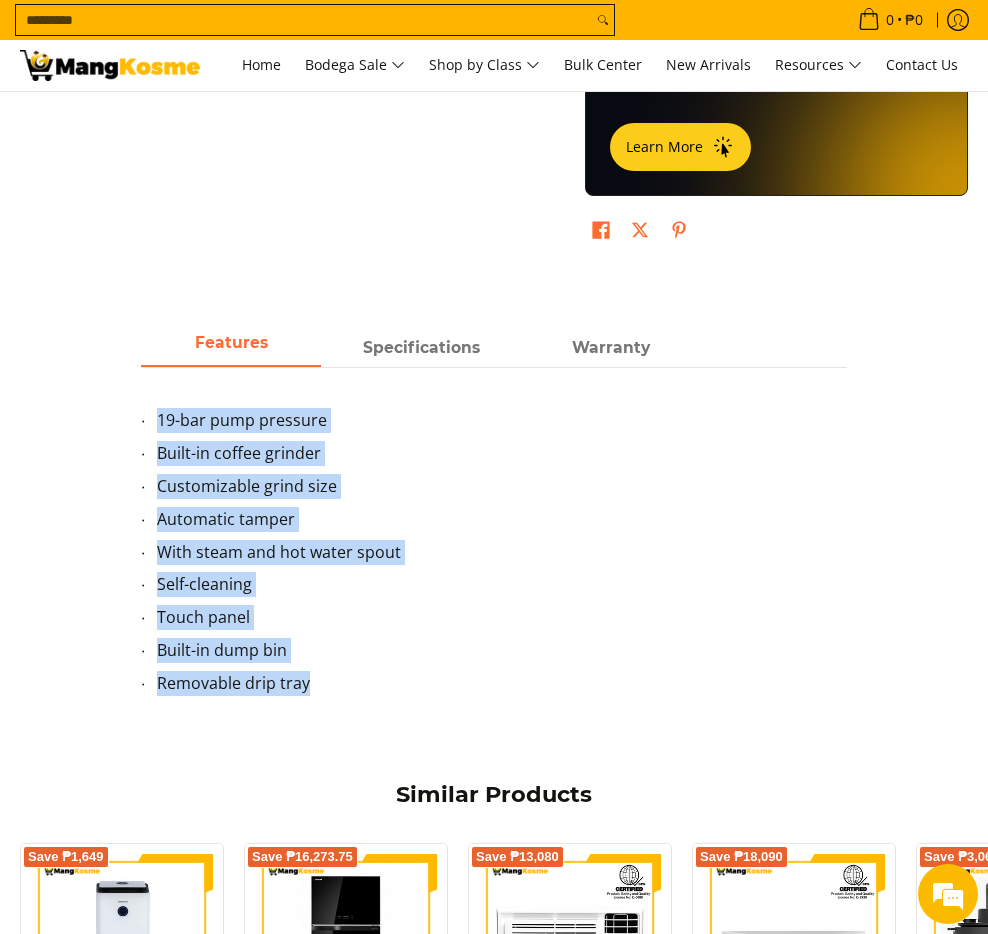 drag, startPoint x: 159, startPoint y: 420, endPoint x: 335, endPoint y: 680, distance: 313.96814 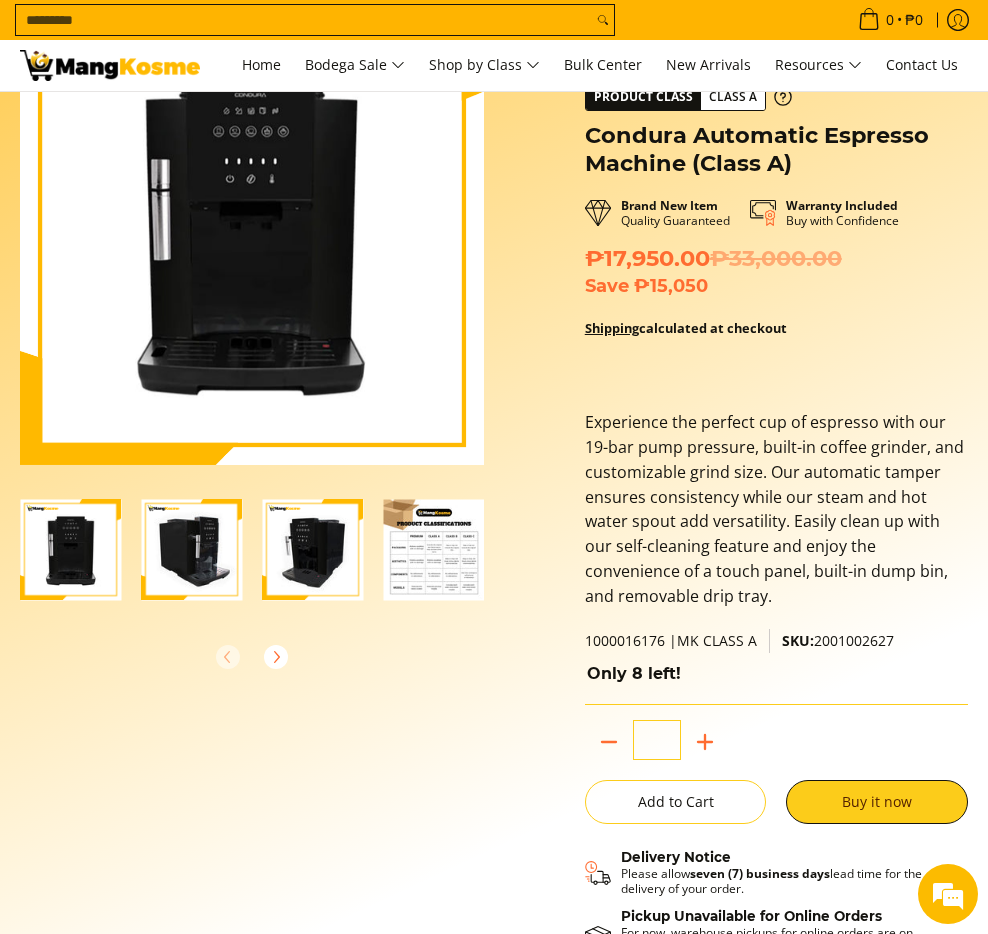 scroll, scrollTop: 0, scrollLeft: 0, axis: both 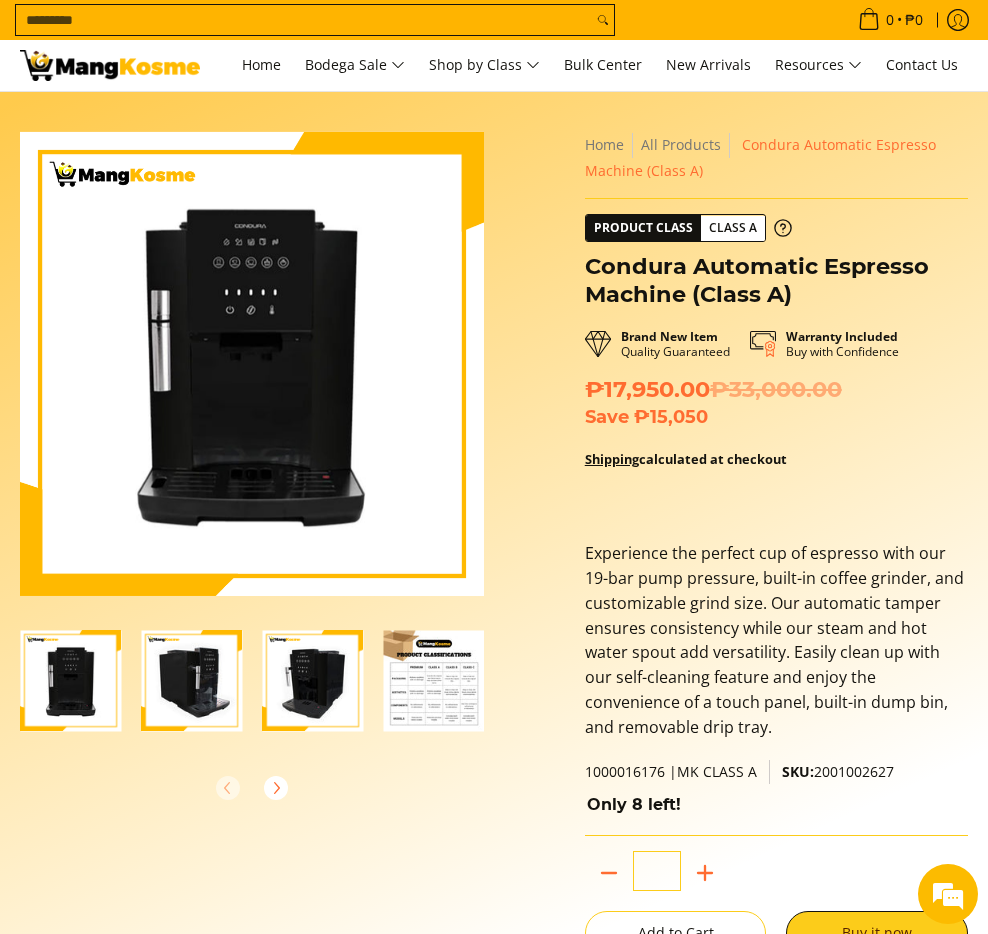 click at bounding box center [252, 364] 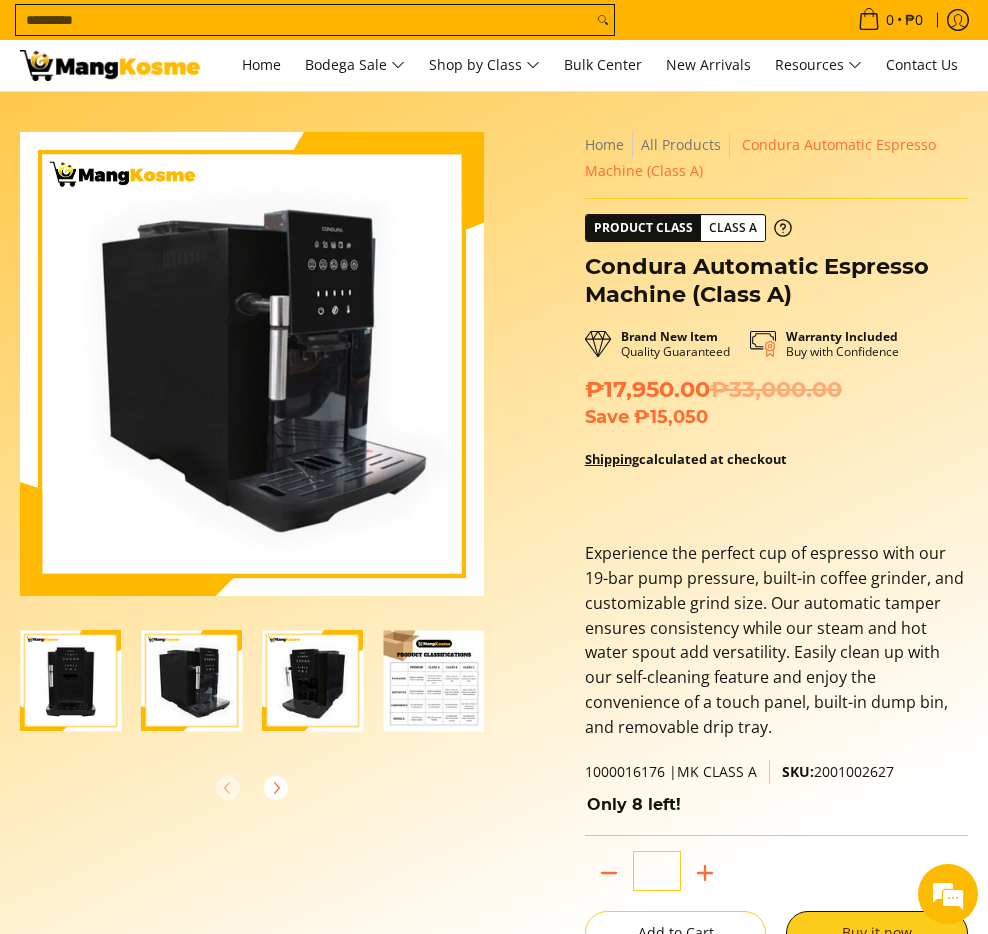 click at bounding box center (312, 680) 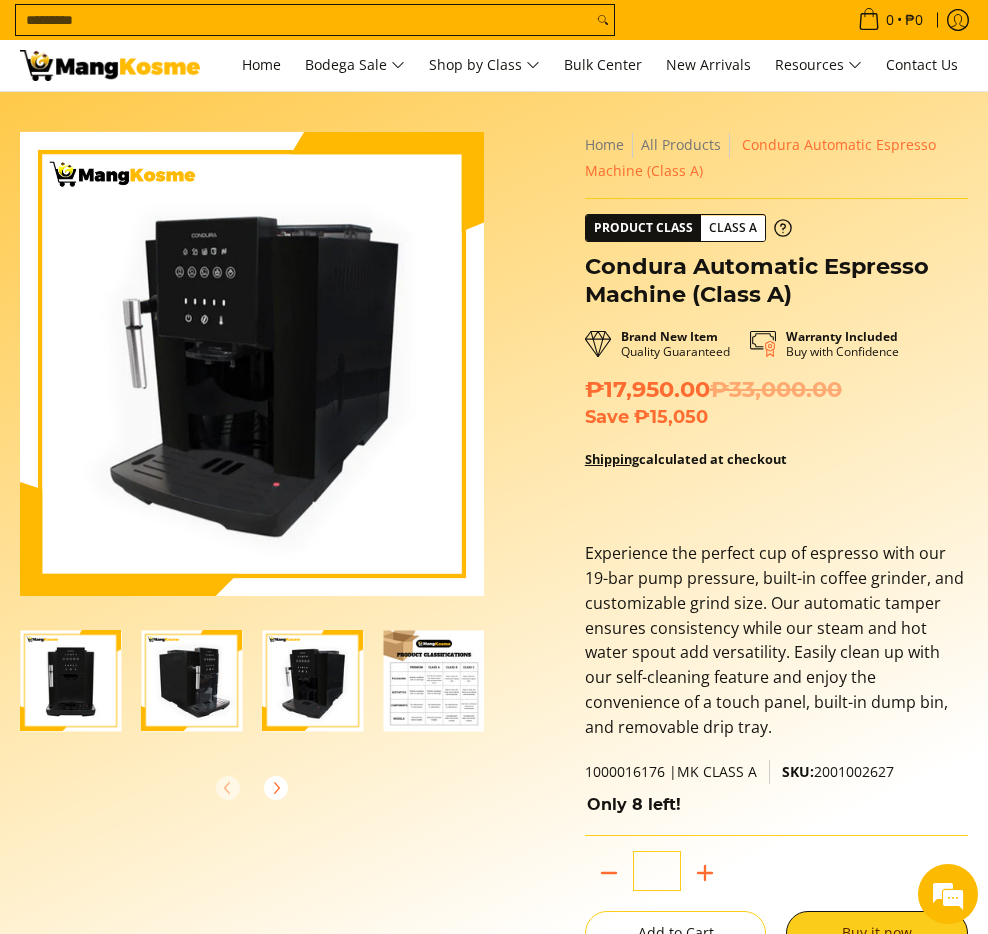 click at bounding box center [433, 680] 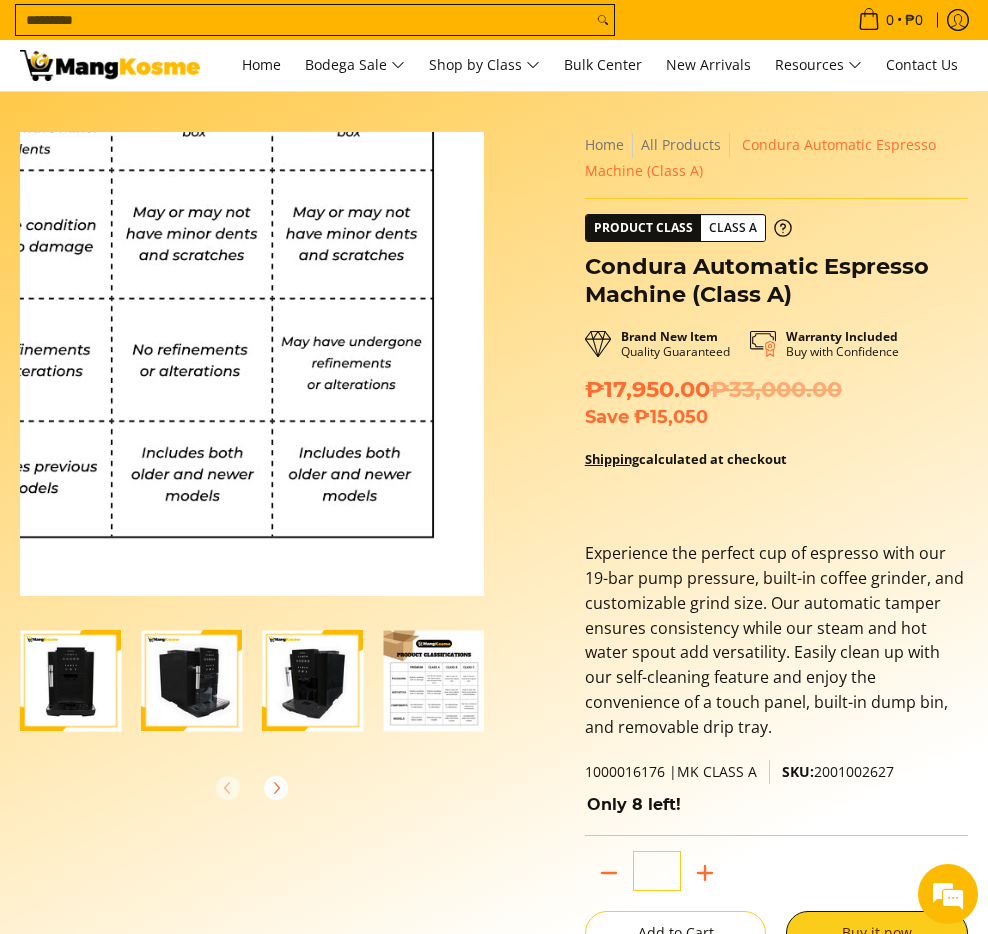click at bounding box center [252, 364] 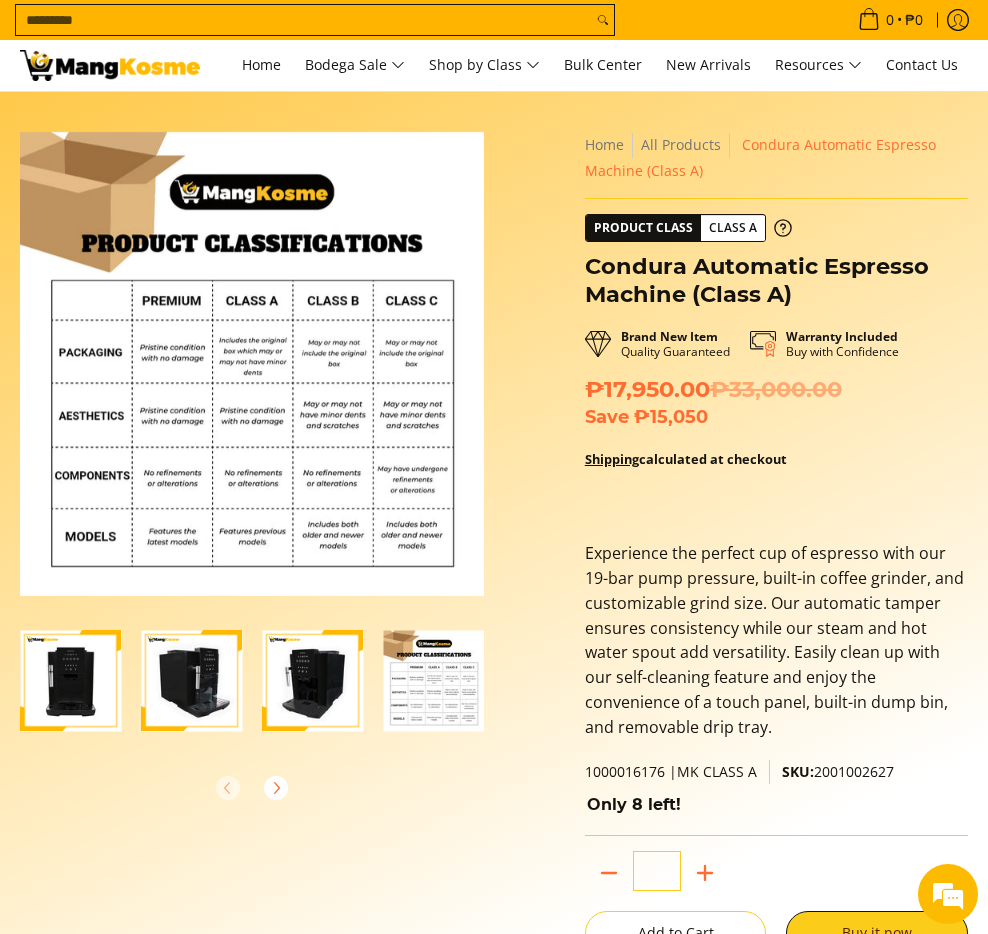 click on "Shipping  calculated at checkout" at bounding box center [686, 459] 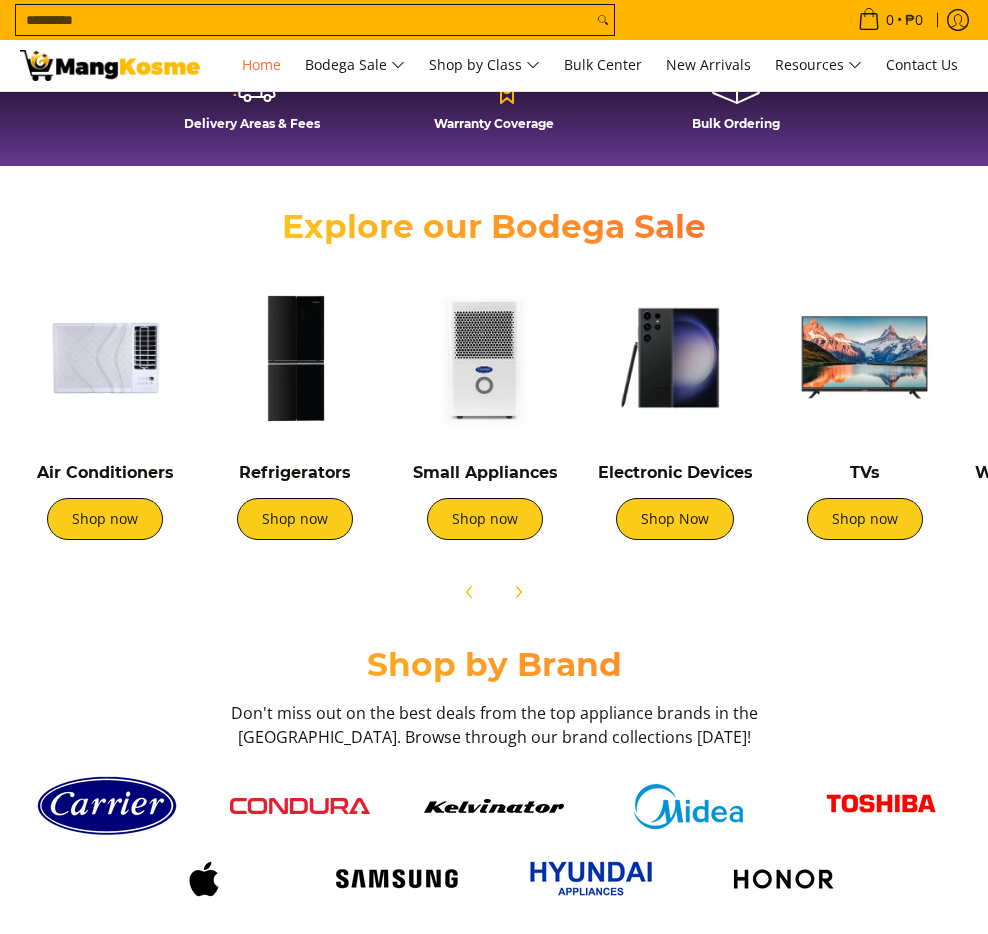 scroll, scrollTop: 600, scrollLeft: 0, axis: vertical 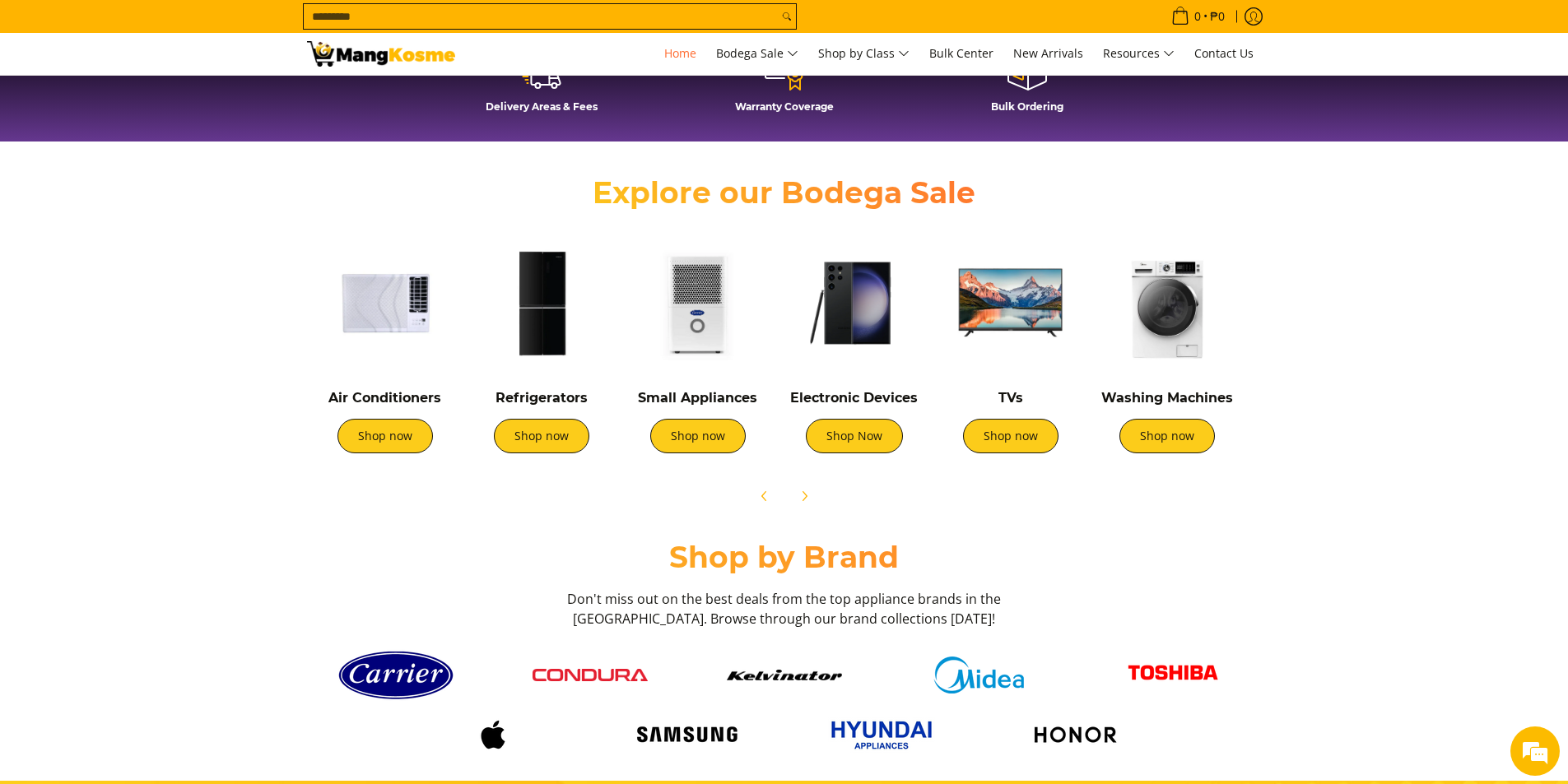 click at bounding box center [1167, 303] 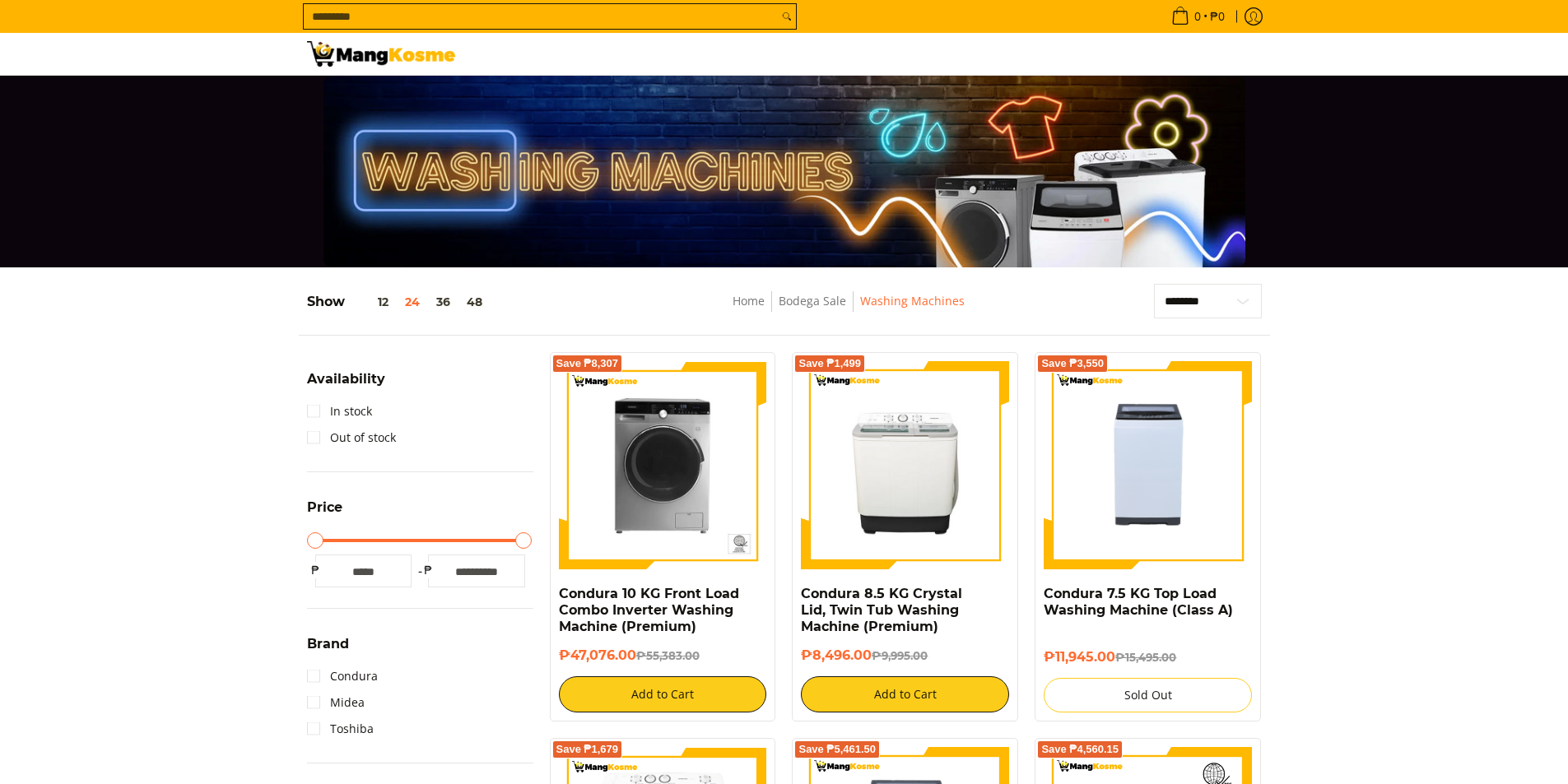 scroll, scrollTop: 82, scrollLeft: 0, axis: vertical 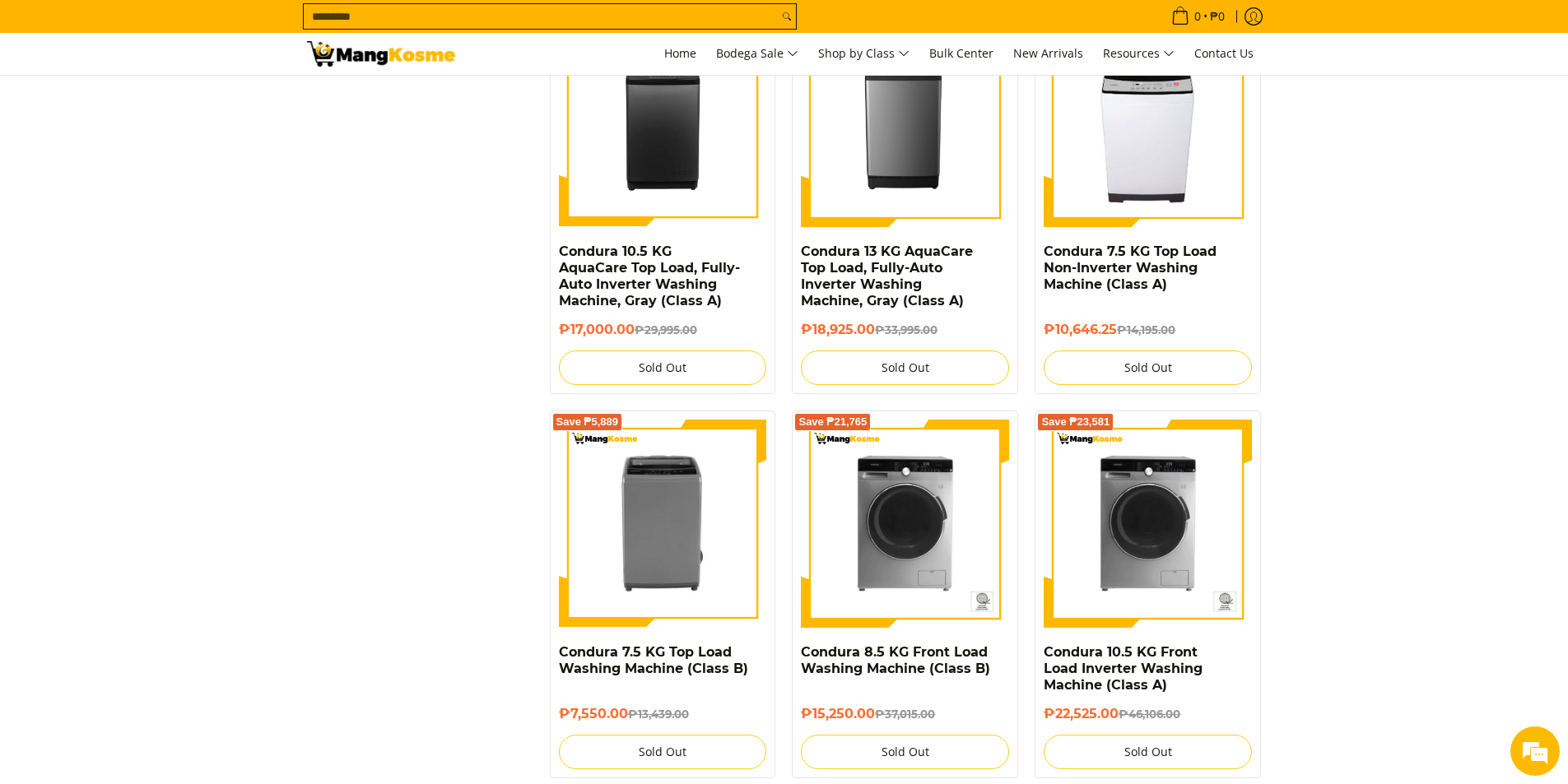 type on "*****" 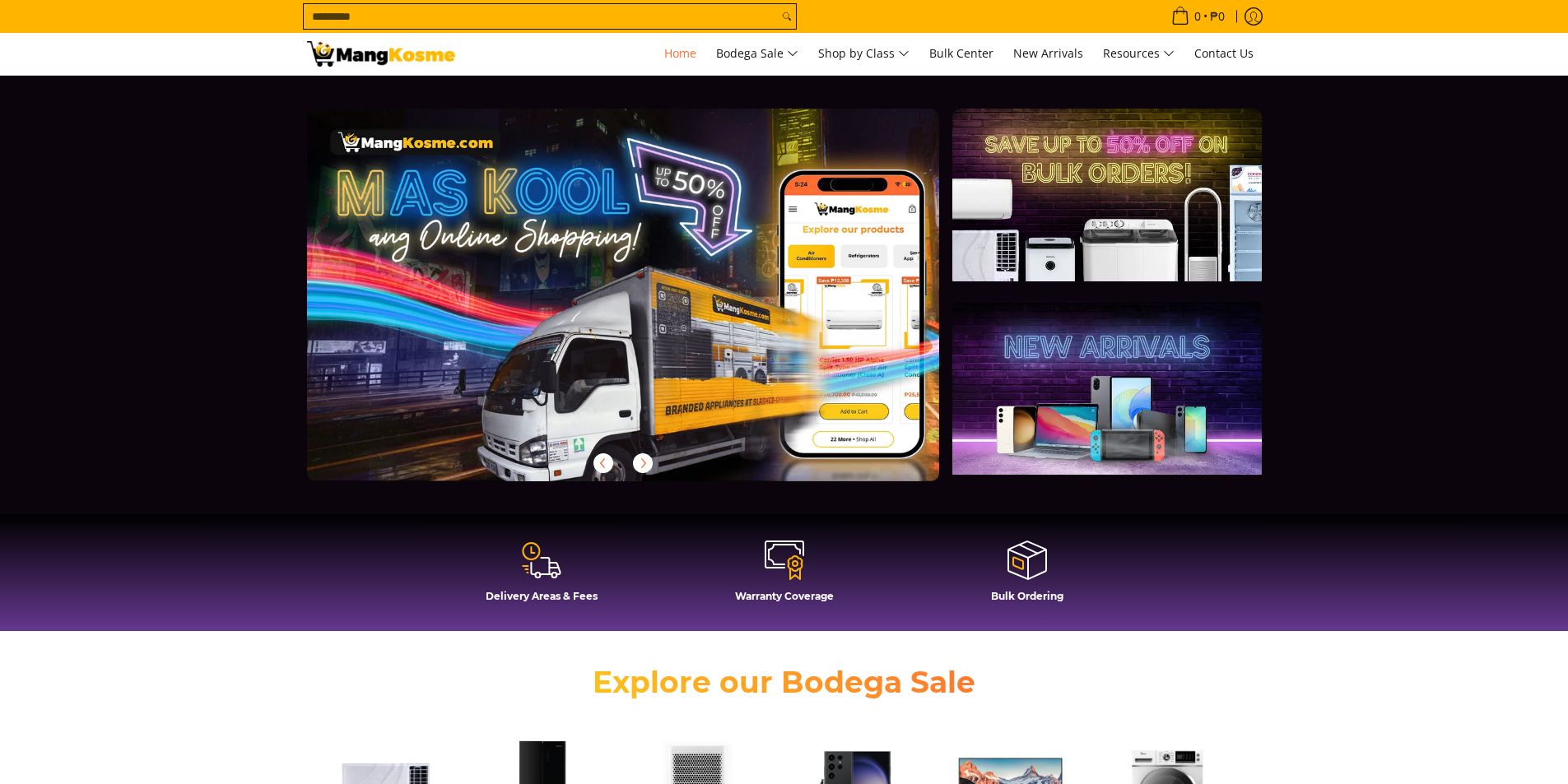 scroll, scrollTop: 476, scrollLeft: 0, axis: vertical 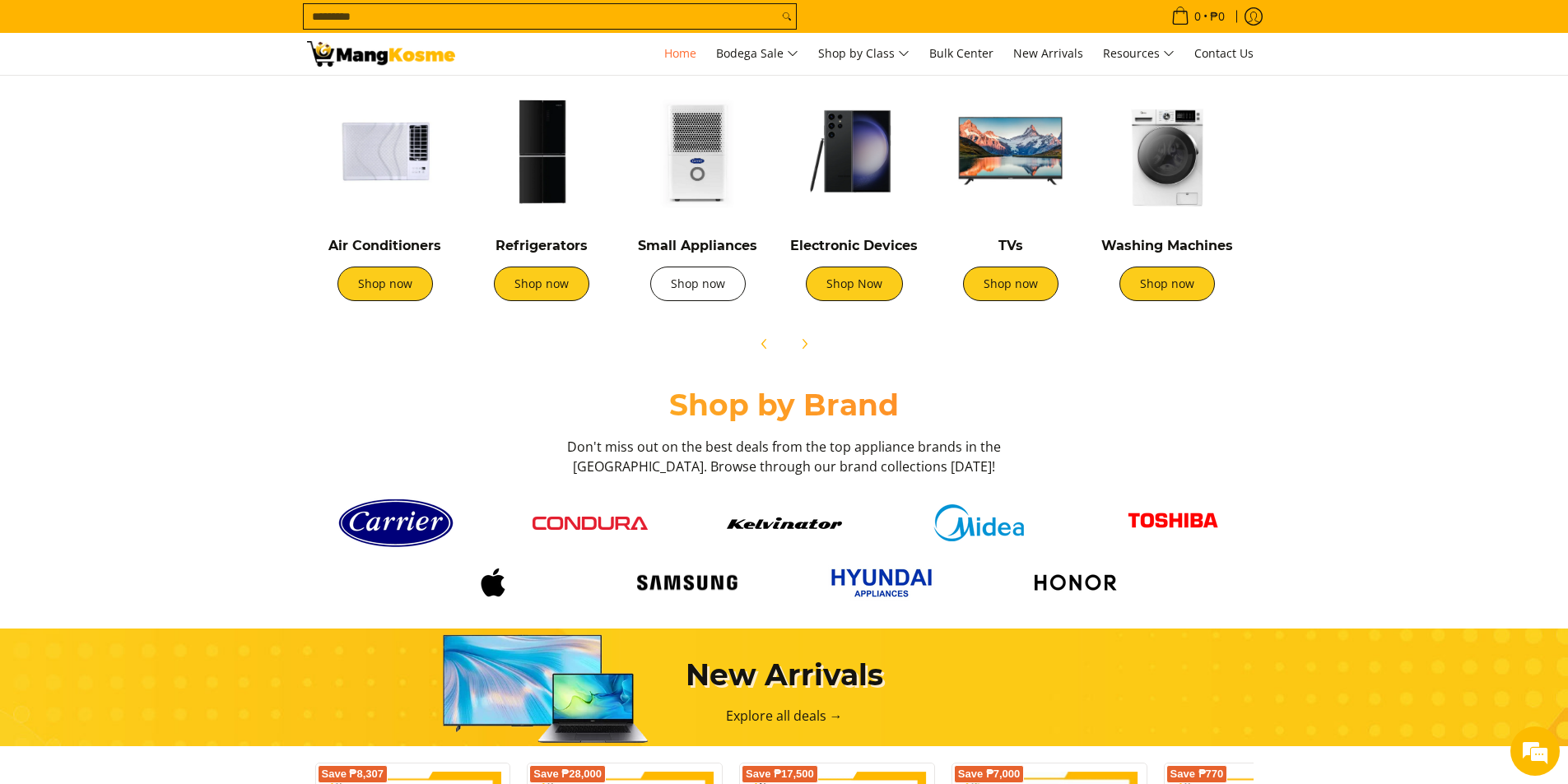 click on "Shop now" at bounding box center (698, 284) 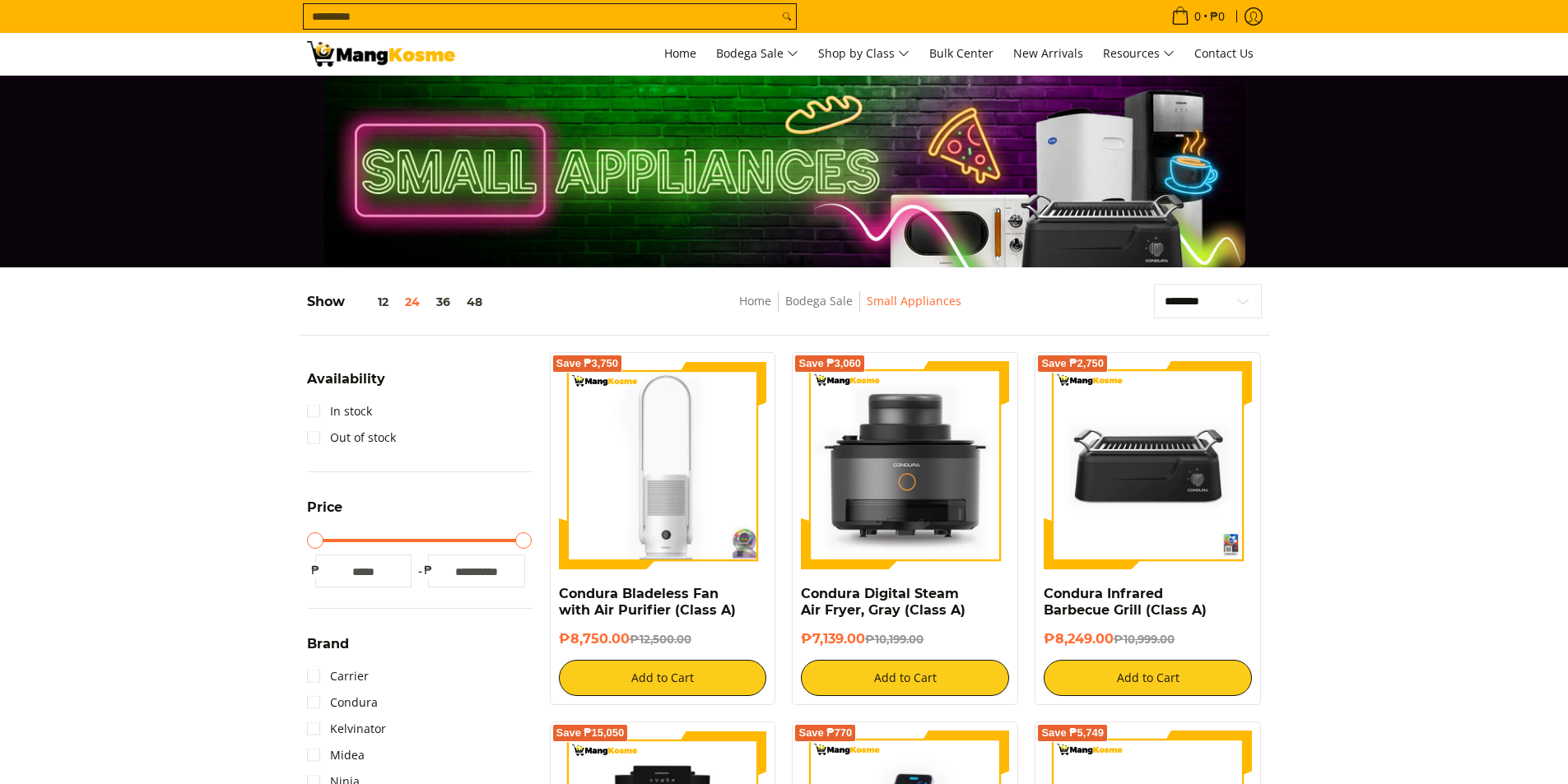 scroll, scrollTop: 0, scrollLeft: 0, axis: both 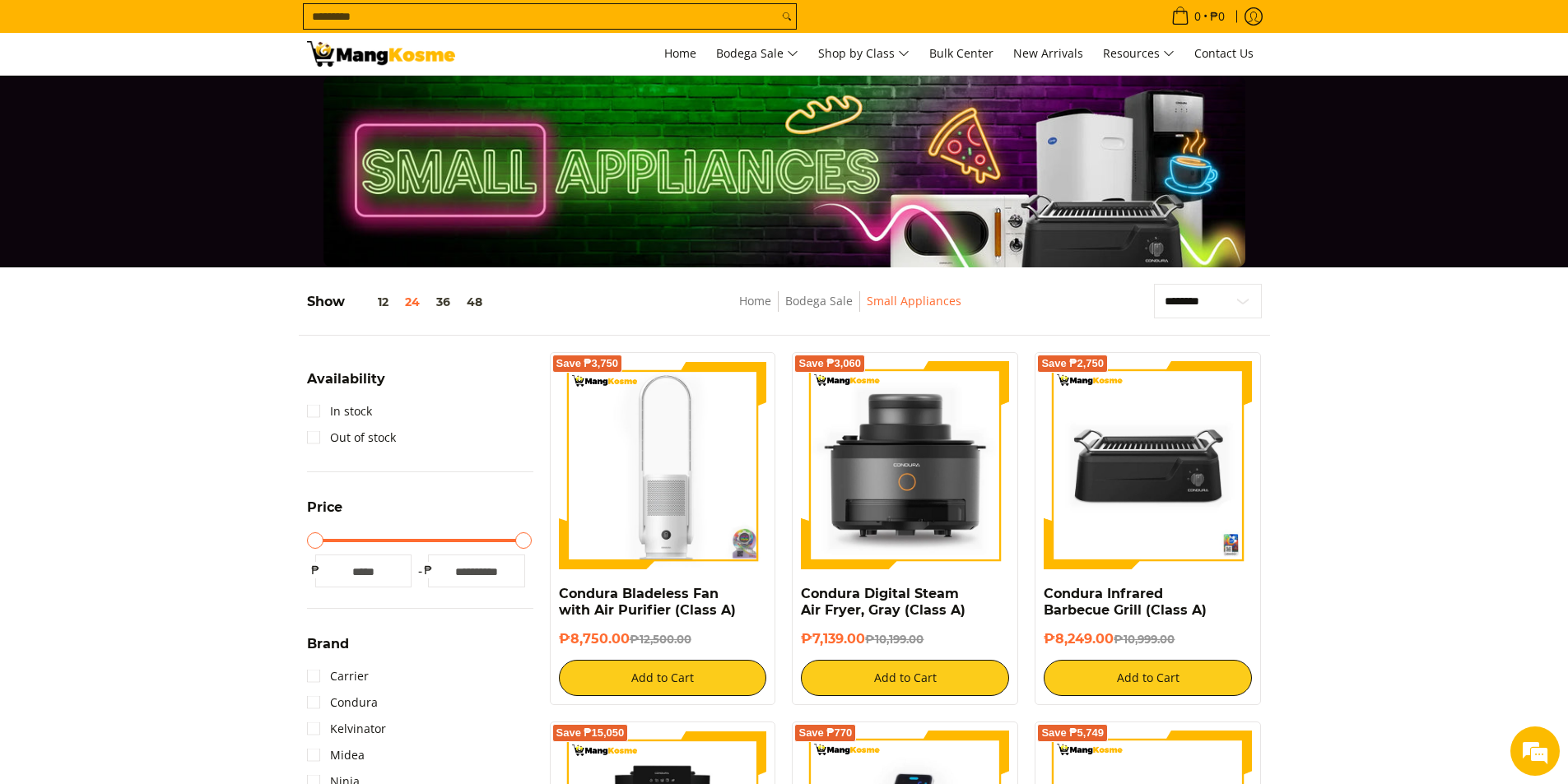click on "Search..." at bounding box center (541, 16) 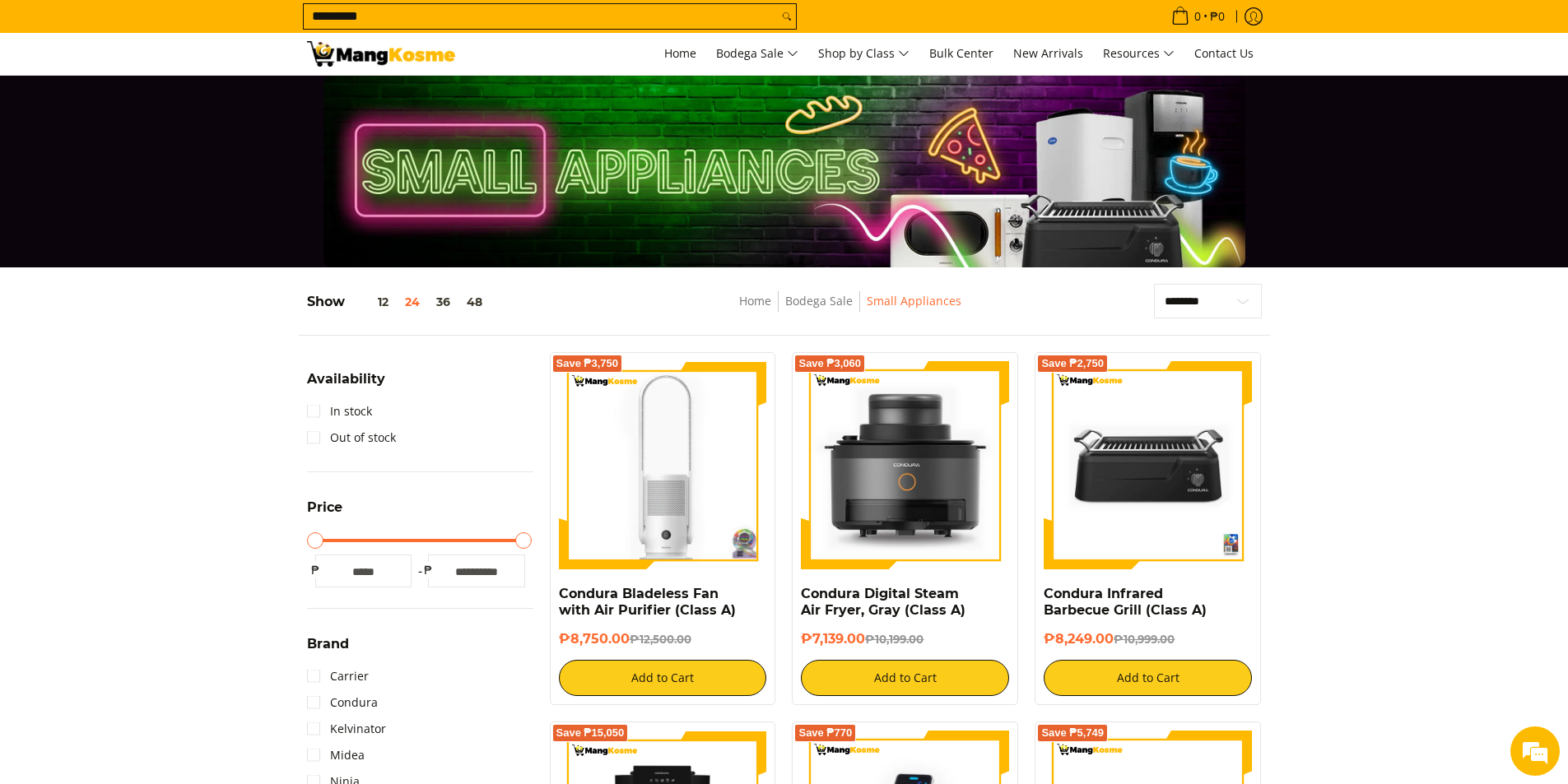 type on "*********" 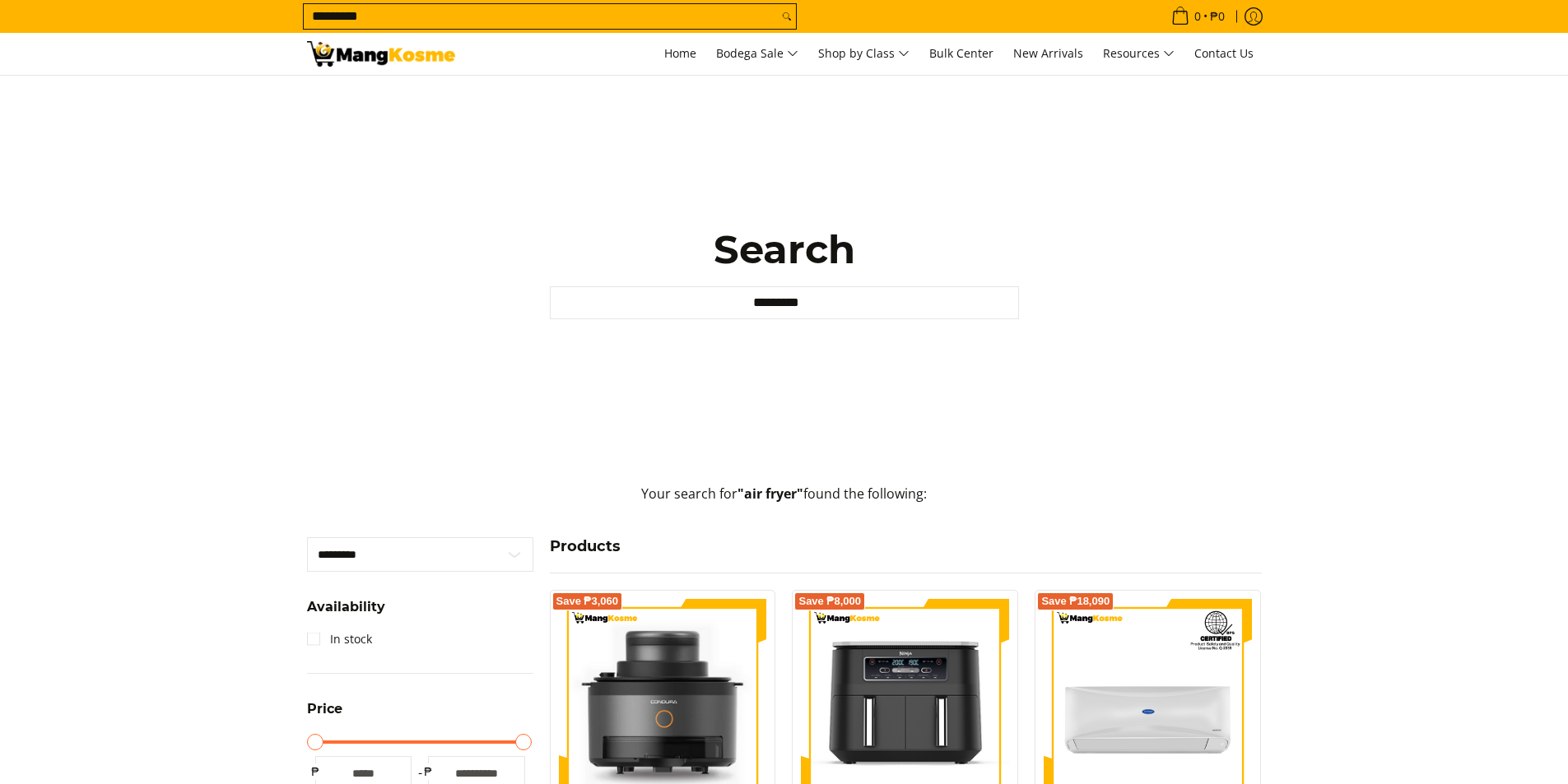 scroll, scrollTop: 0, scrollLeft: 0, axis: both 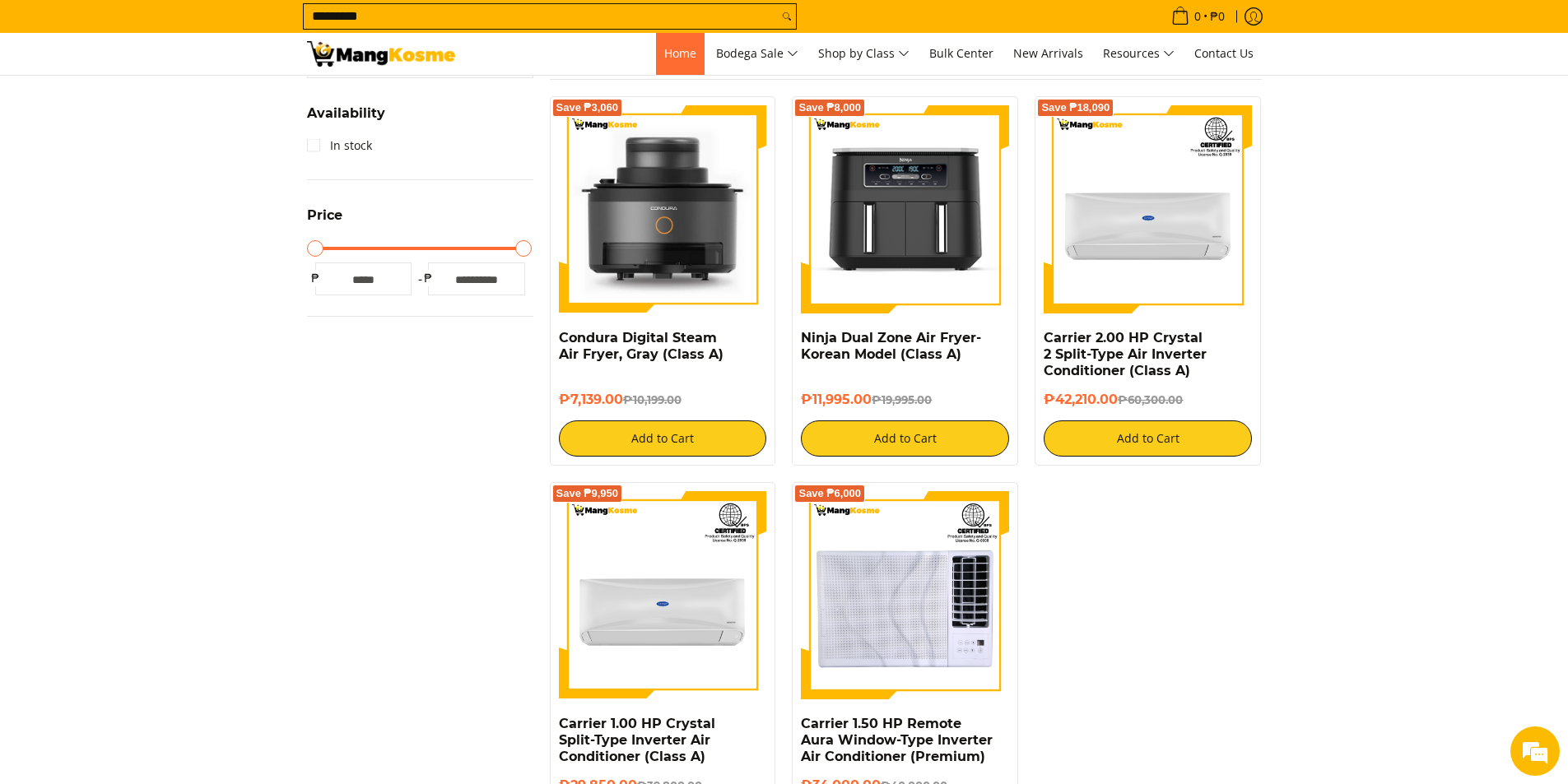 click on "Home" at bounding box center (680, 53) 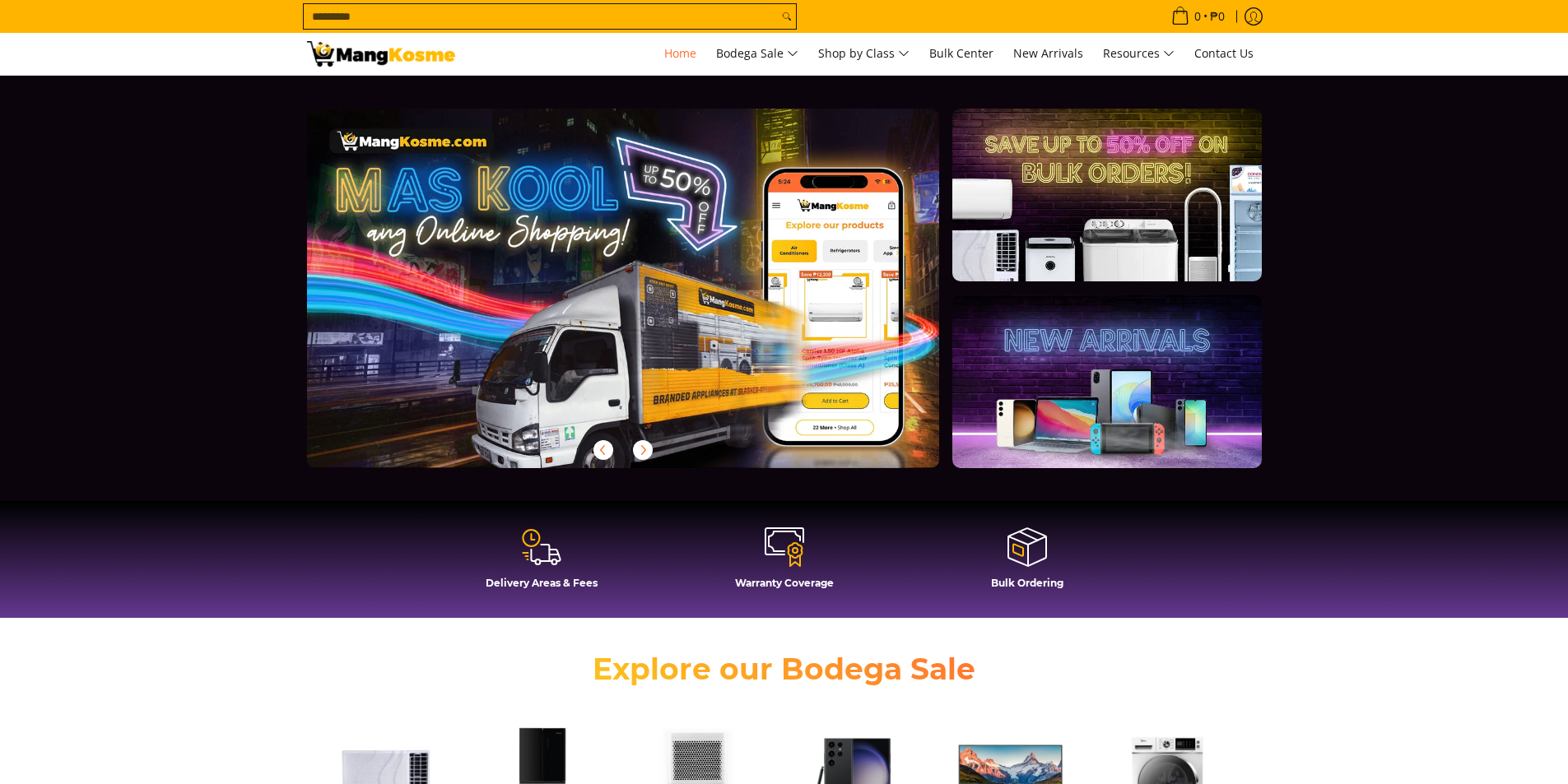 scroll, scrollTop: 0, scrollLeft: 0, axis: both 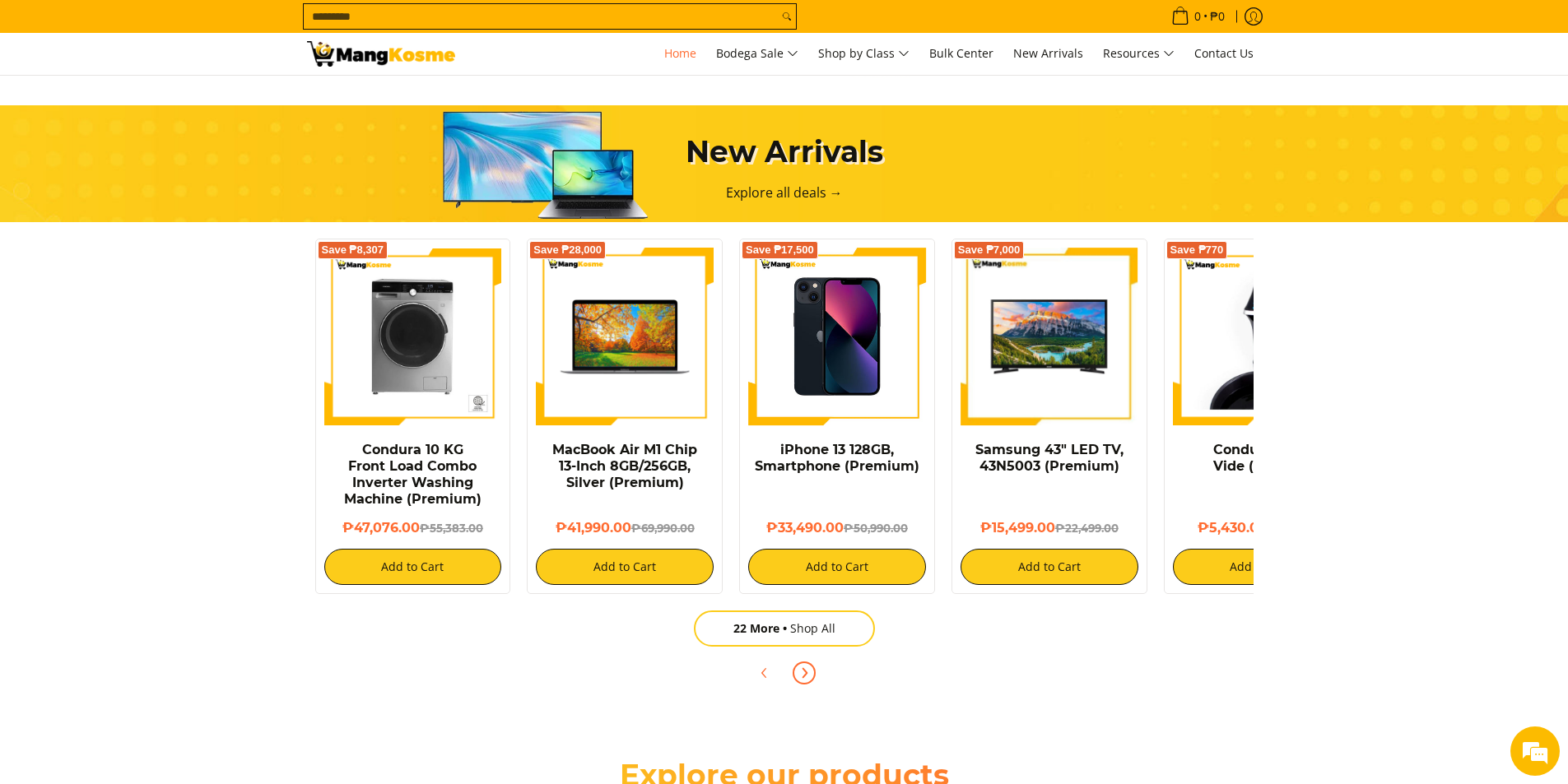 click 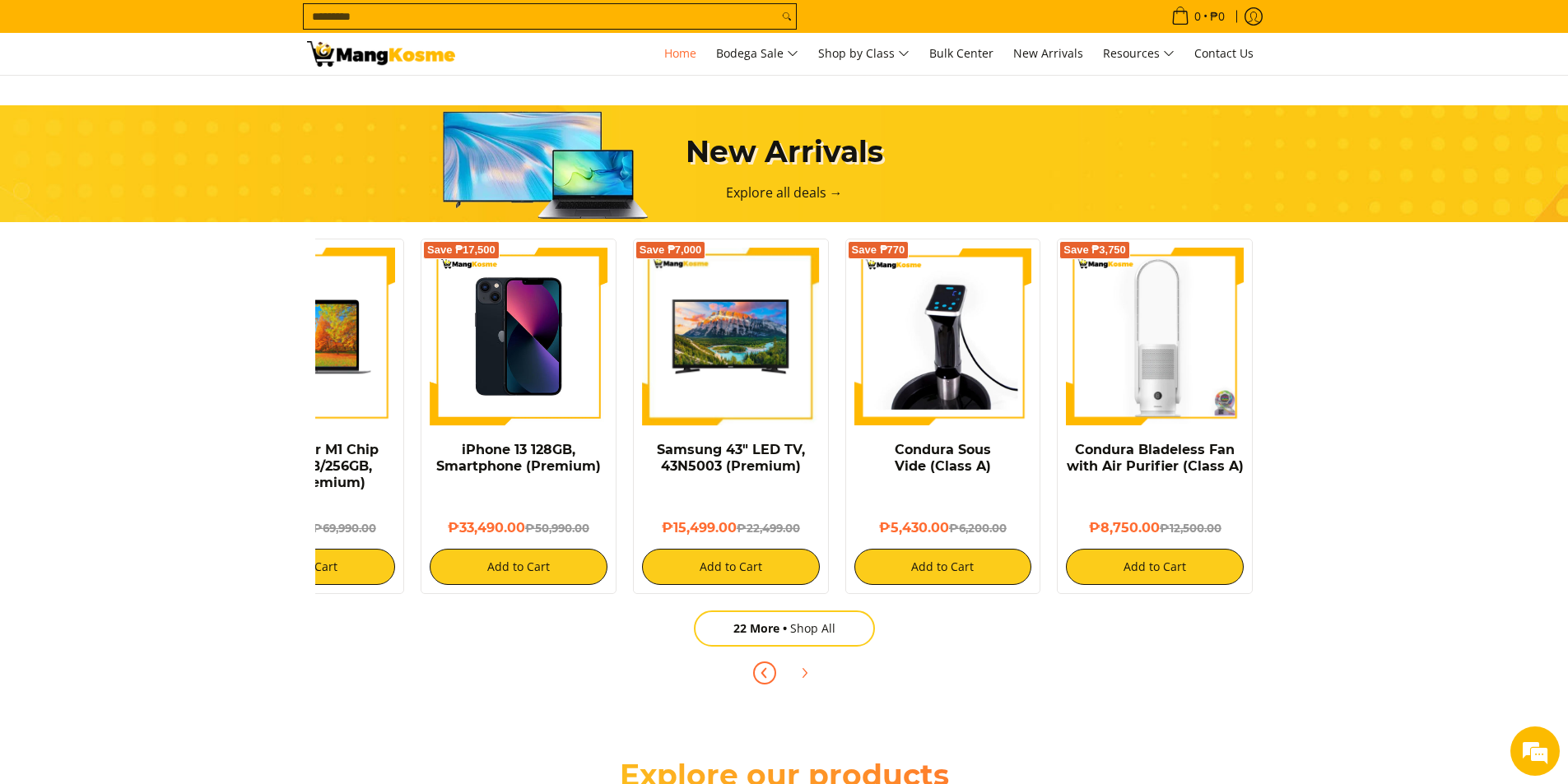 click 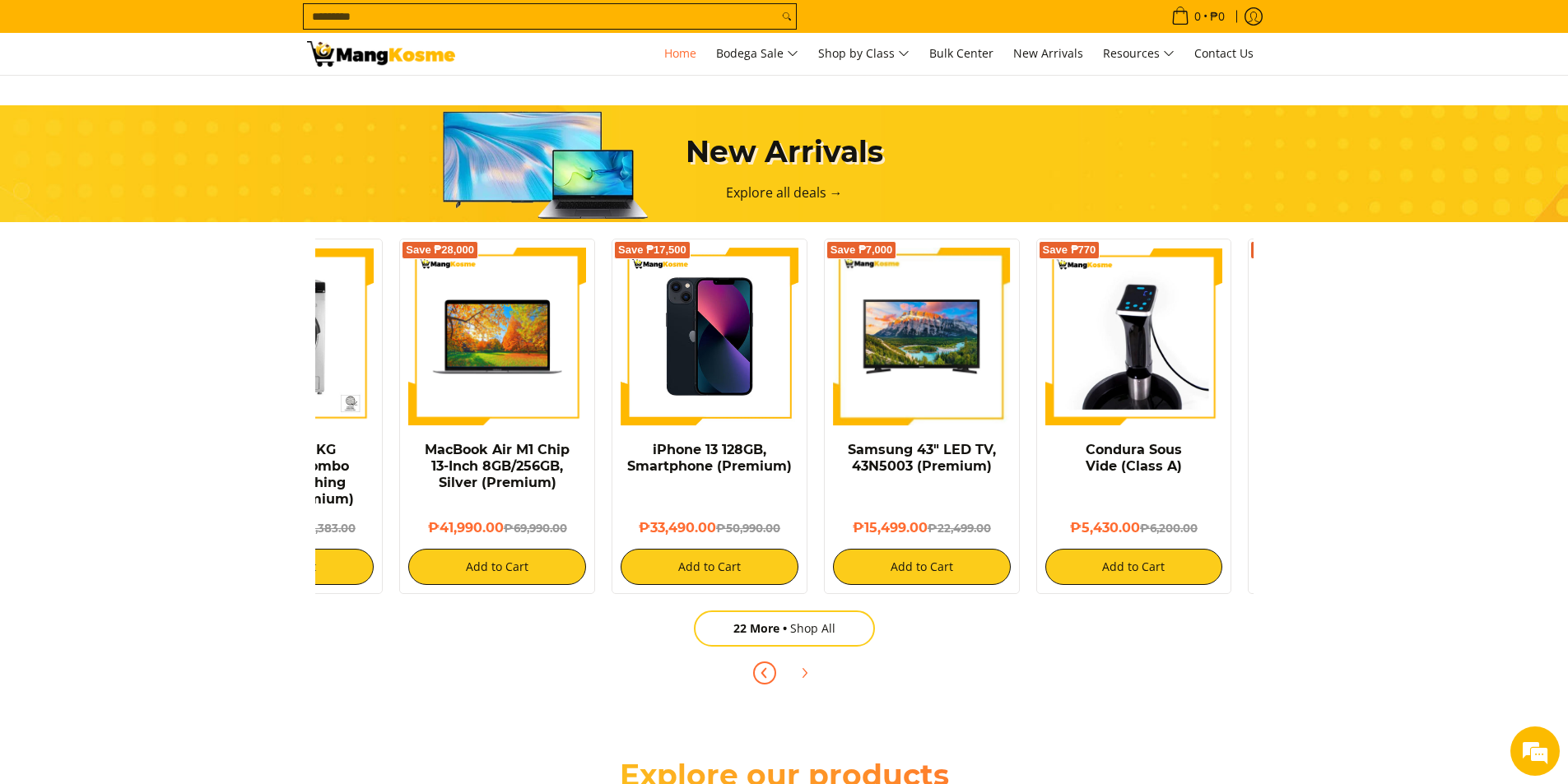 scroll, scrollTop: 0, scrollLeft: 0, axis: both 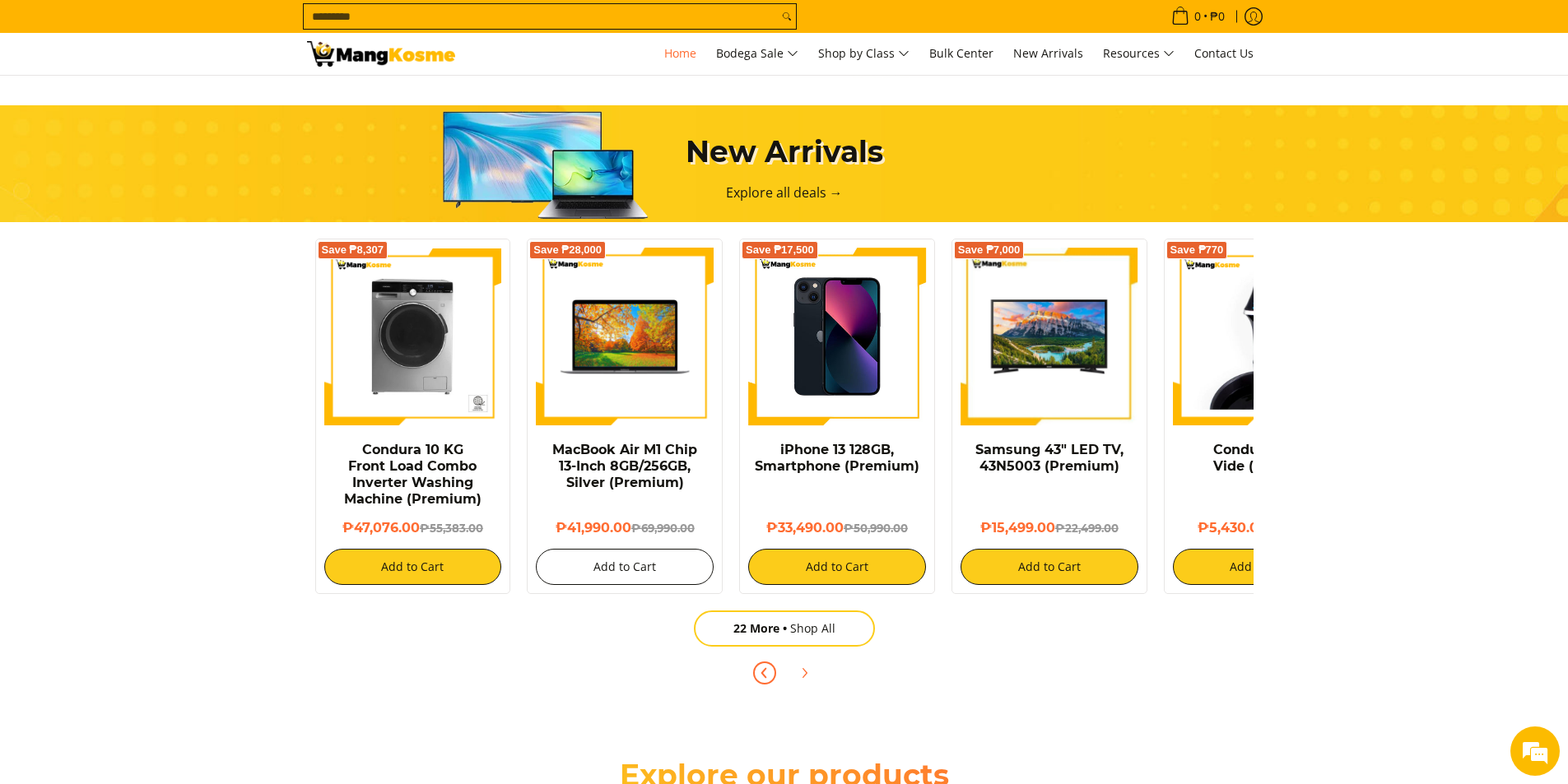 click on "Add to Cart" at bounding box center [625, 567] 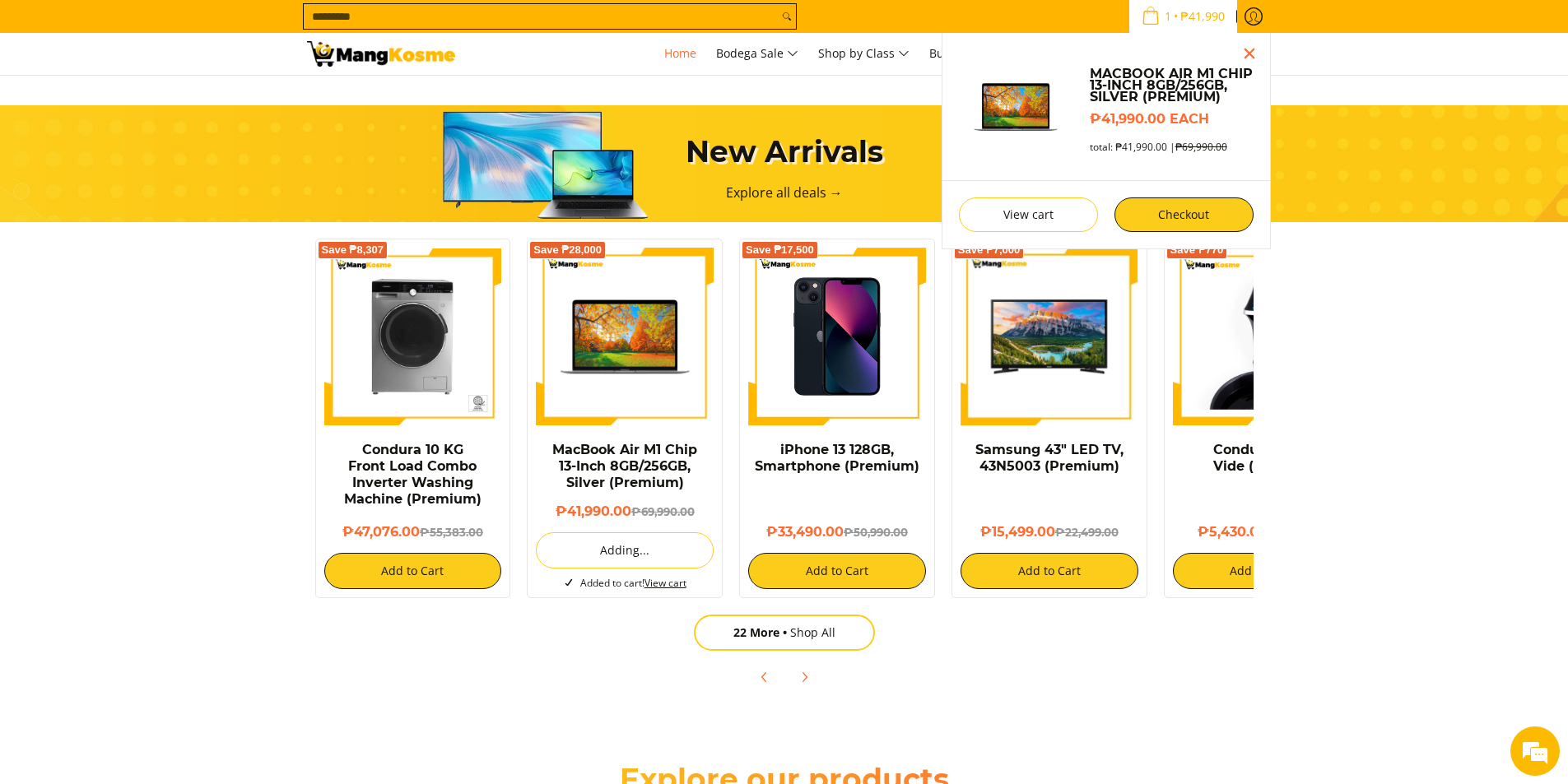 scroll, scrollTop: 1109, scrollLeft: 0, axis: vertical 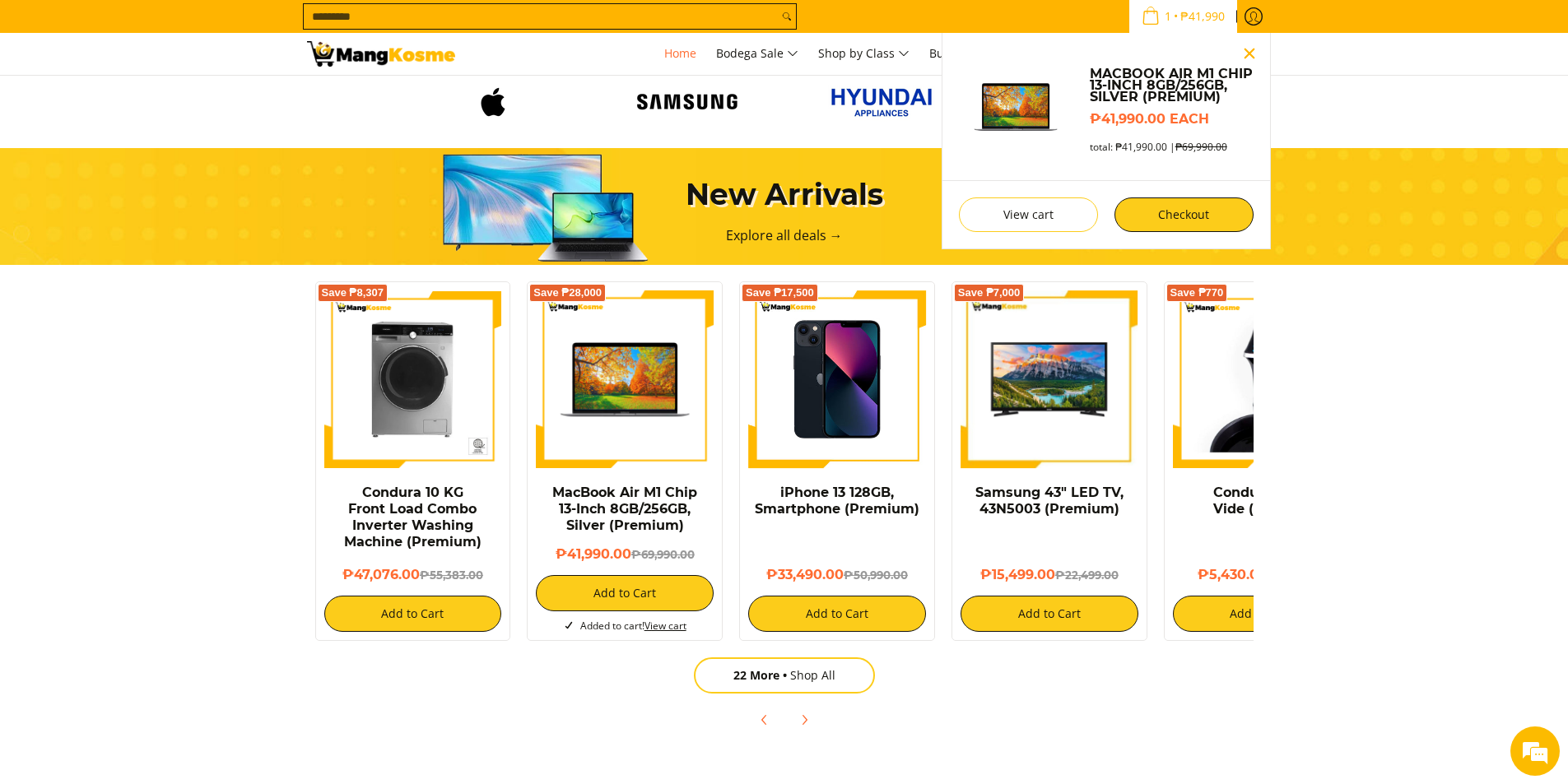 click at bounding box center [1249, 53] 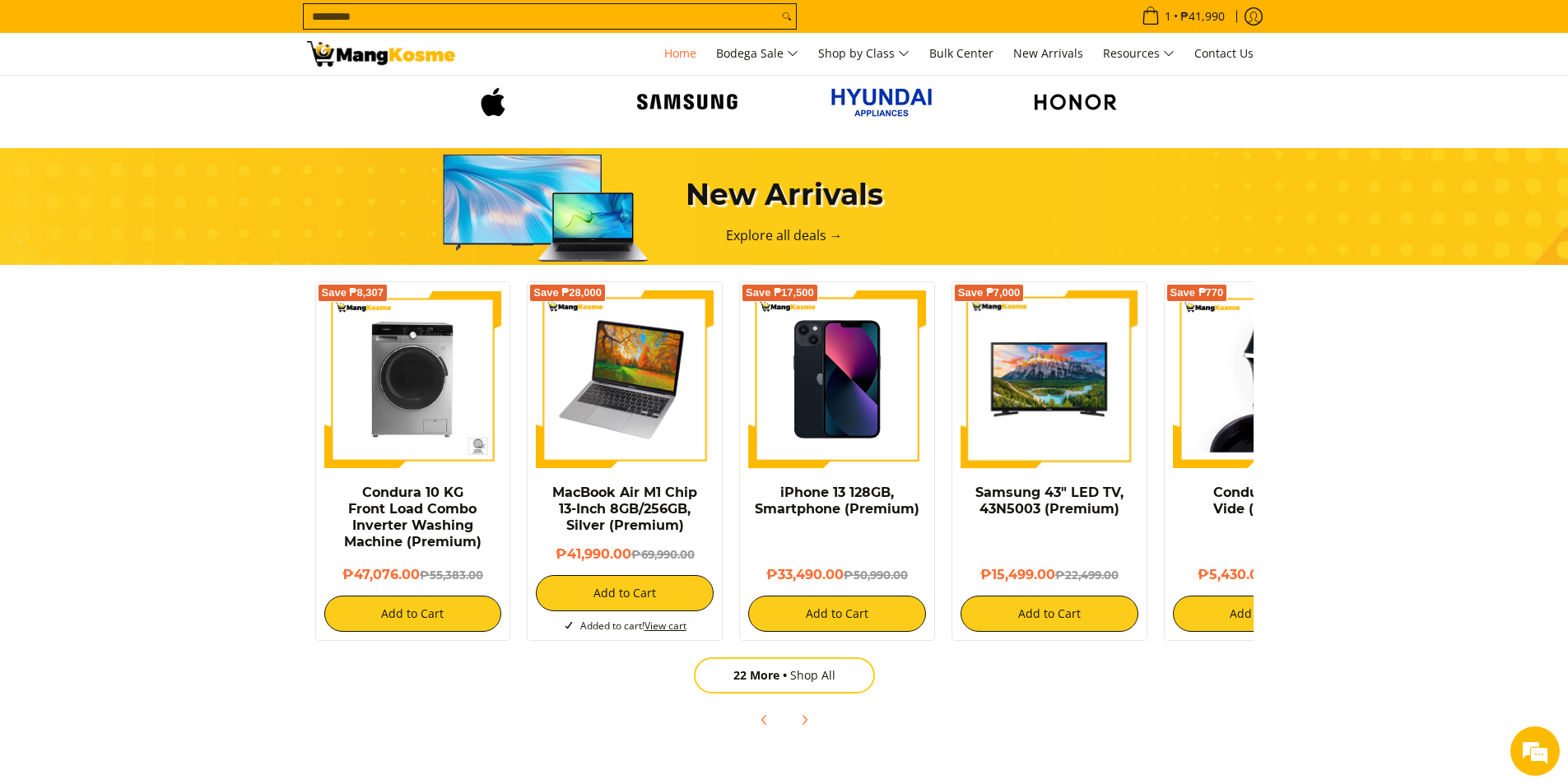 click at bounding box center [625, 379] 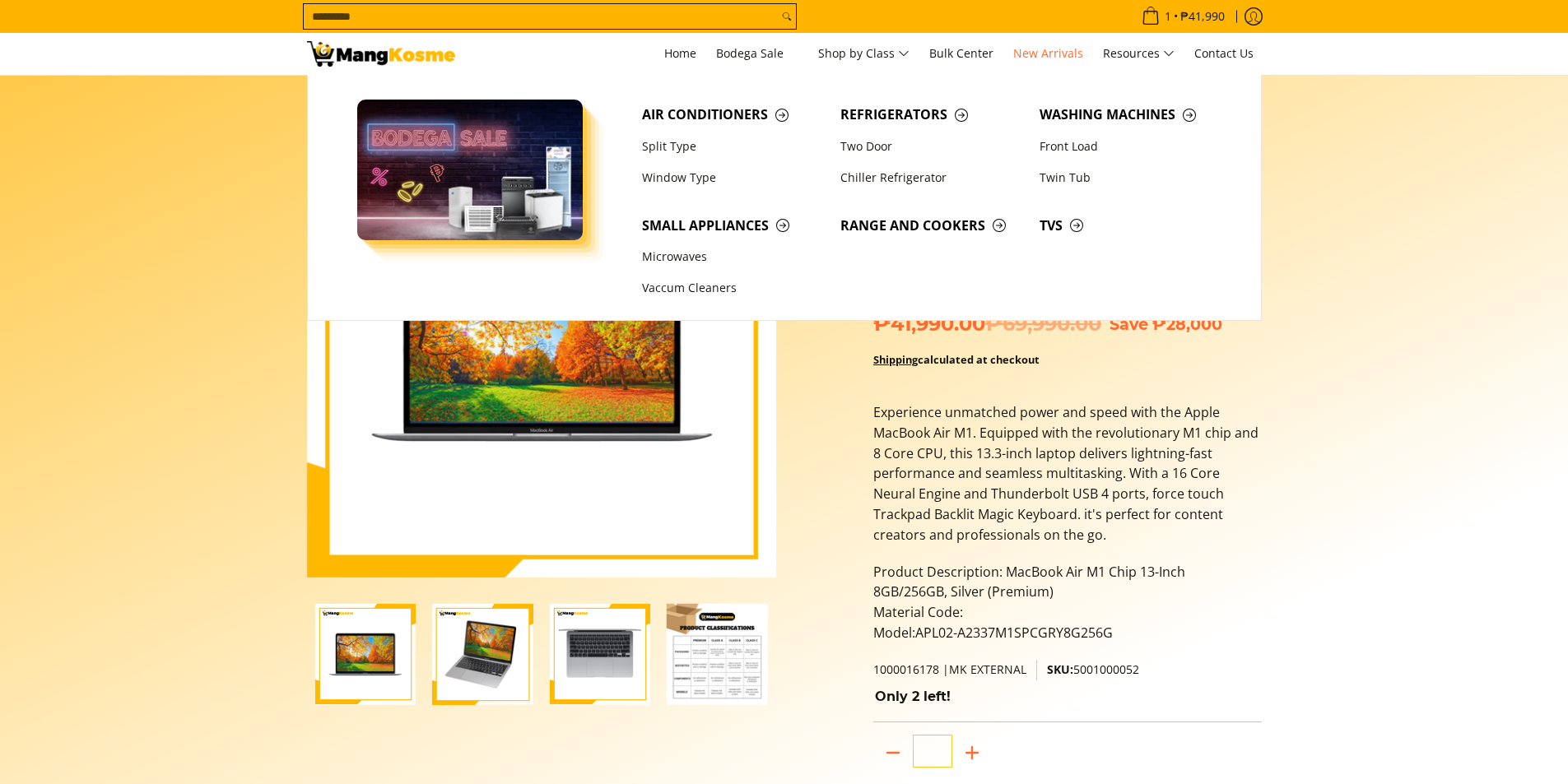 scroll, scrollTop: 0, scrollLeft: 0, axis: both 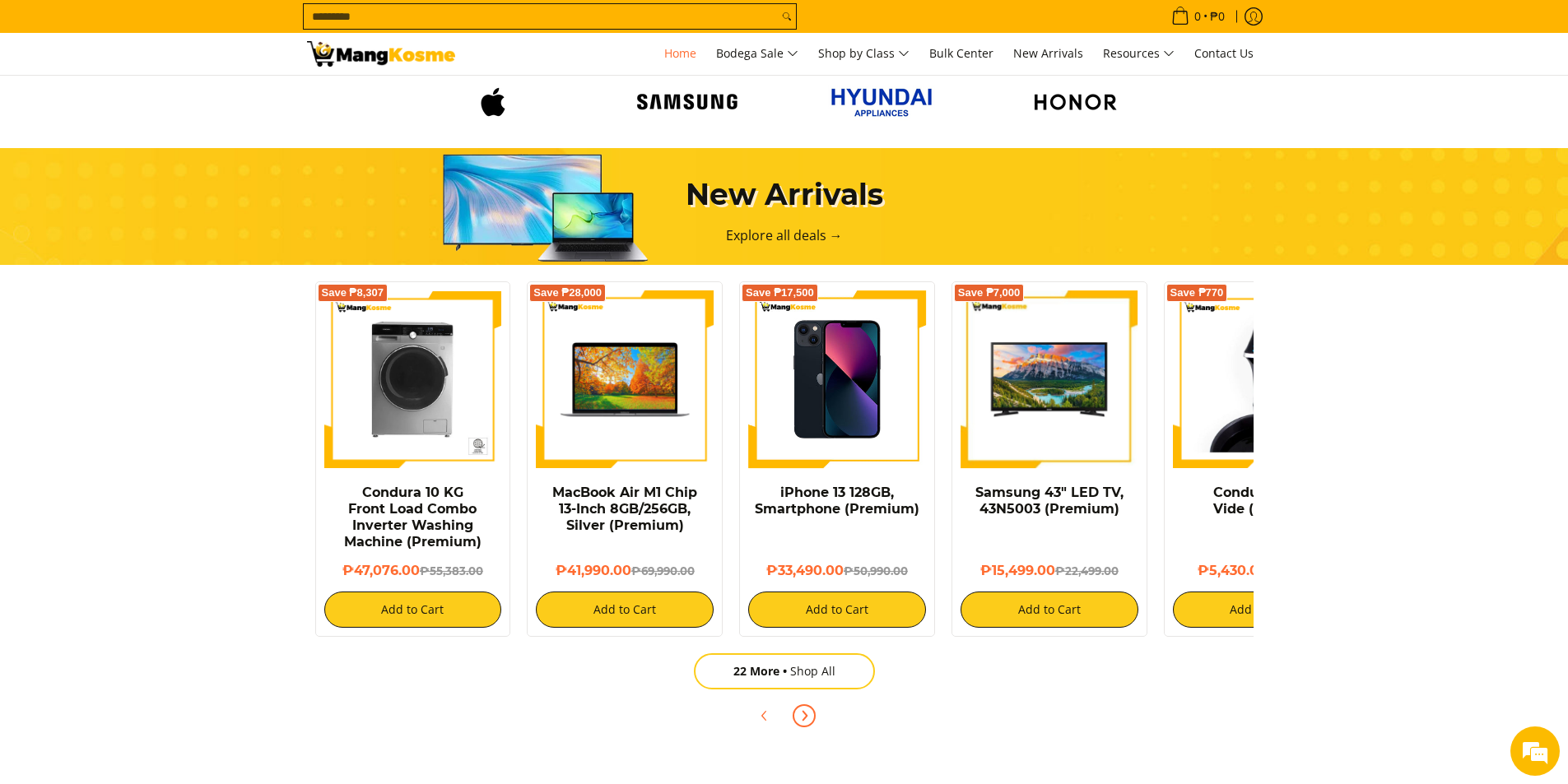 click 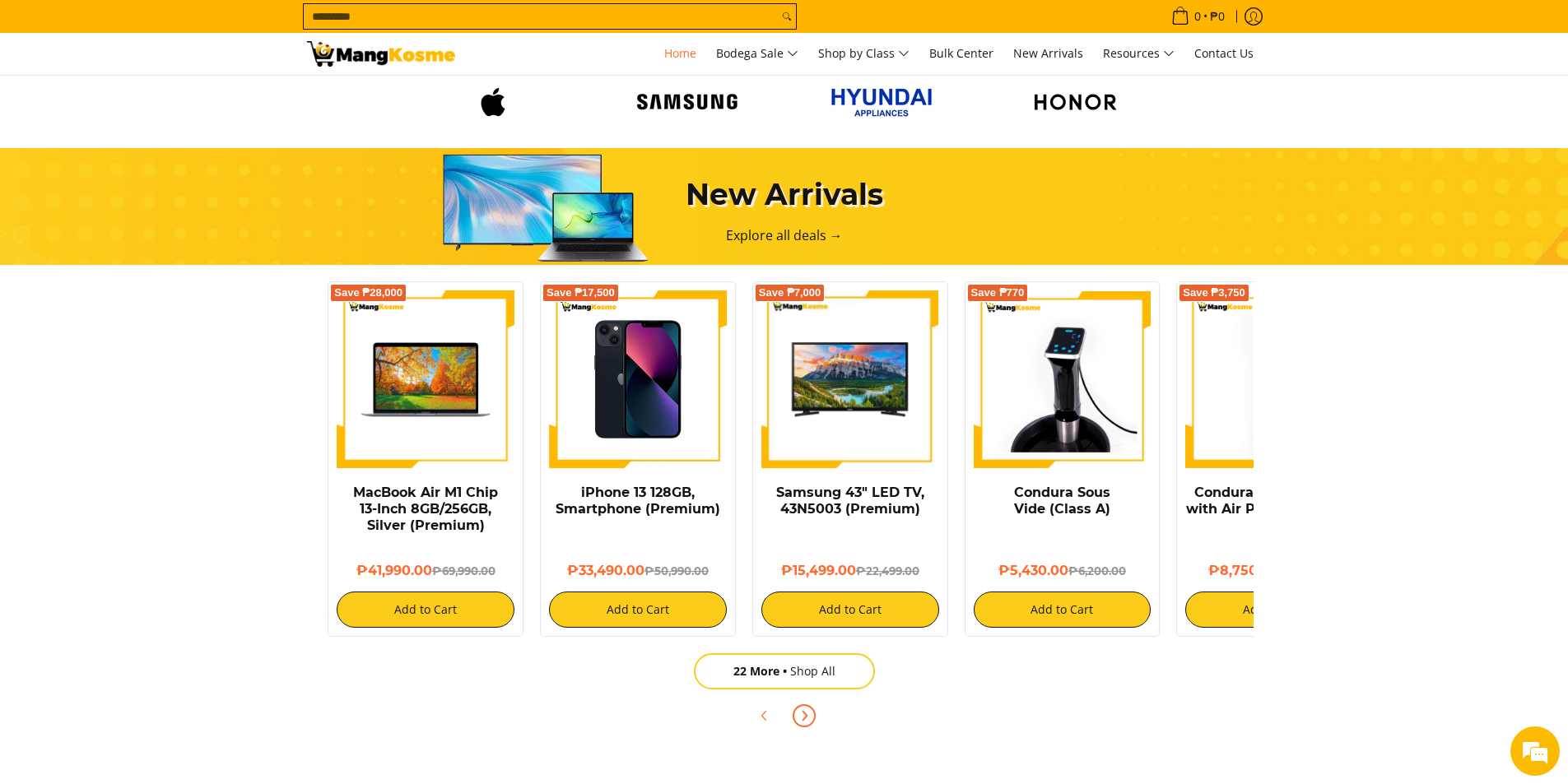 scroll, scrollTop: 0, scrollLeft: 319, axis: horizontal 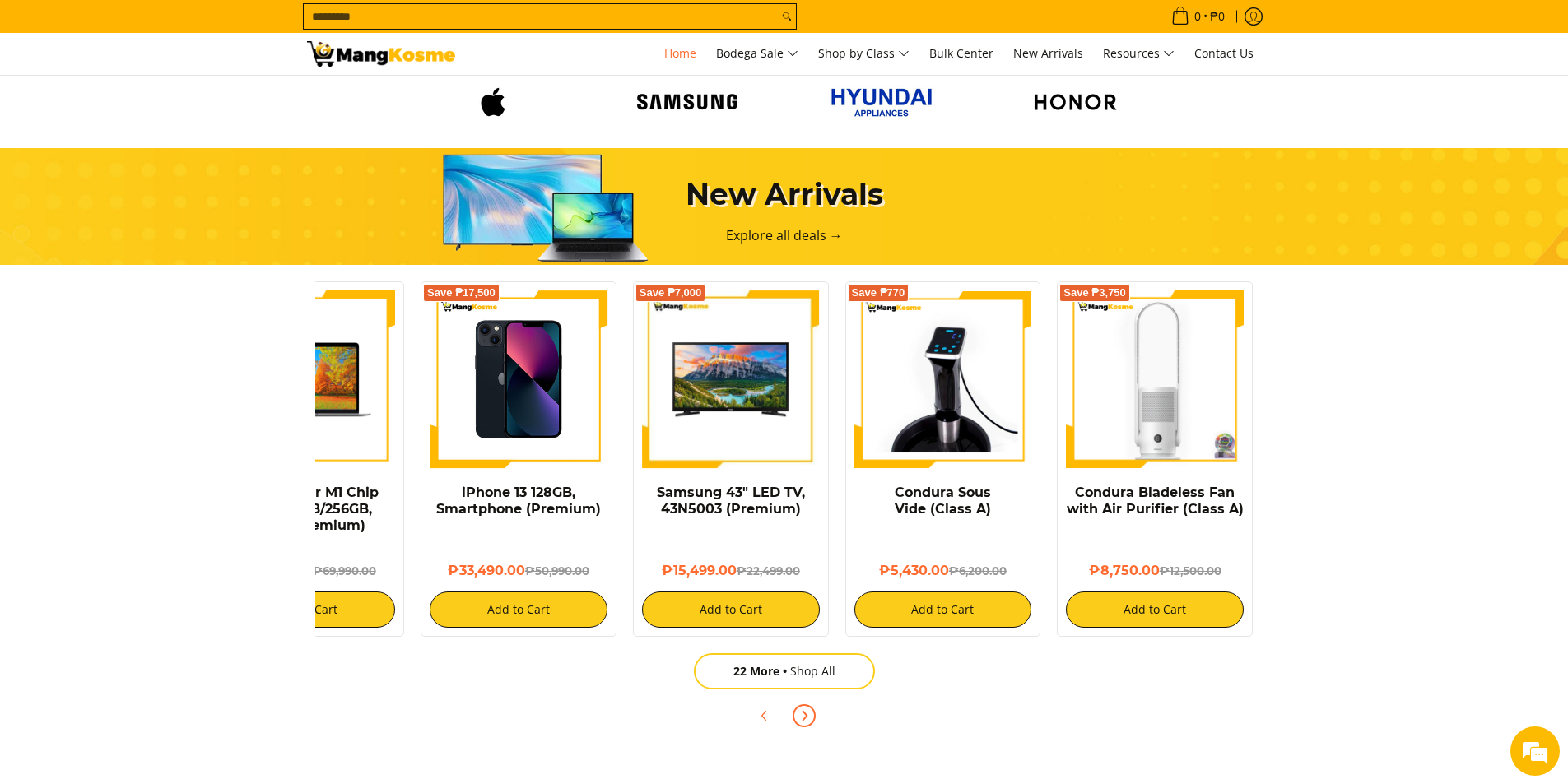 click 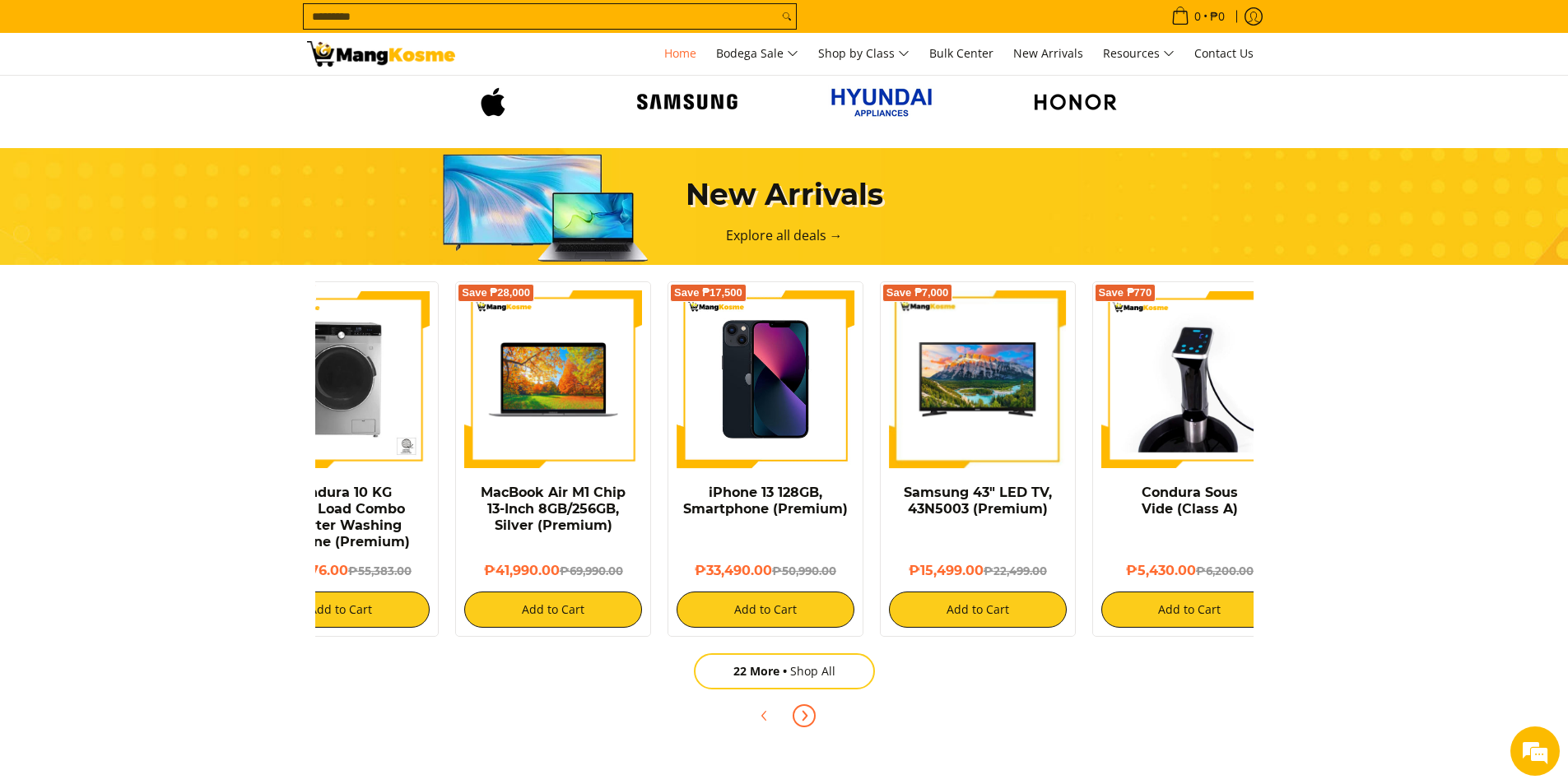 scroll, scrollTop: 0, scrollLeft: 0, axis: both 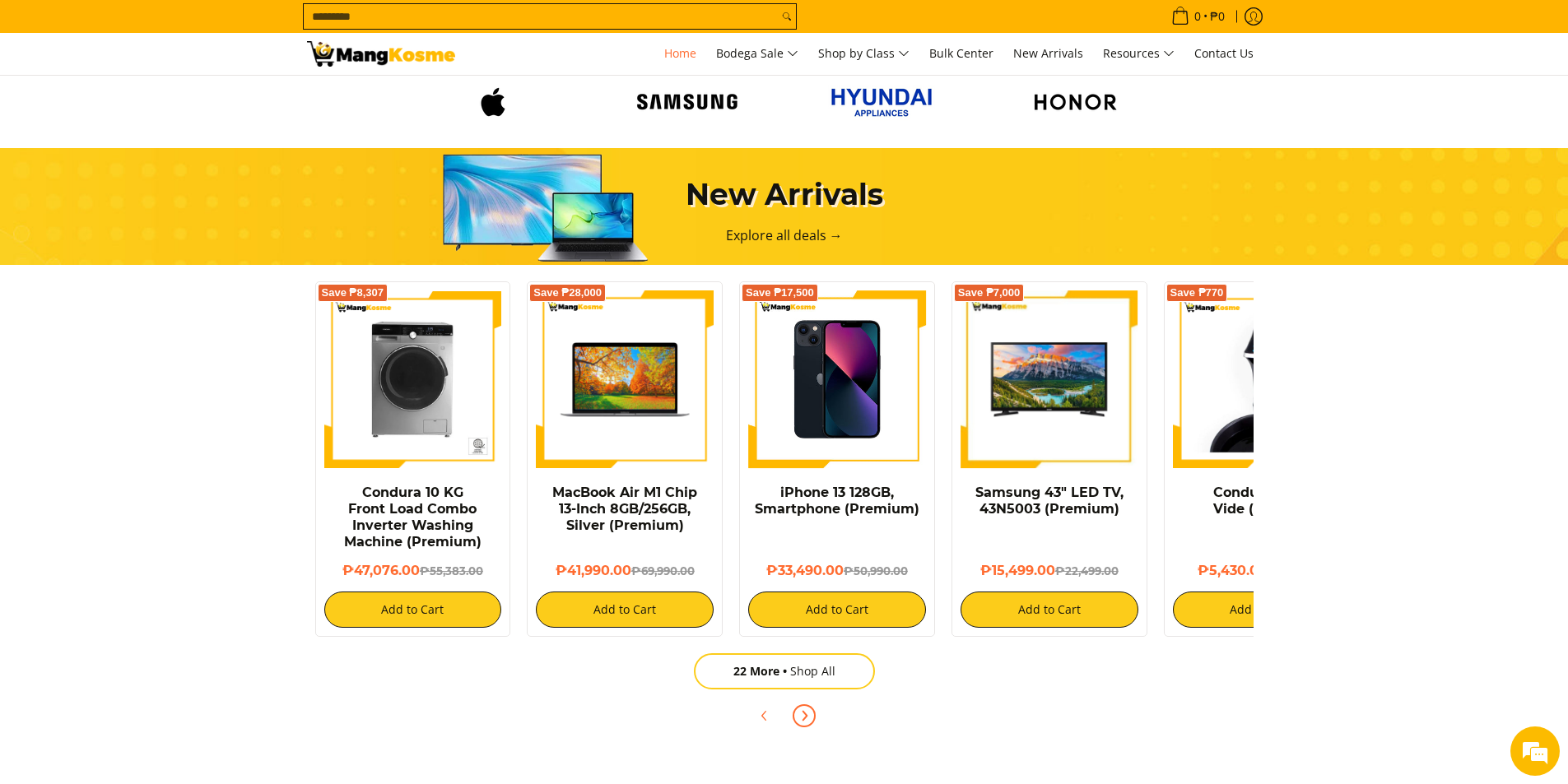 click 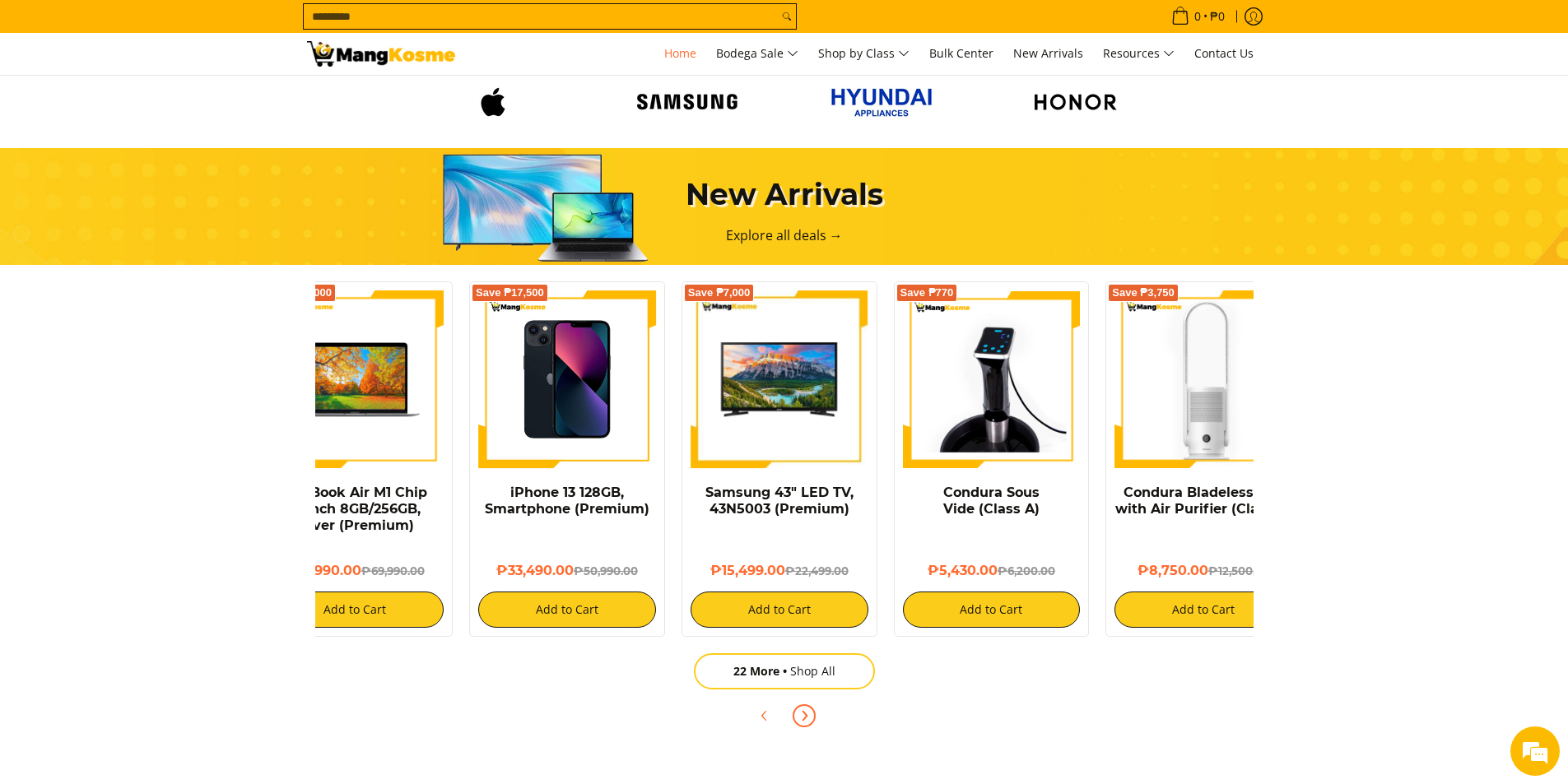 scroll, scrollTop: 0, scrollLeft: 319, axis: horizontal 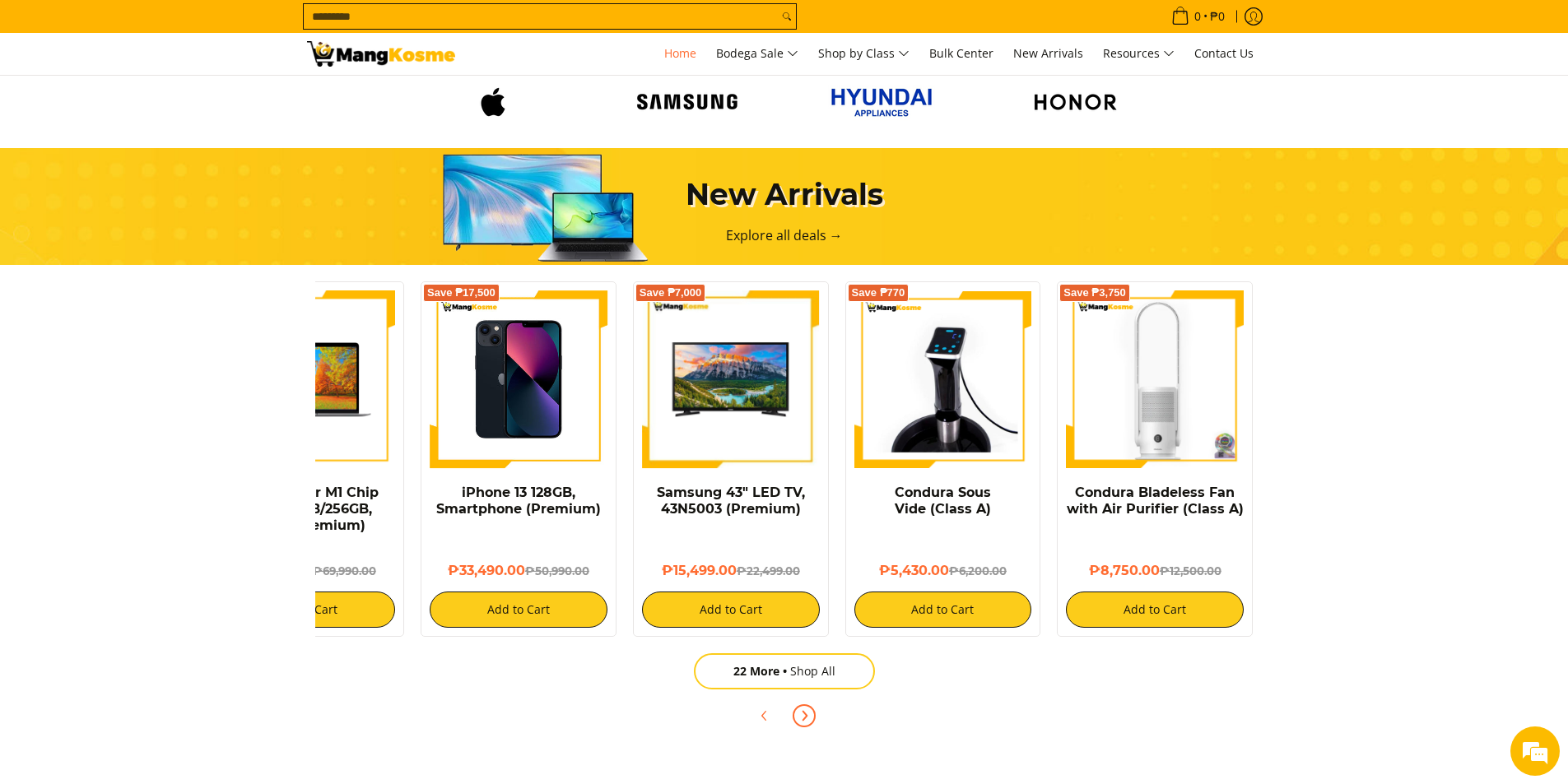 click 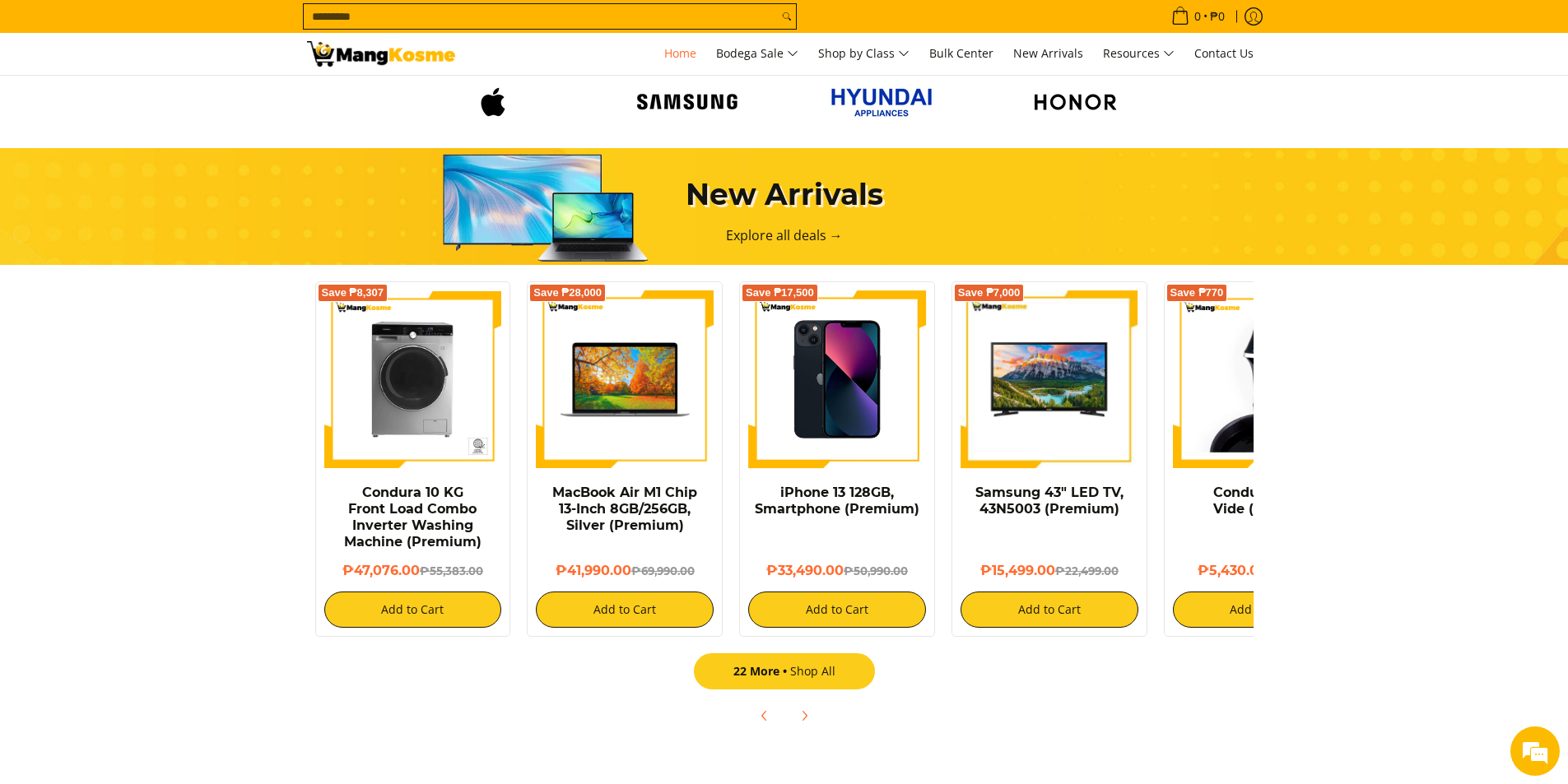 click on "22 More Shop All" at bounding box center (784, 671) 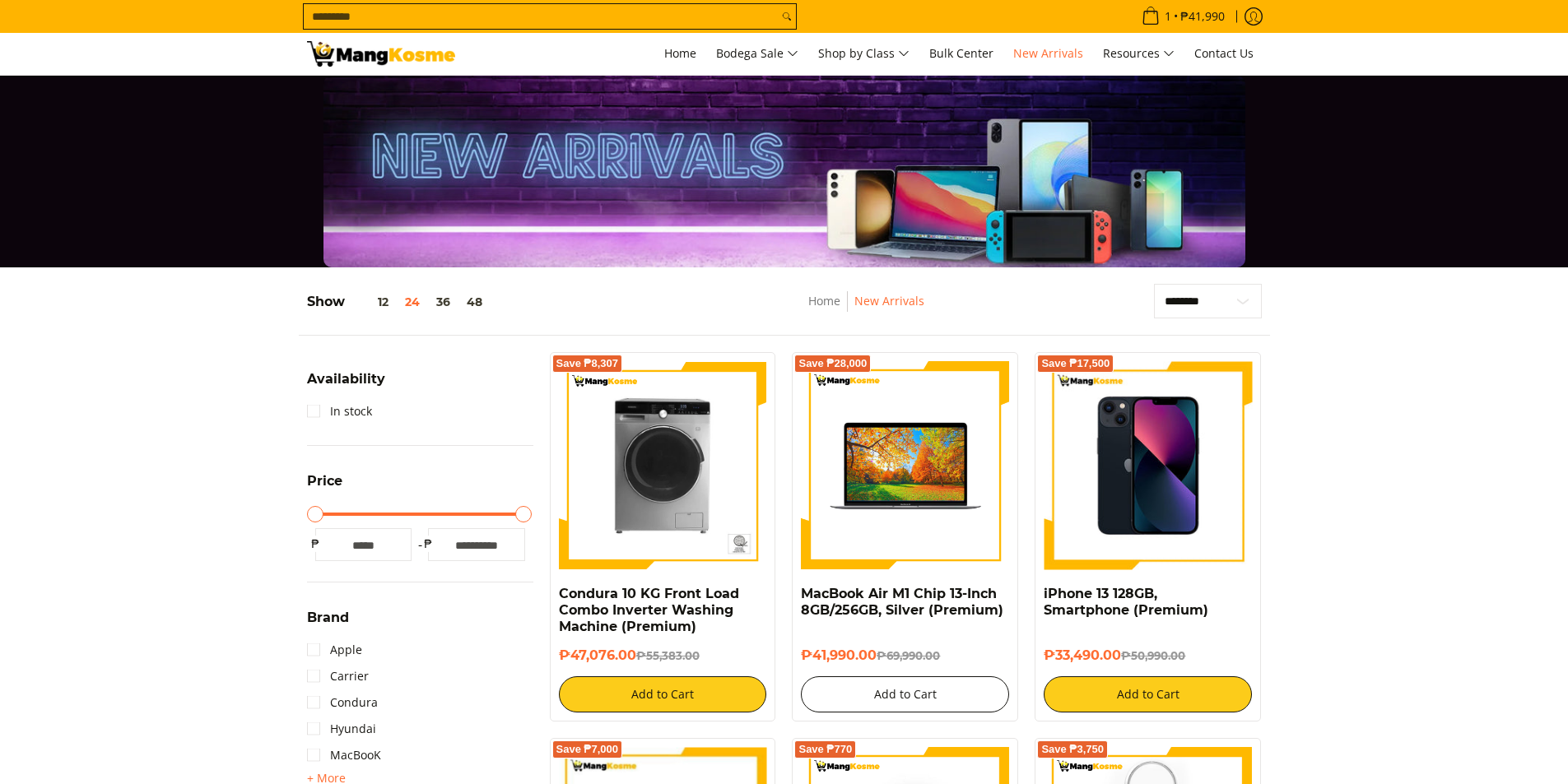 scroll, scrollTop: 0, scrollLeft: 0, axis: both 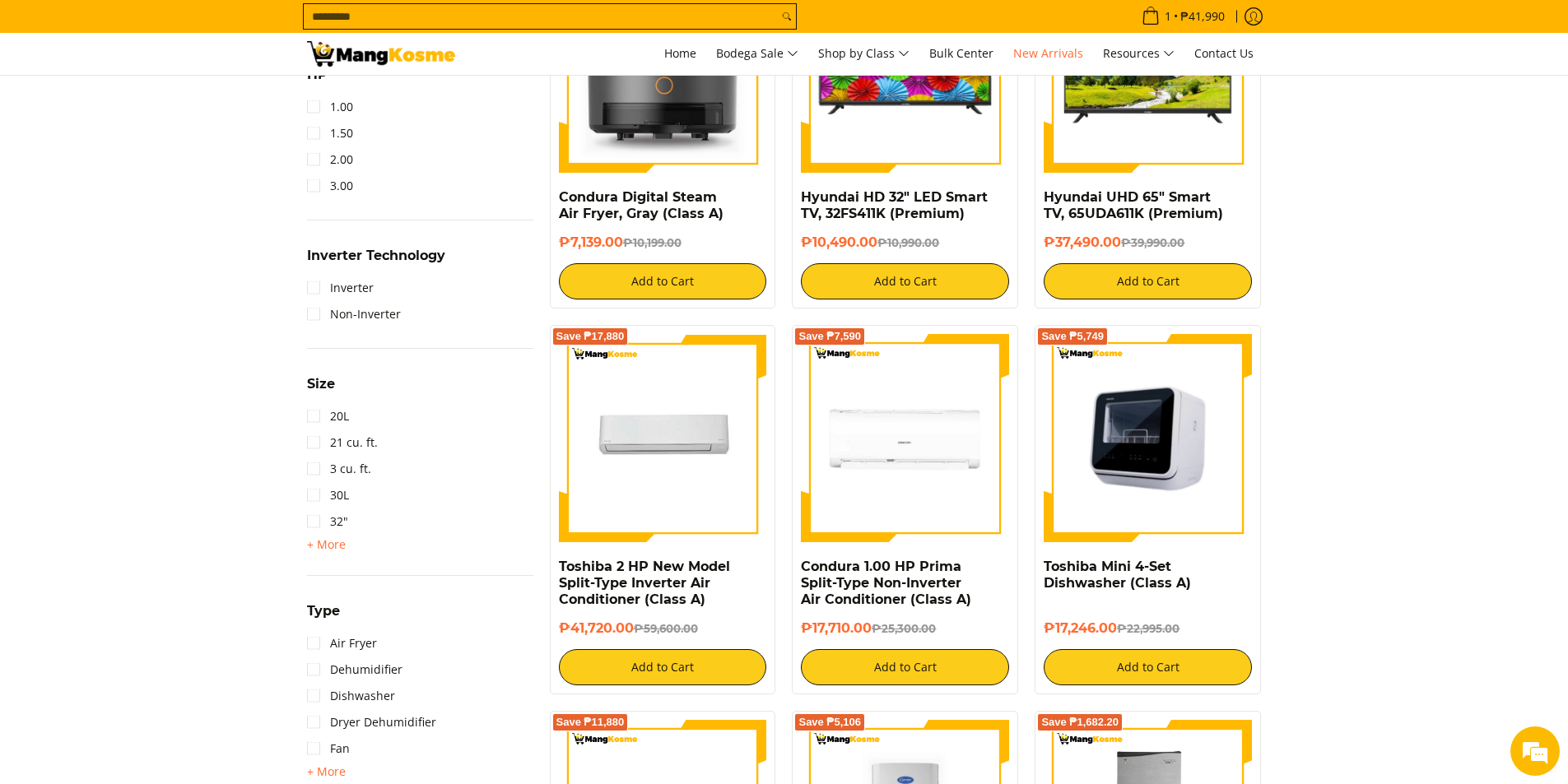 click at bounding box center (1147, 438) 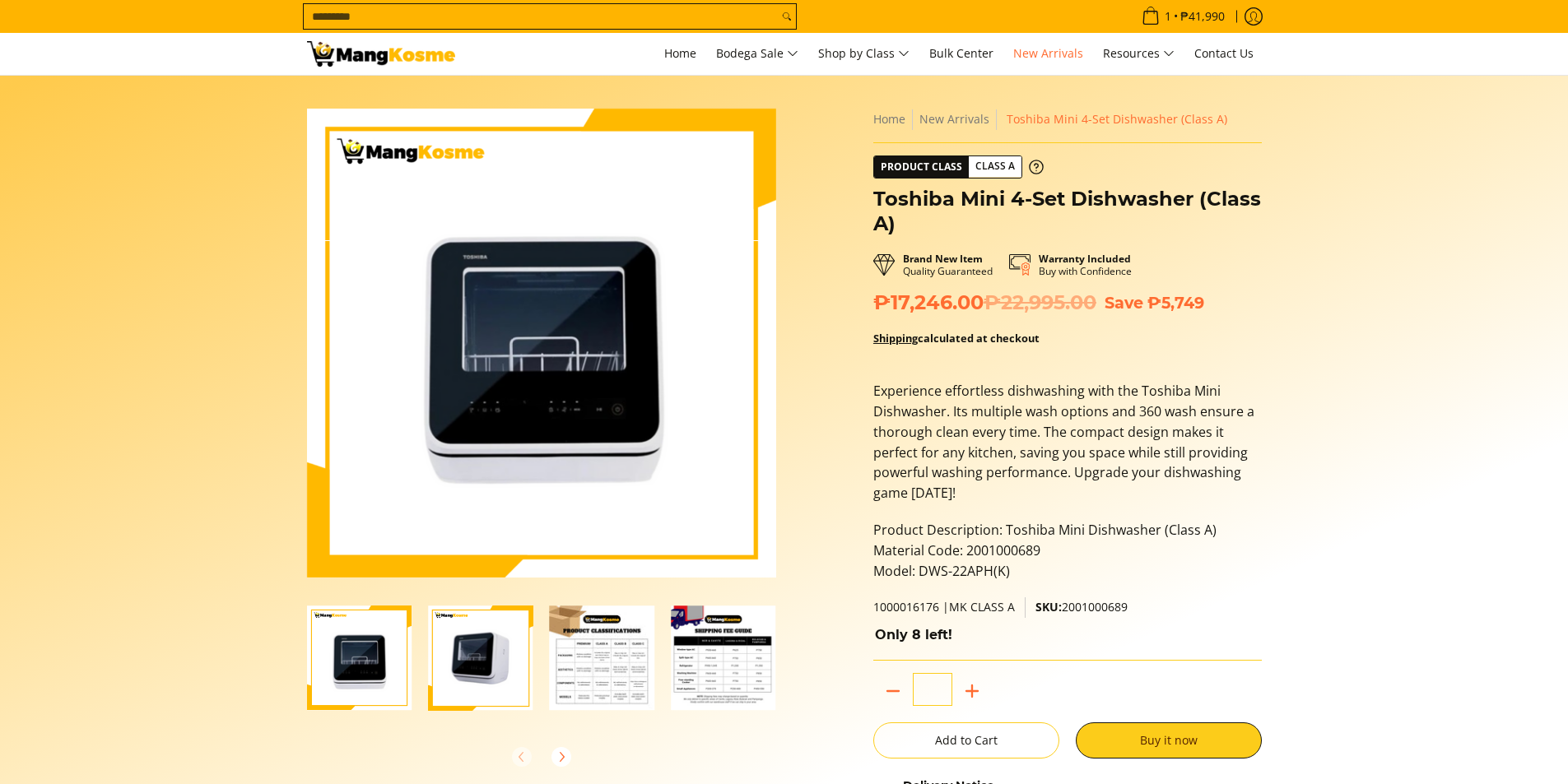 scroll, scrollTop: 0, scrollLeft: 0, axis: both 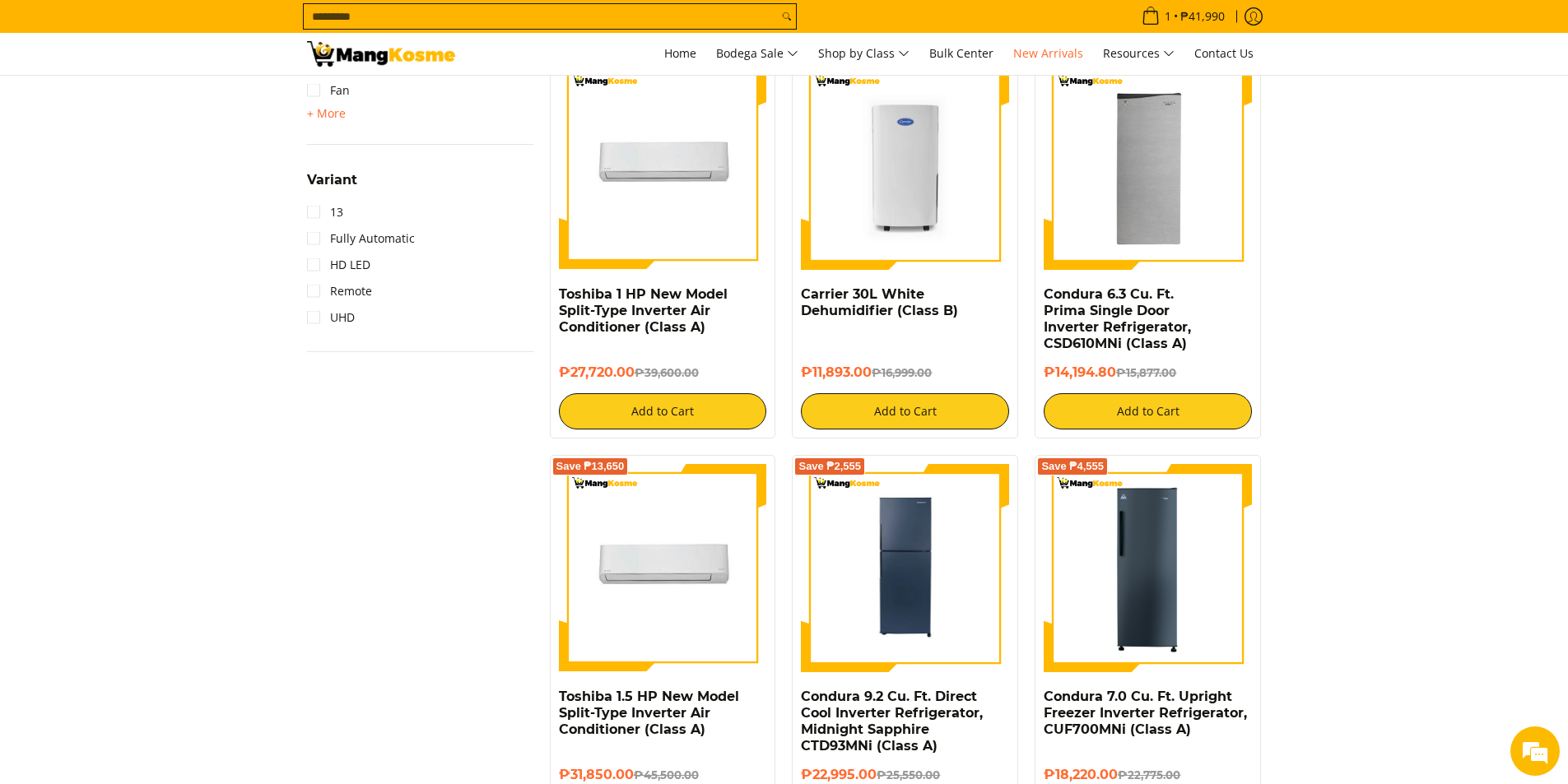 drag, startPoint x: 726, startPoint y: 15, endPoint x: 209, endPoint y: -21, distance: 518.2519 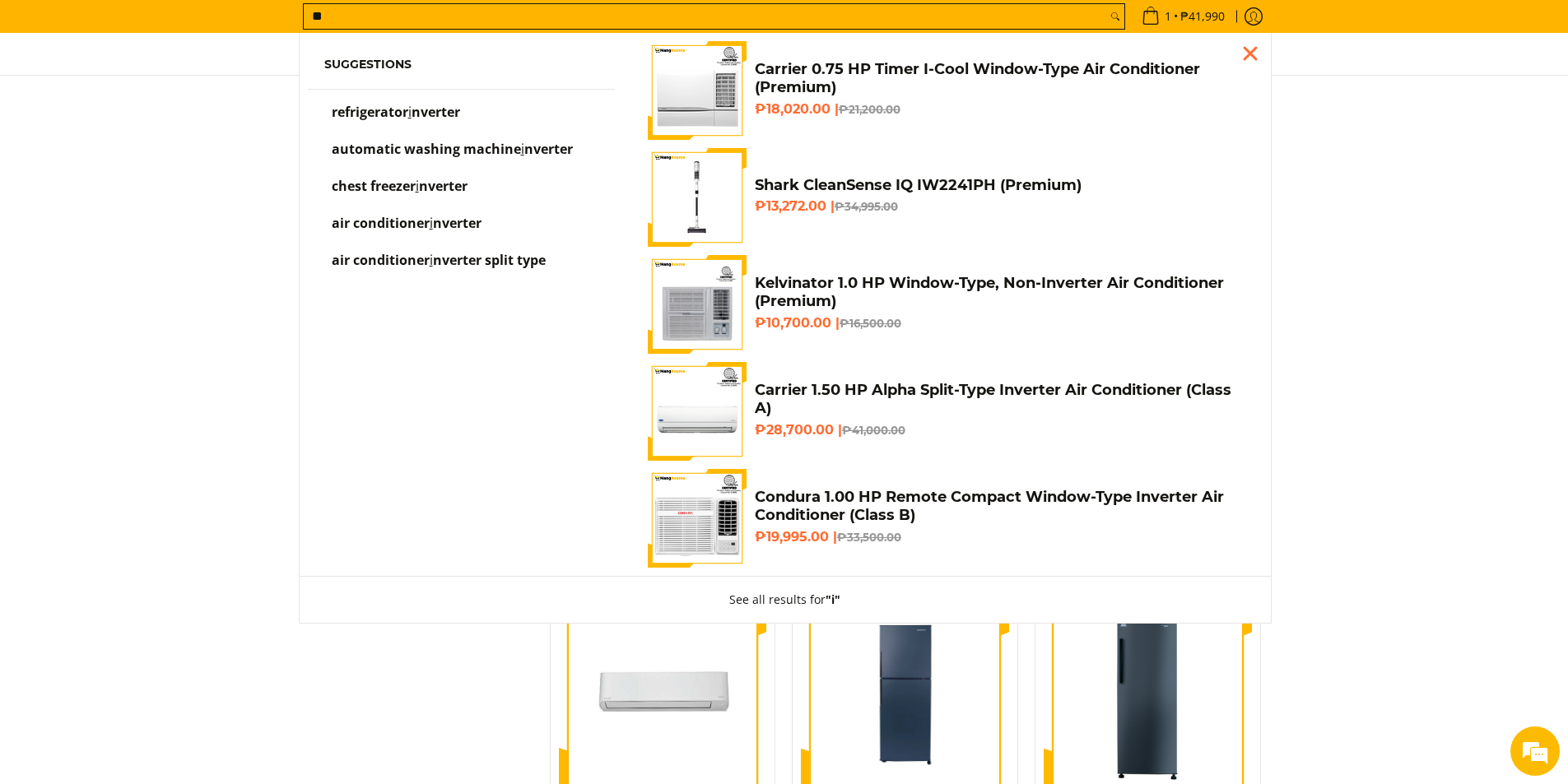 scroll, scrollTop: 1675, scrollLeft: 0, axis: vertical 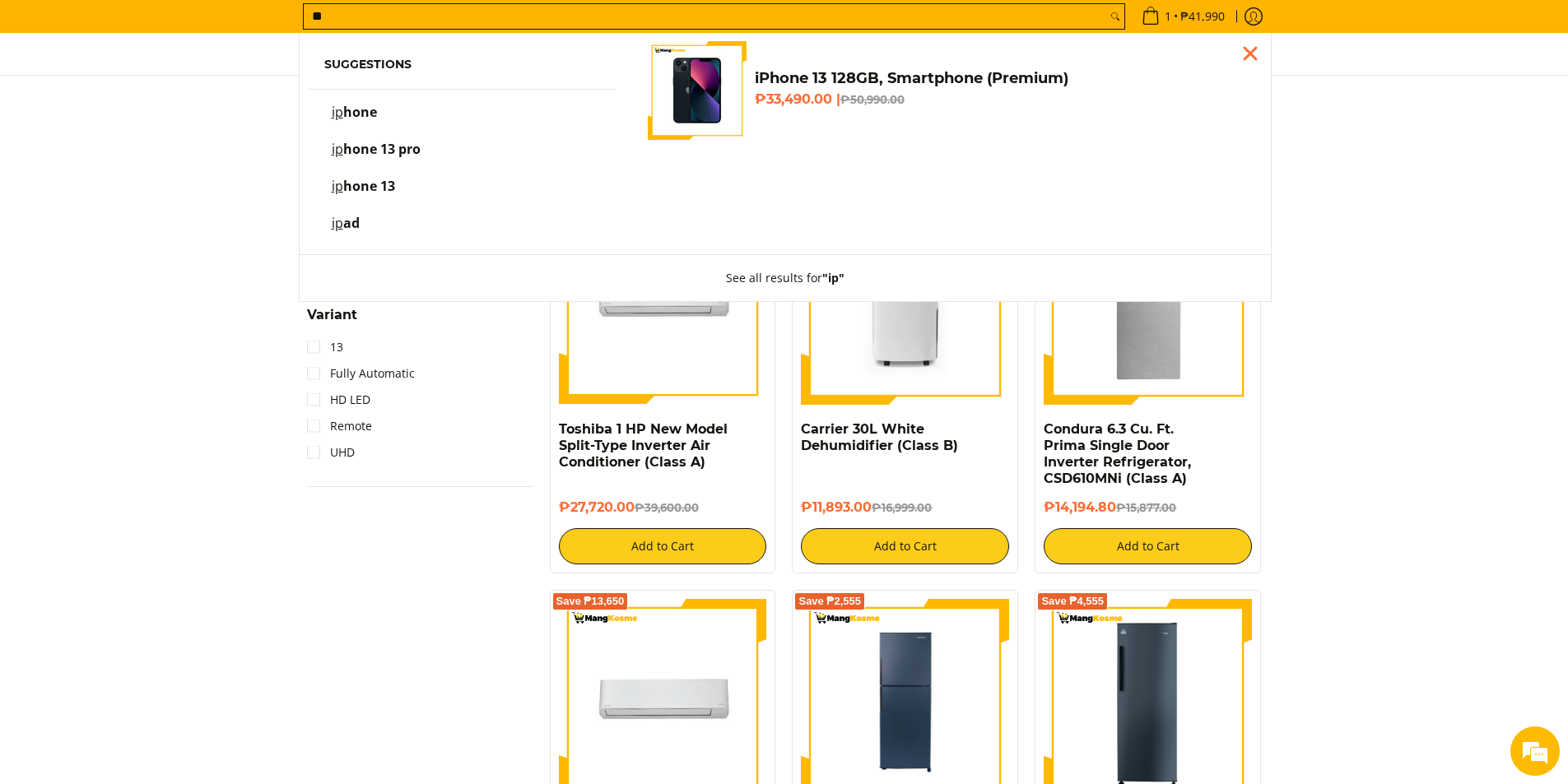 type on "**" 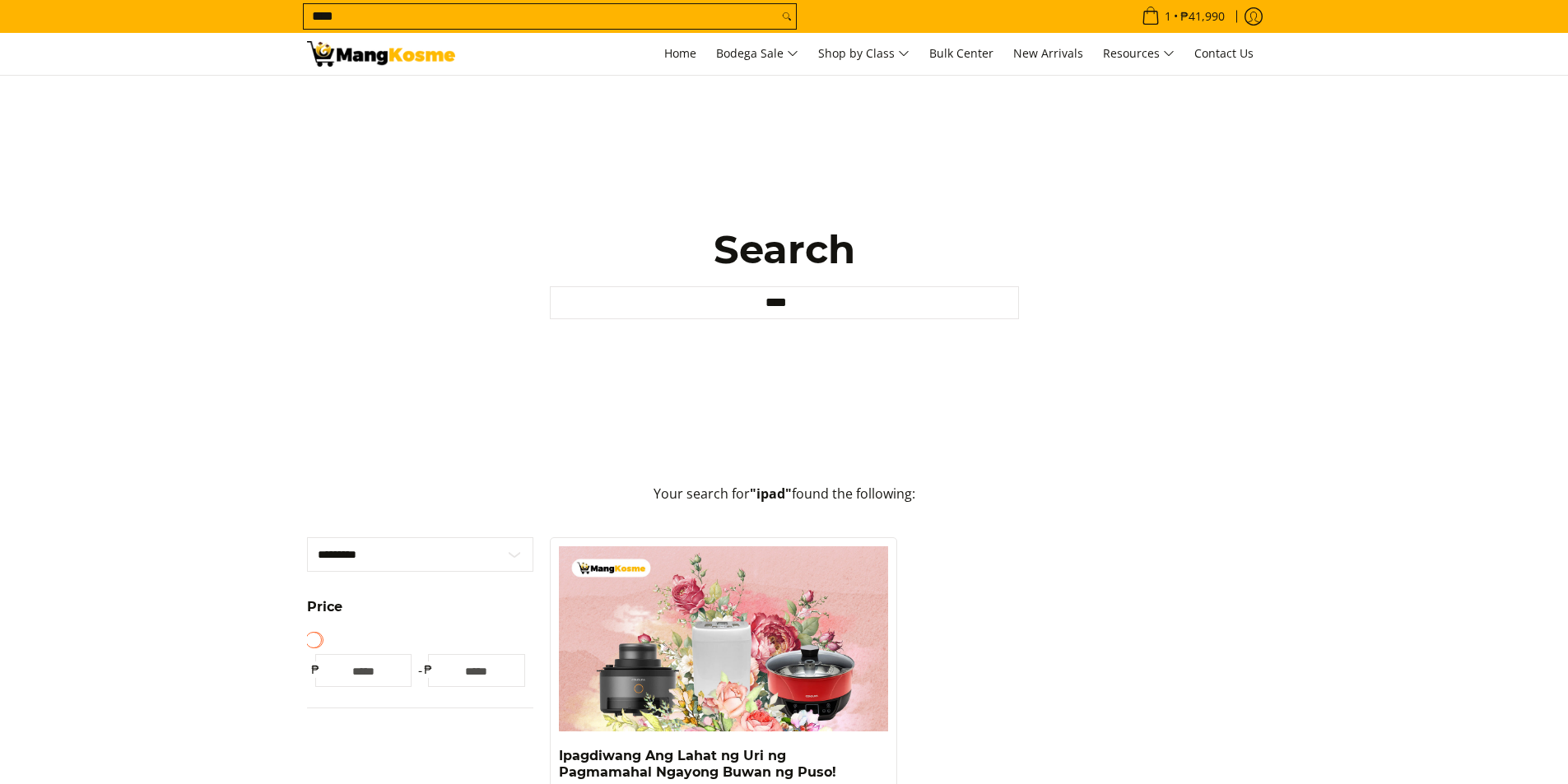 scroll, scrollTop: 0, scrollLeft: 0, axis: both 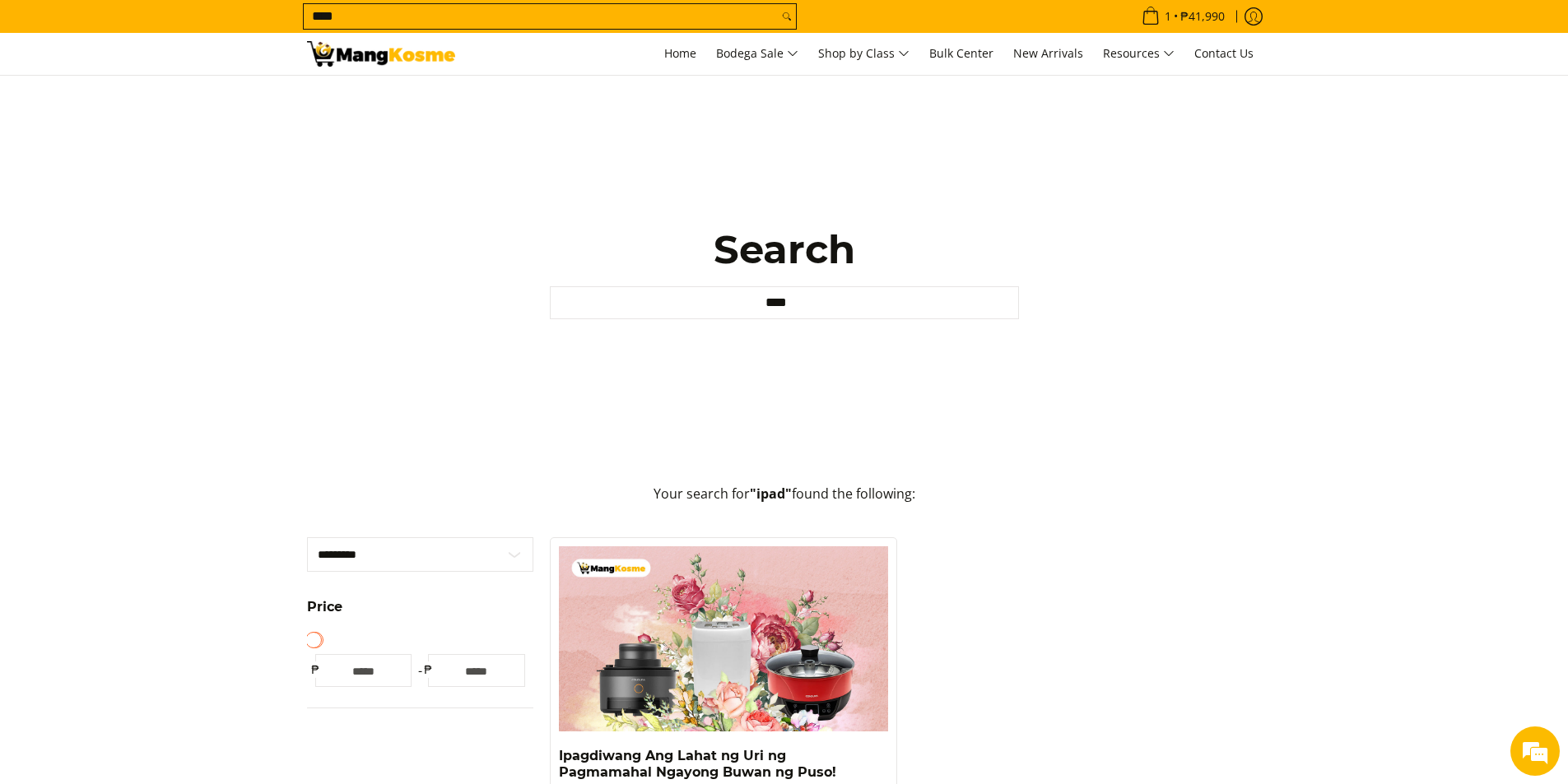 click at bounding box center [381, 53] 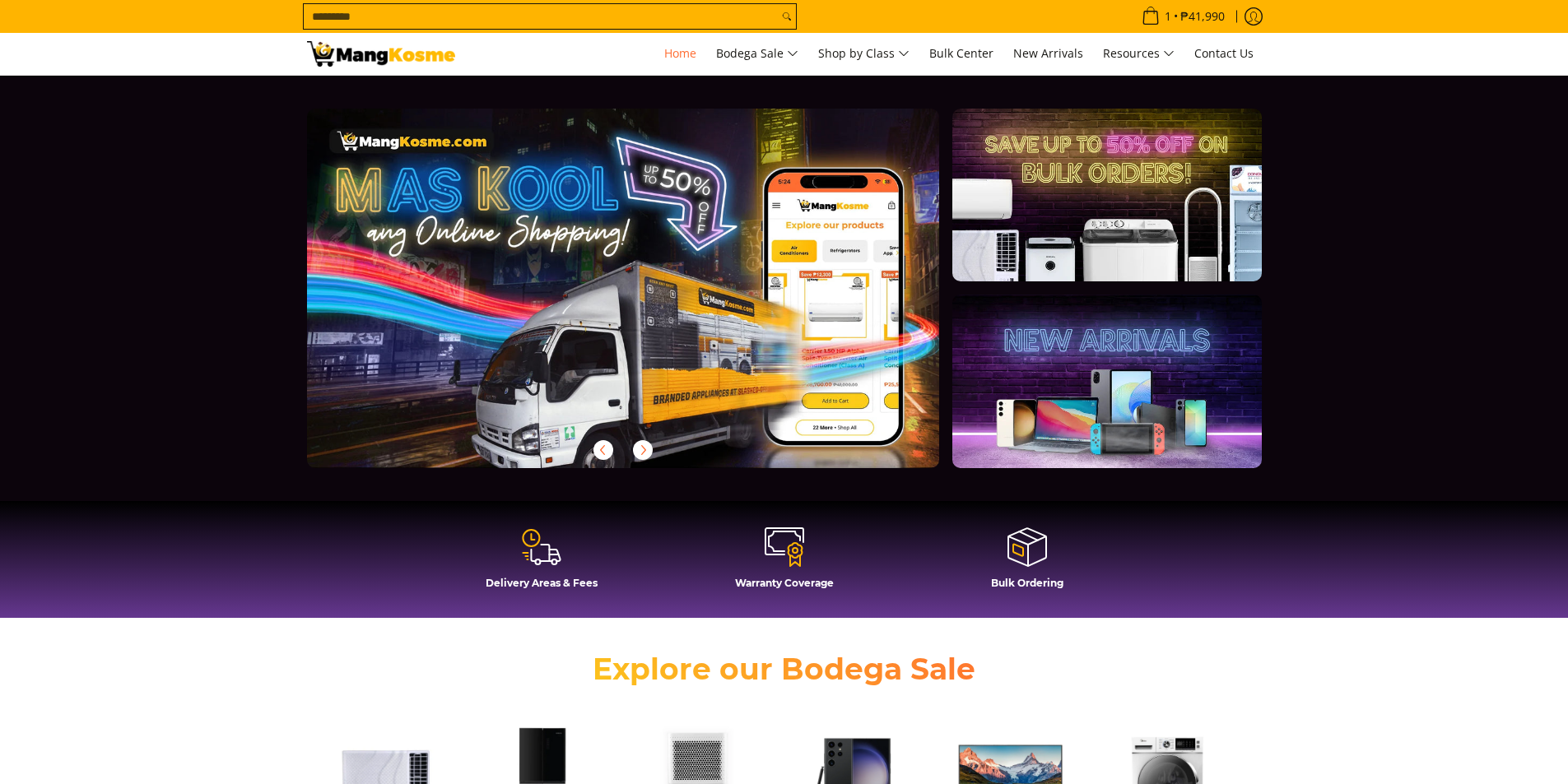 scroll, scrollTop: 0, scrollLeft: 0, axis: both 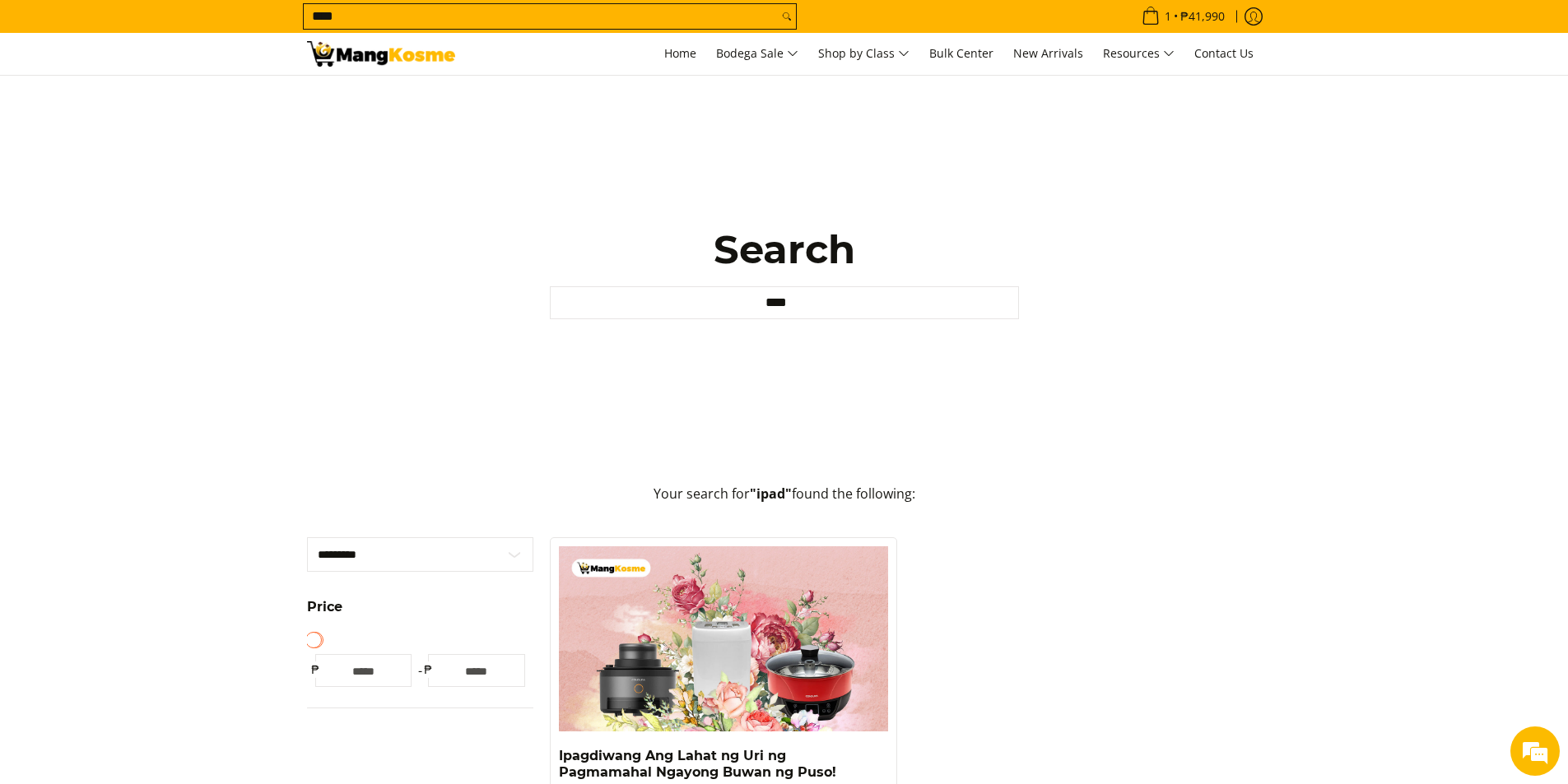 click on "****" at bounding box center (541, 16) 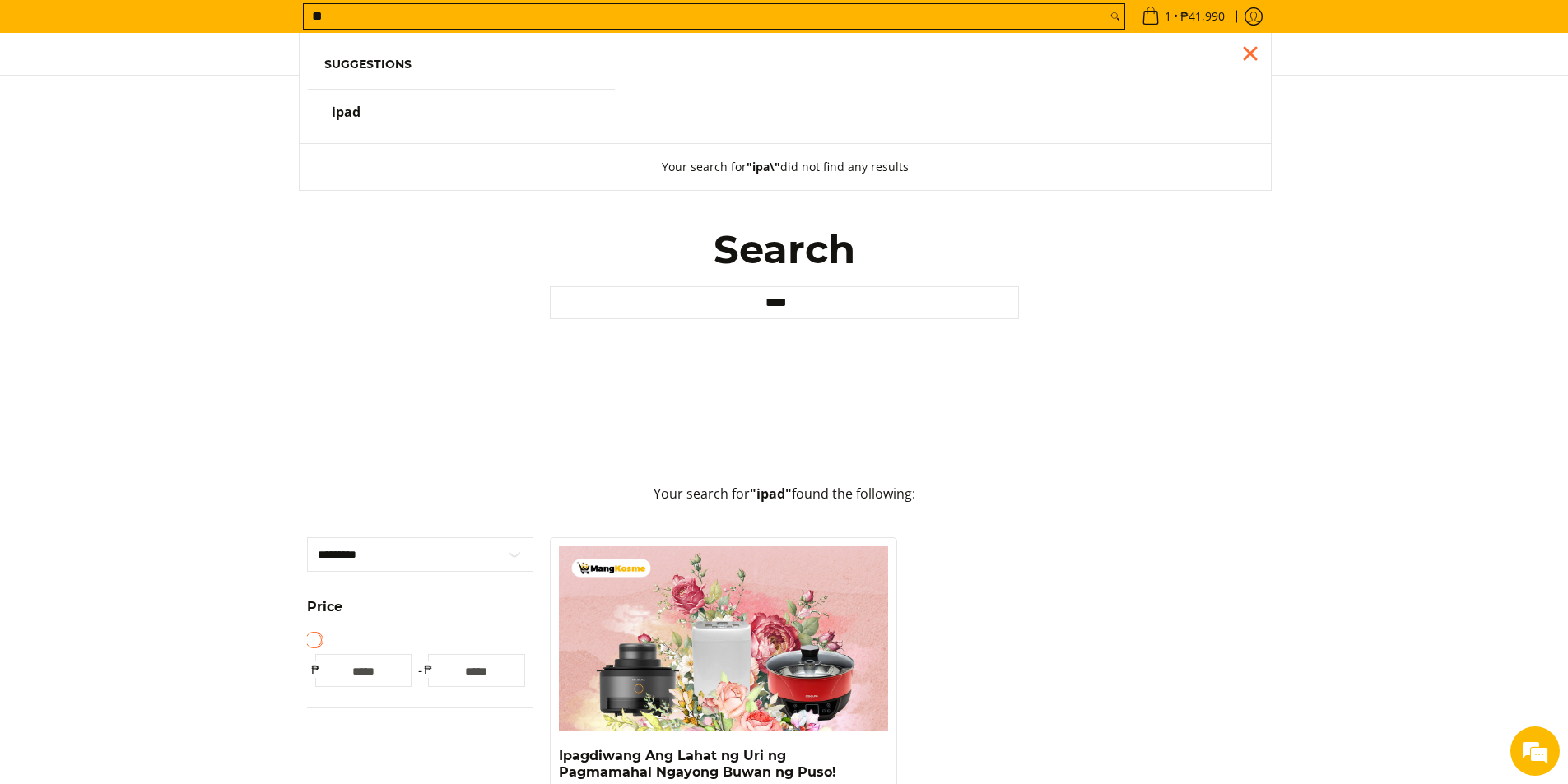 type on "*" 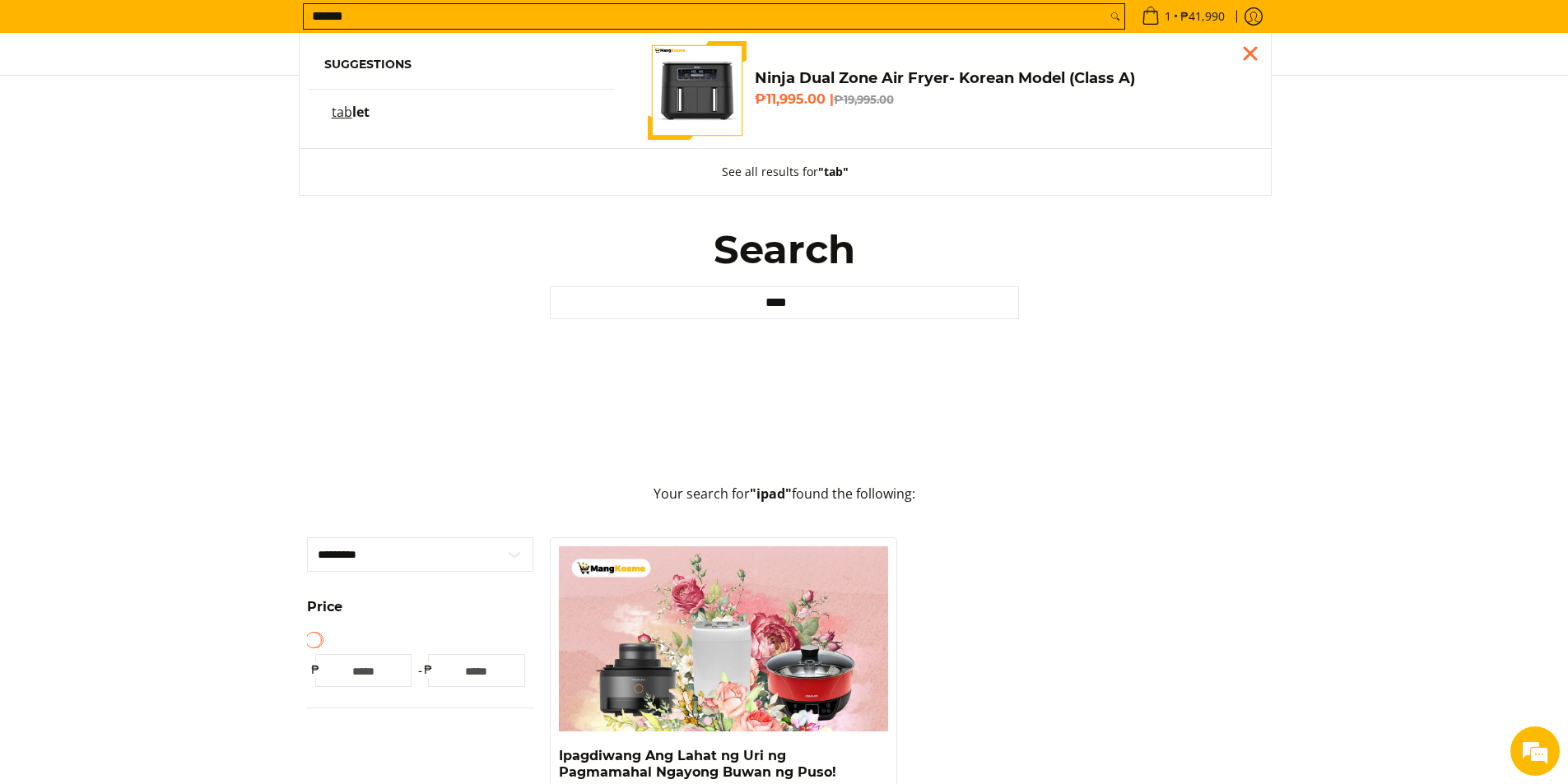 type on "******" 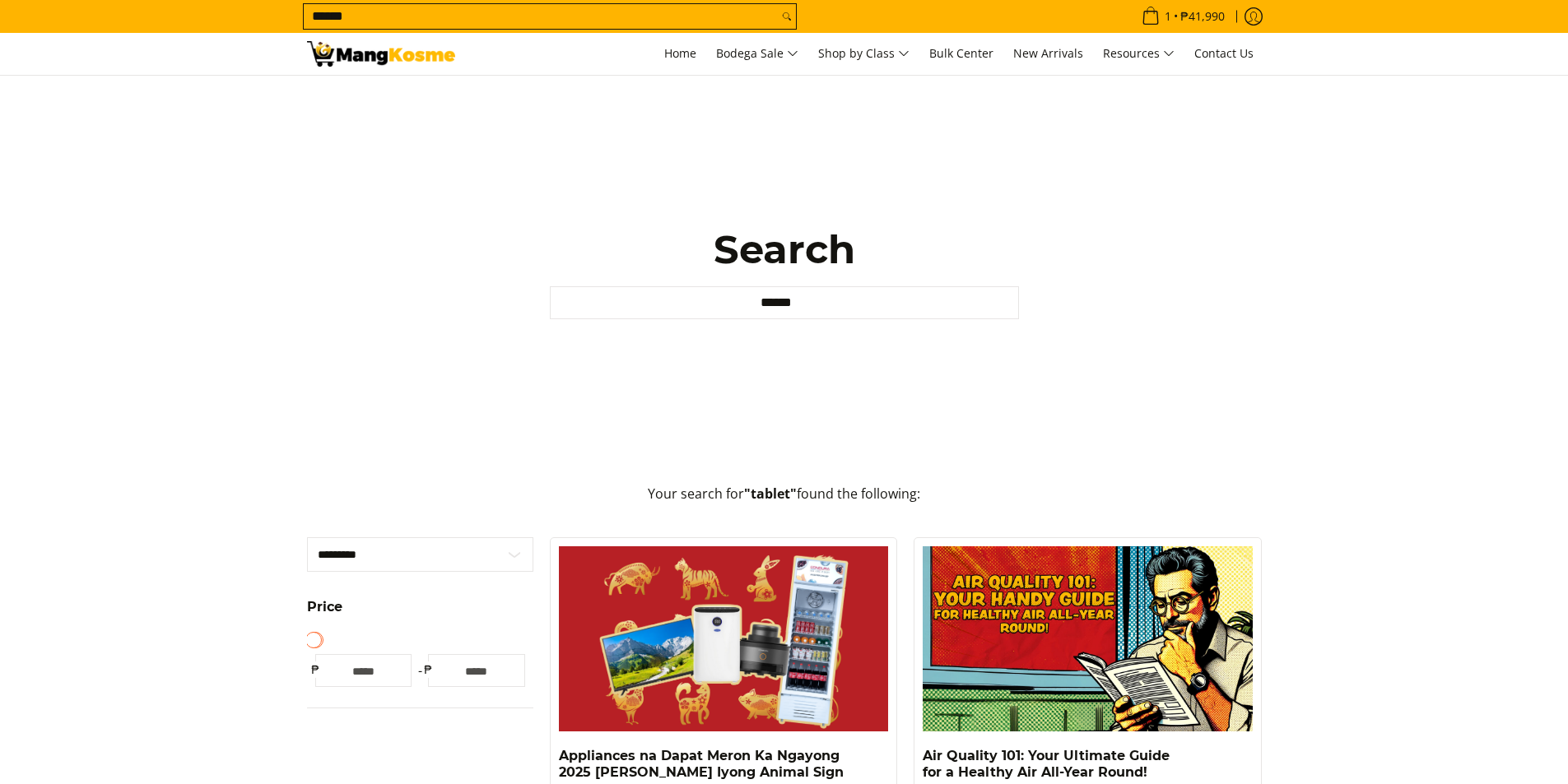 scroll, scrollTop: 0, scrollLeft: 0, axis: both 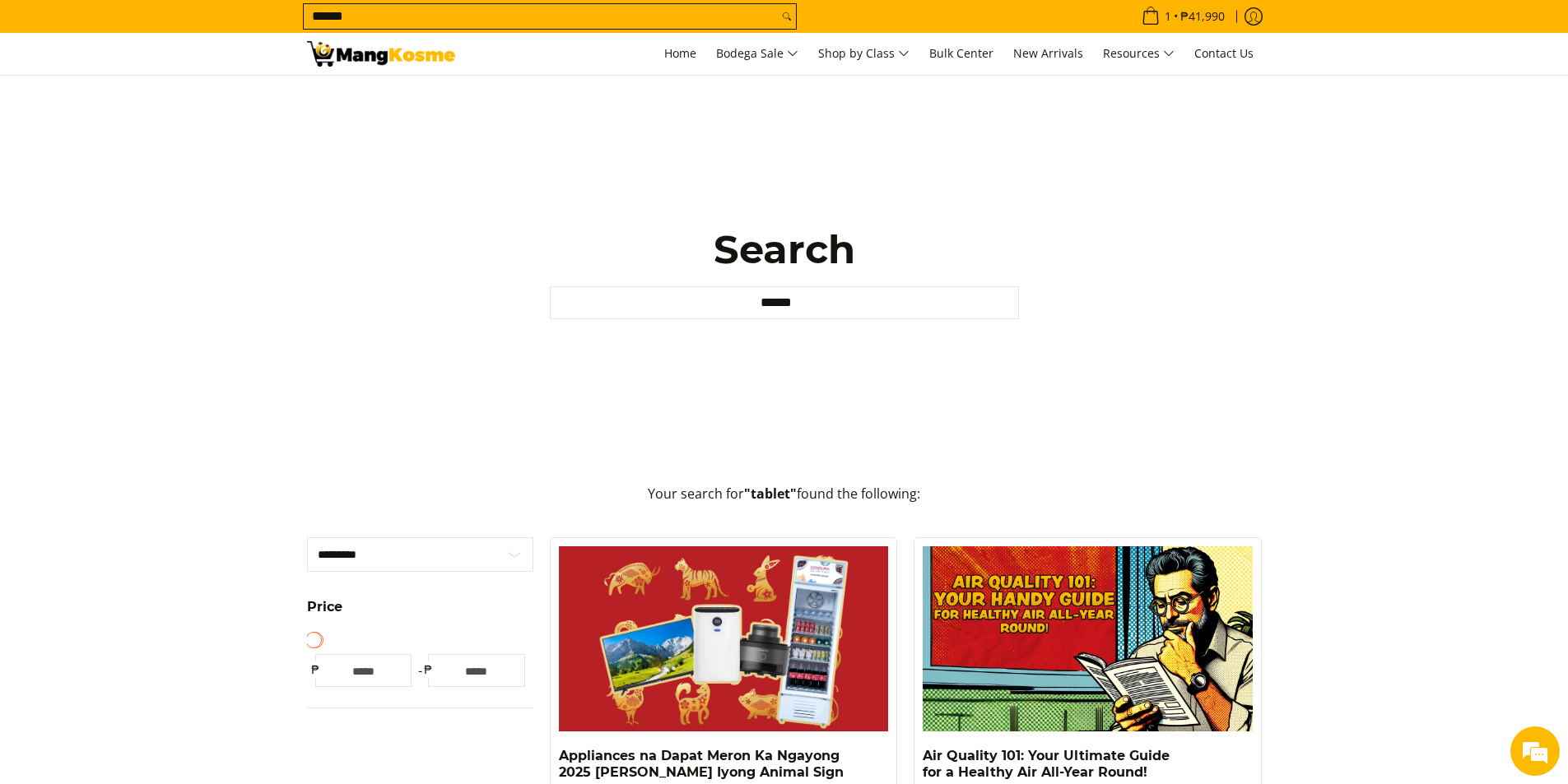 drag, startPoint x: 587, startPoint y: 0, endPoint x: 284, endPoint y: 2, distance: 303.0066 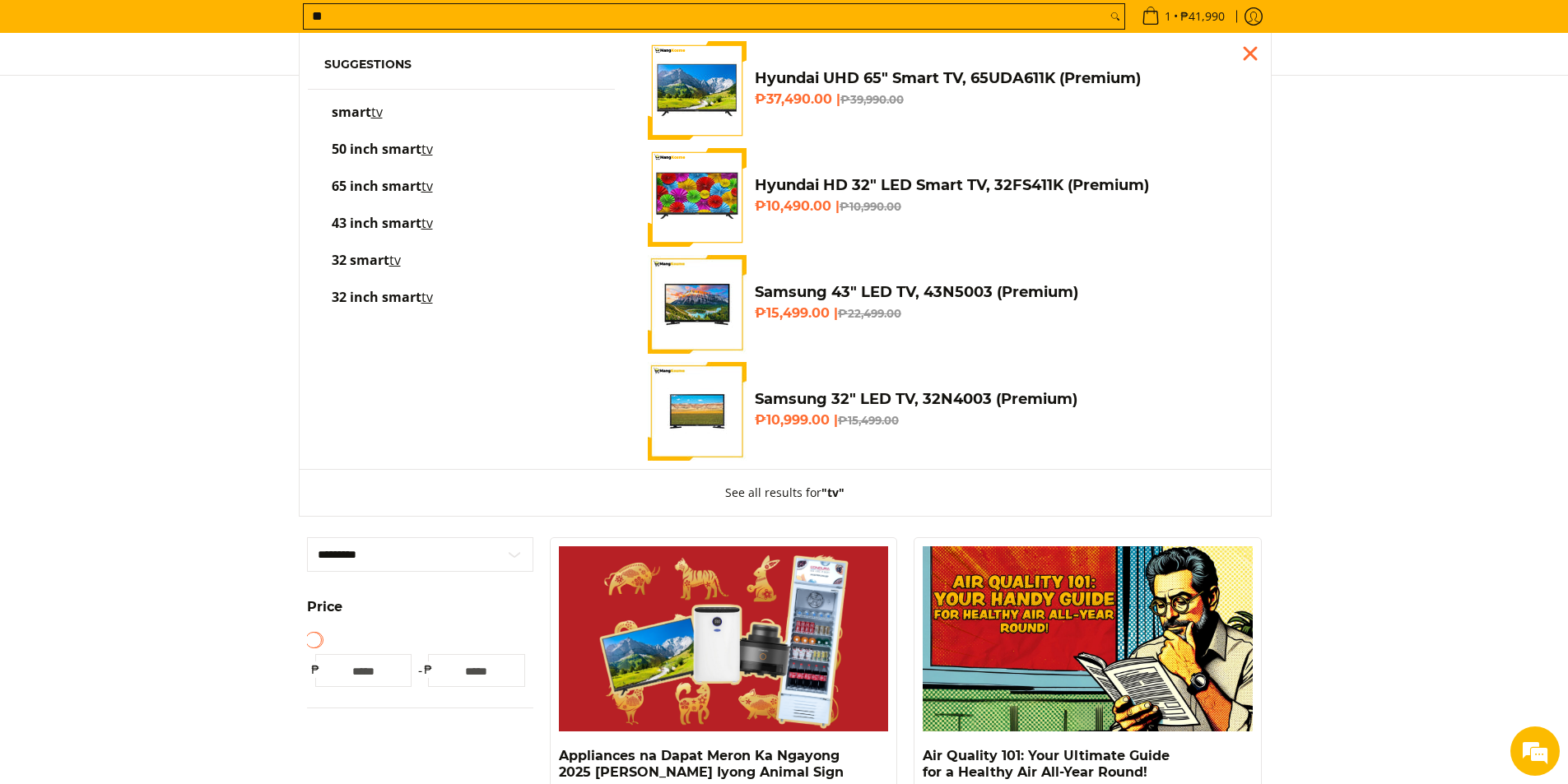 type on "**" 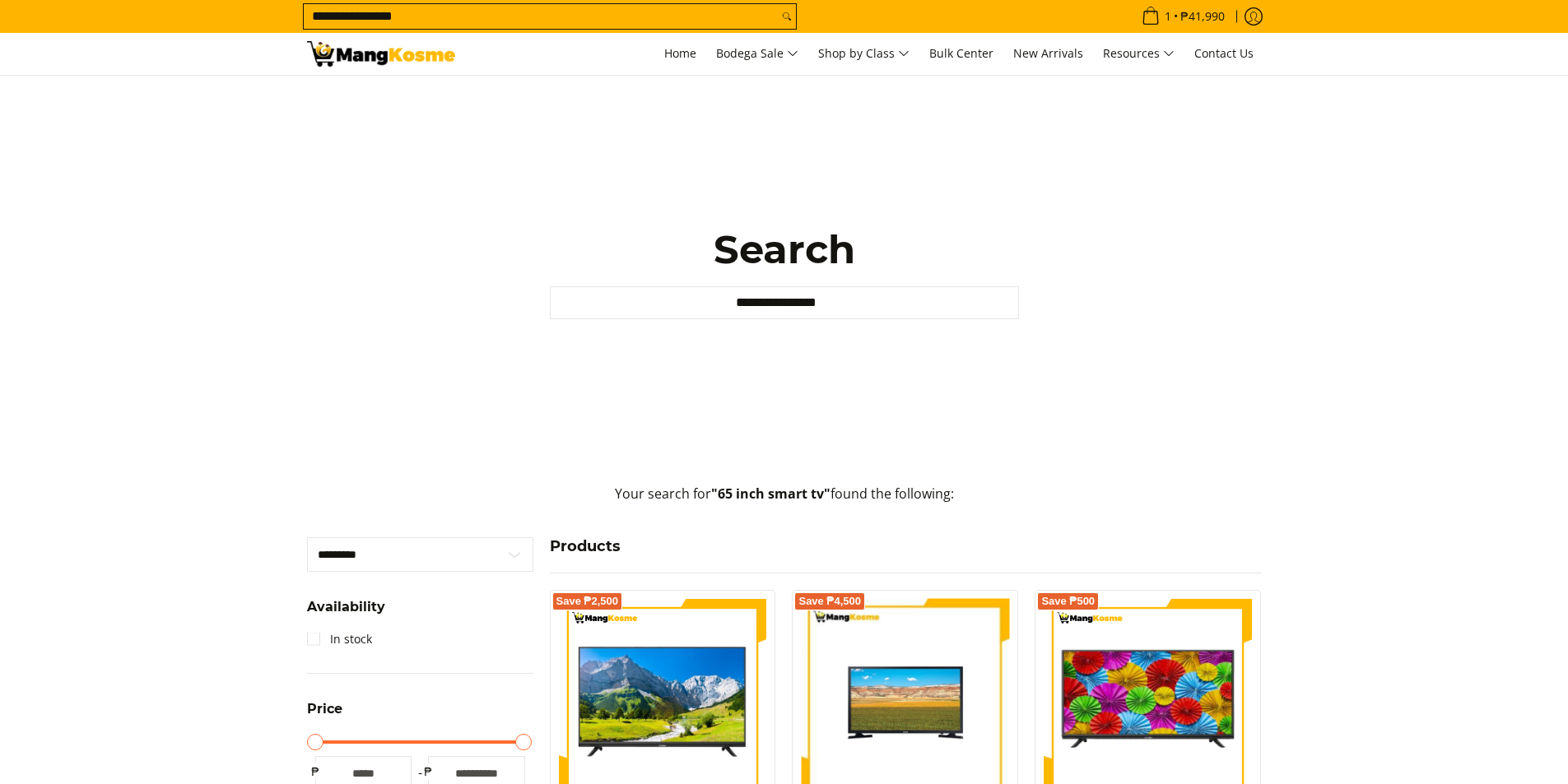 scroll, scrollTop: 0, scrollLeft: 0, axis: both 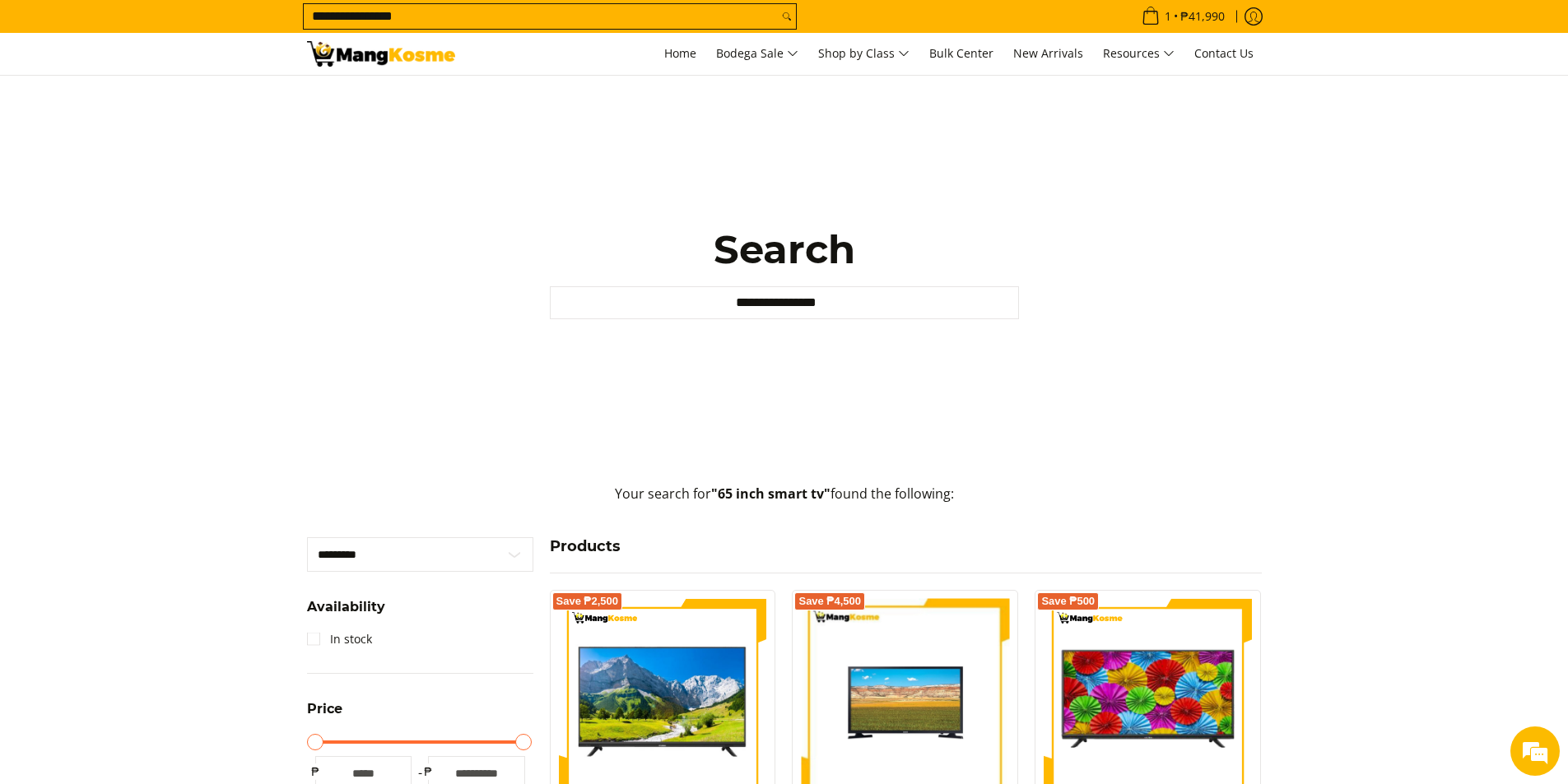 drag, startPoint x: 60, startPoint y: 2, endPoint x: 51, endPoint y: 2, distance: 9 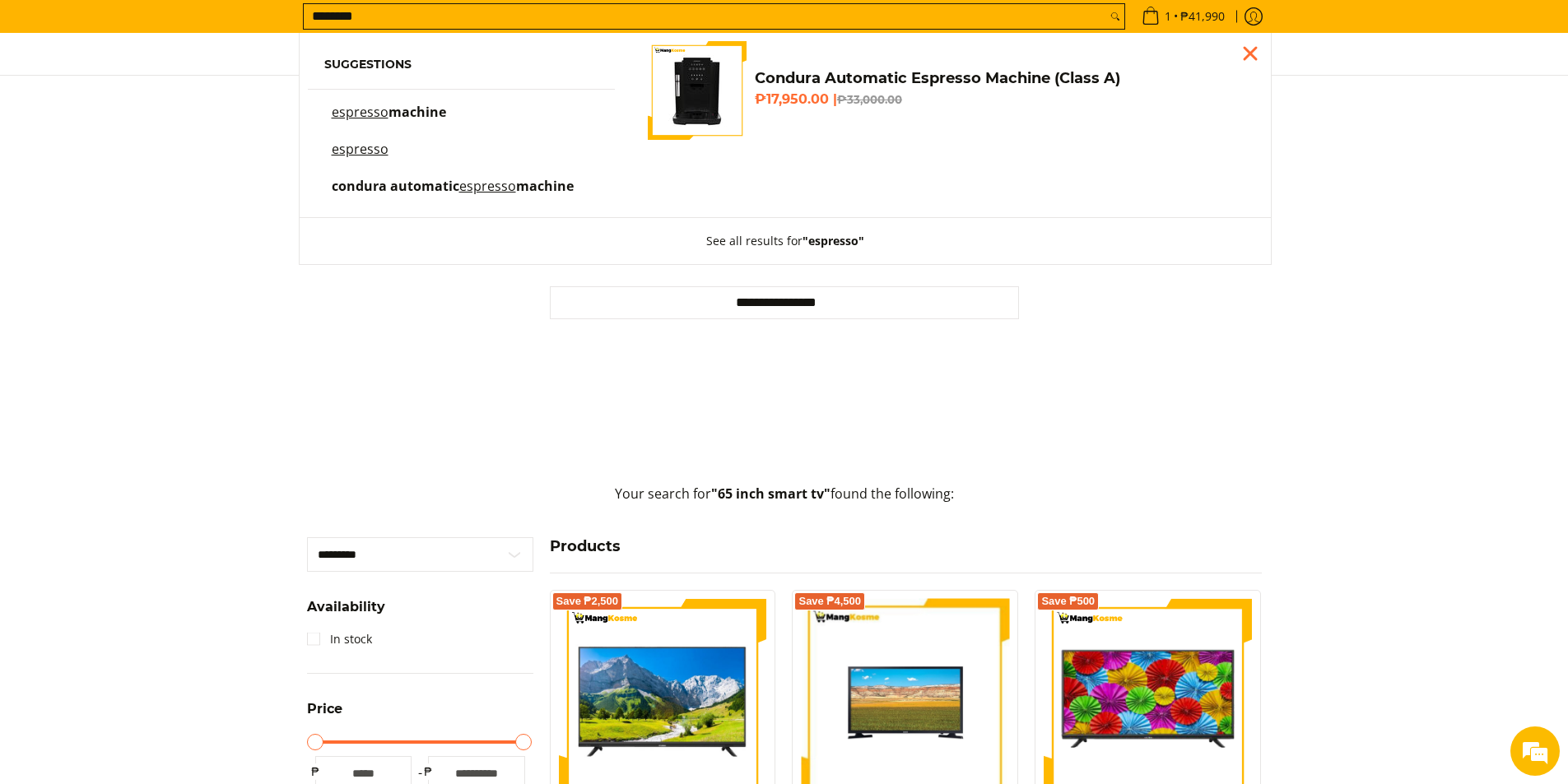 type on "********" 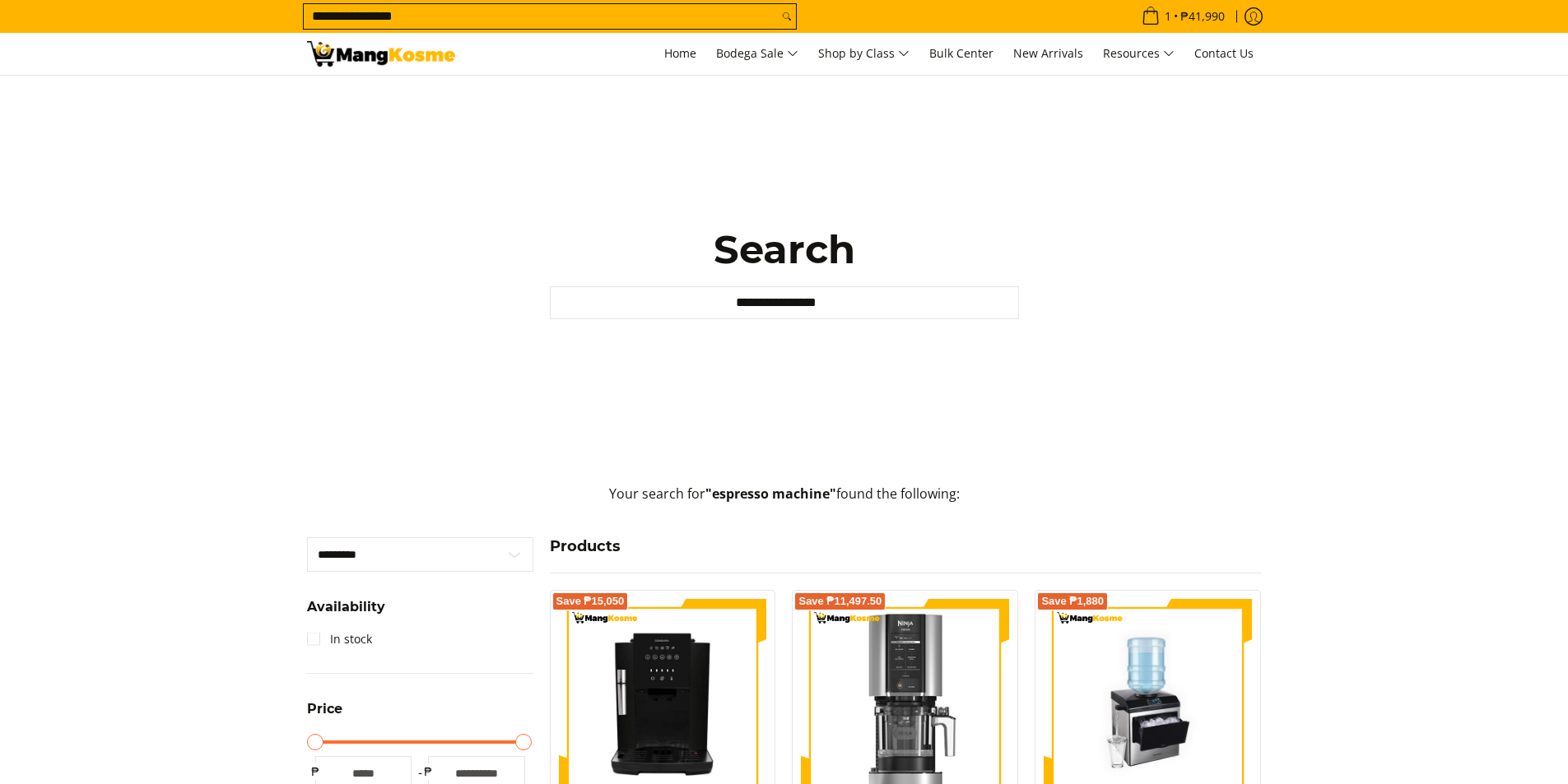 scroll, scrollTop: 0, scrollLeft: 0, axis: both 